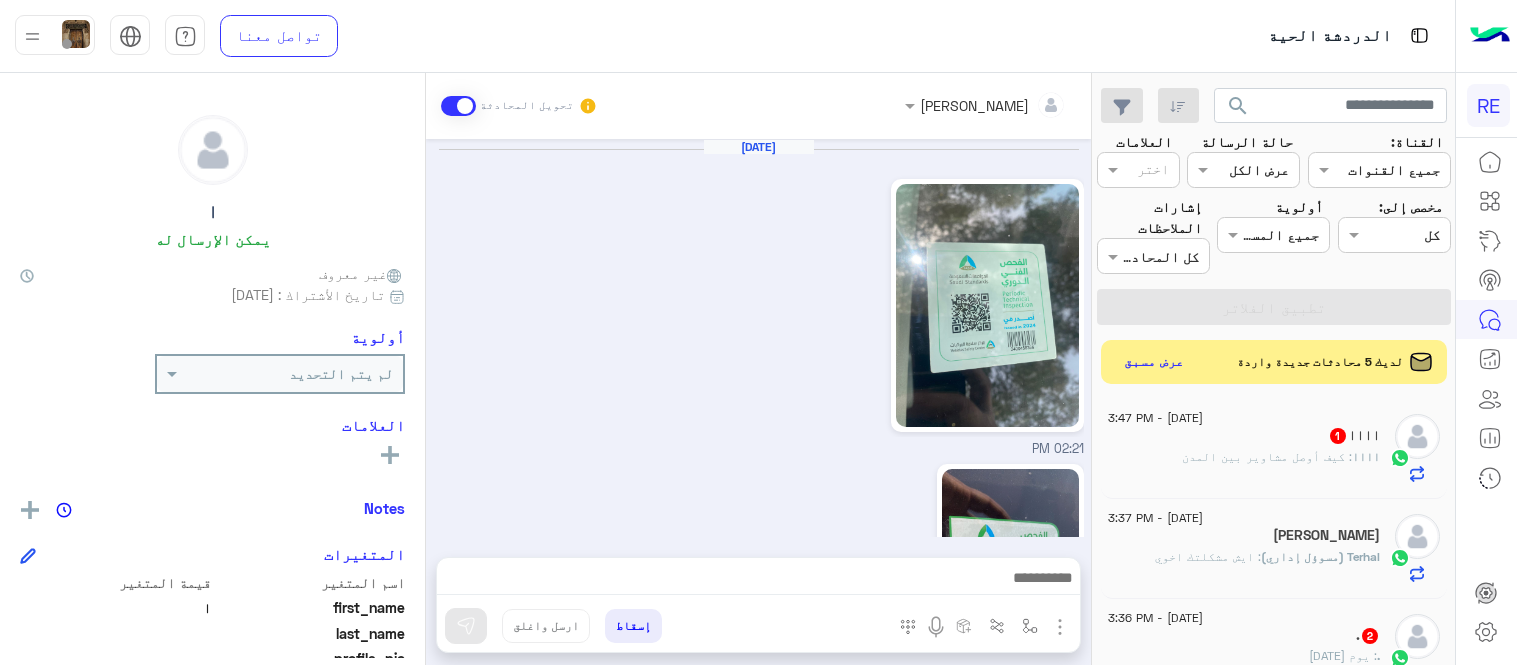 scroll, scrollTop: 0, scrollLeft: 0, axis: both 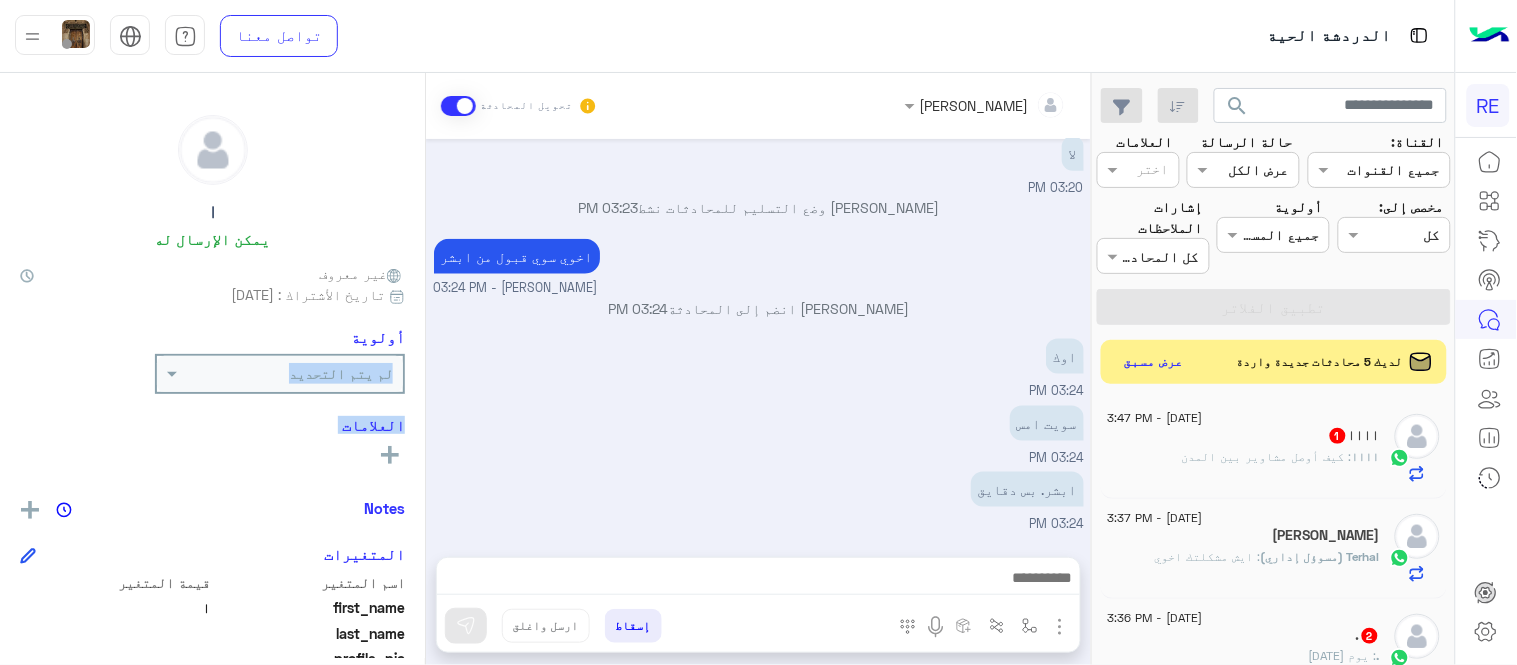 drag, startPoint x: 6, startPoint y: 348, endPoint x: 27, endPoint y: 451, distance: 105.11898 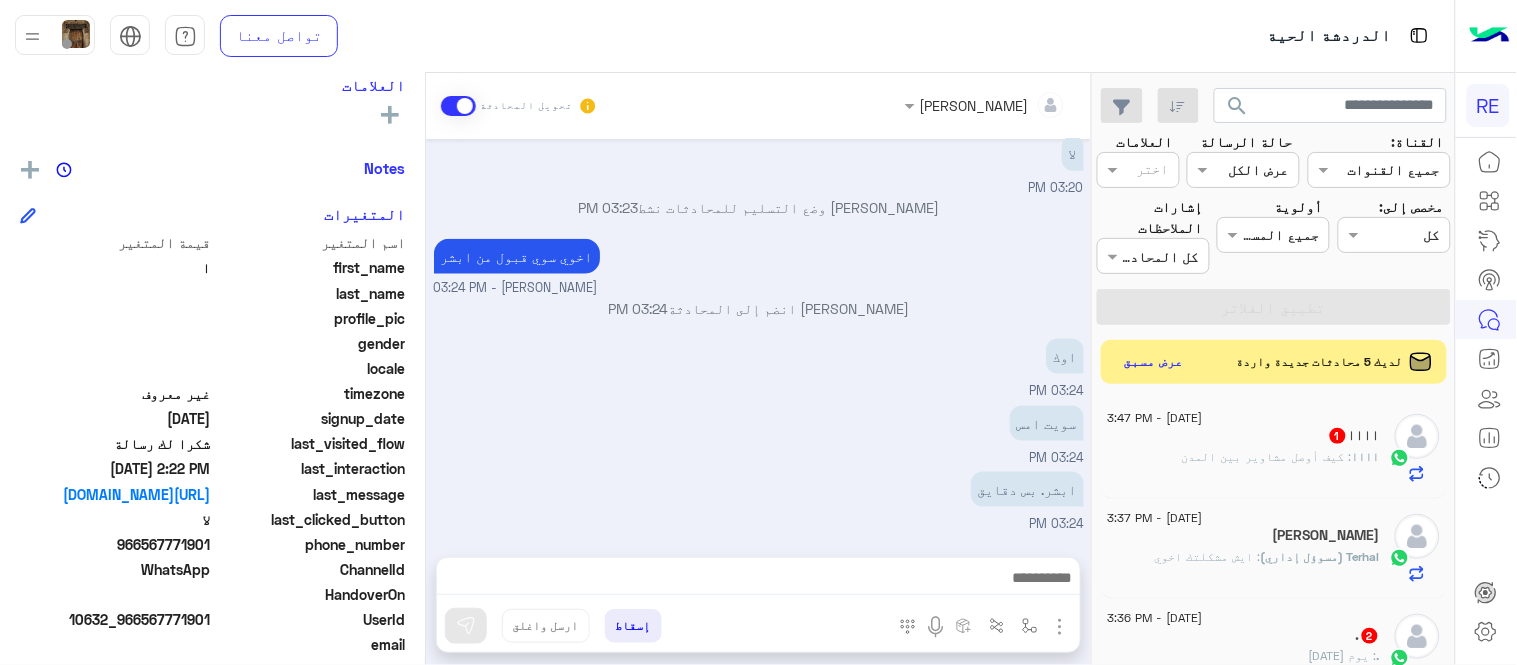 scroll, scrollTop: 361, scrollLeft: 0, axis: vertical 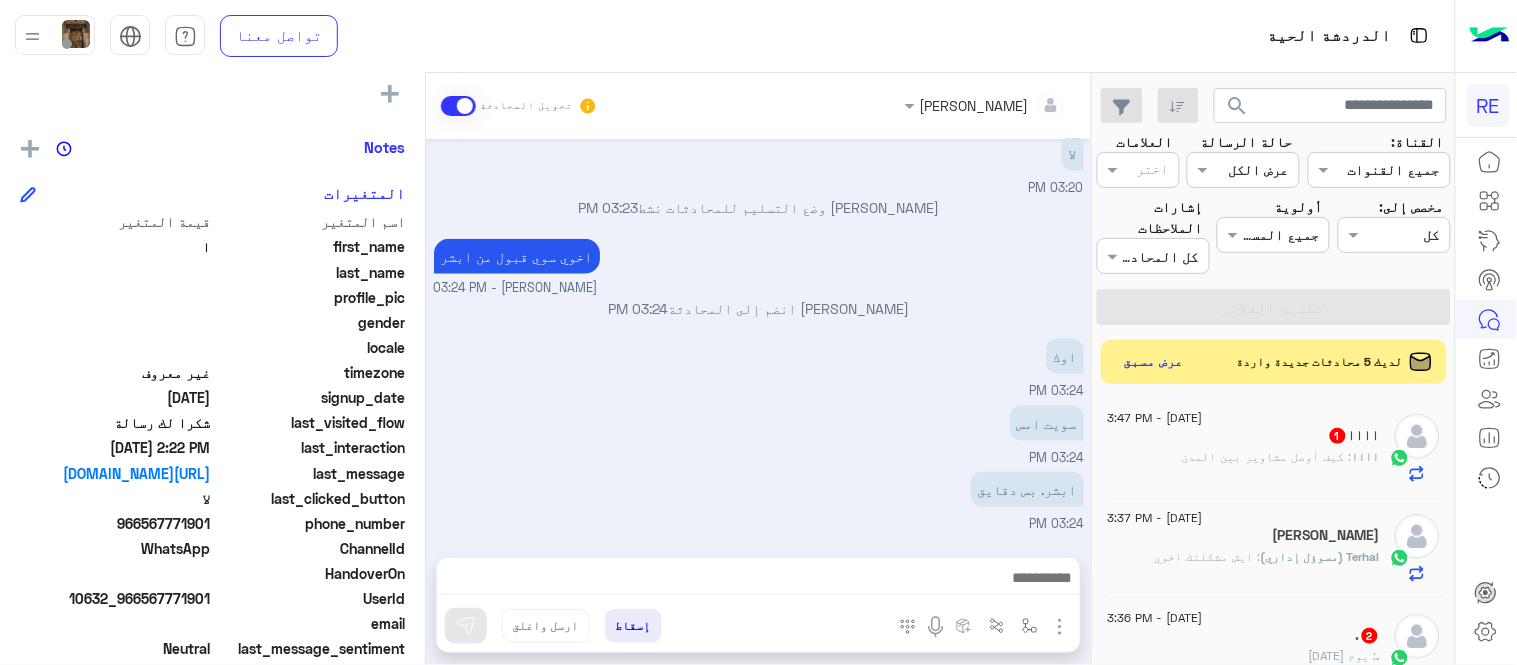 drag, startPoint x: 145, startPoint y: 517, endPoint x: 213, endPoint y: 521, distance: 68.117546 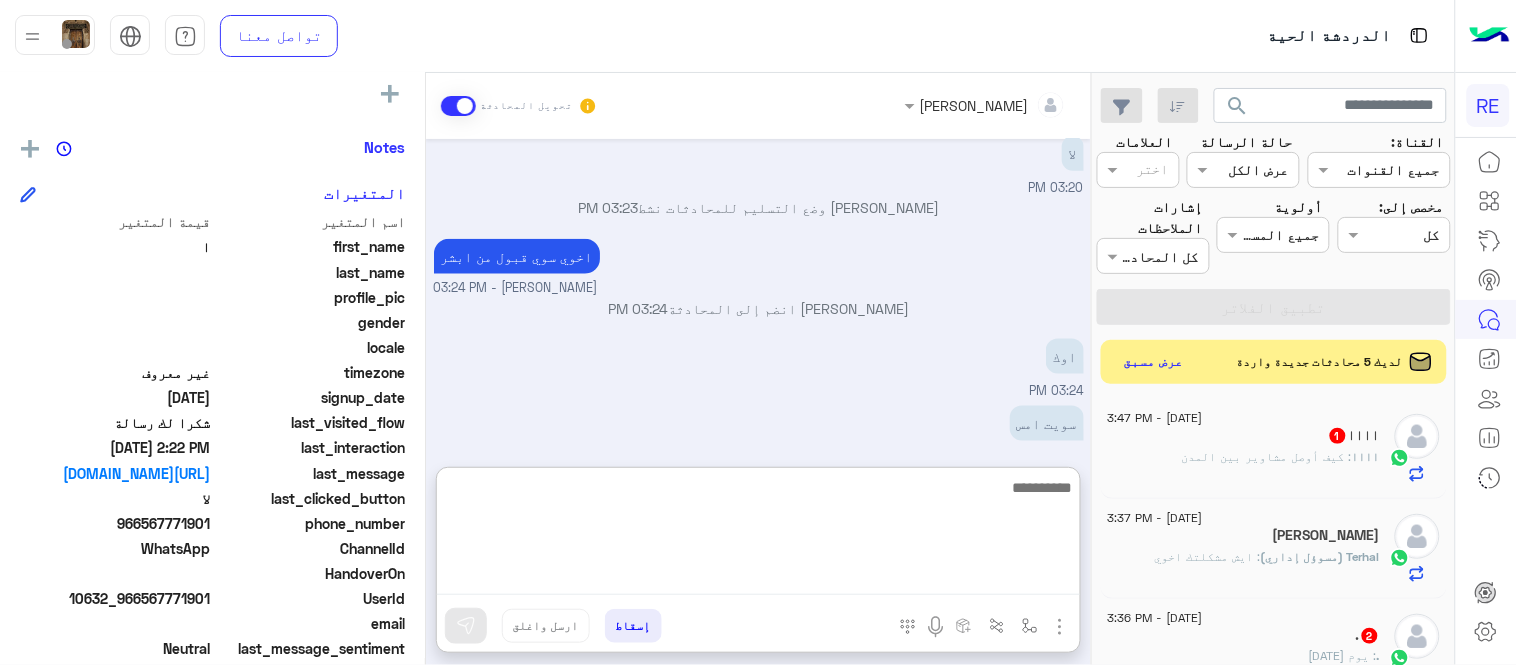 click at bounding box center [758, 535] 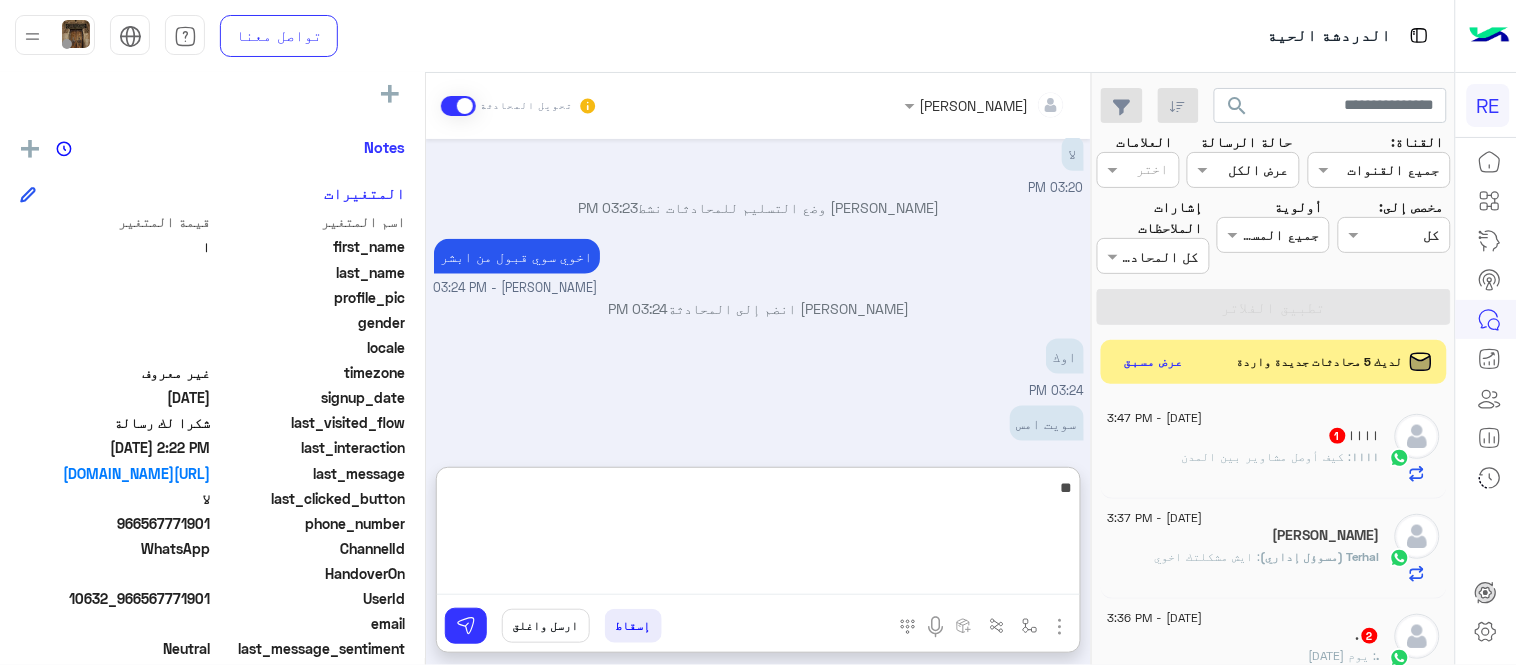 type on "*" 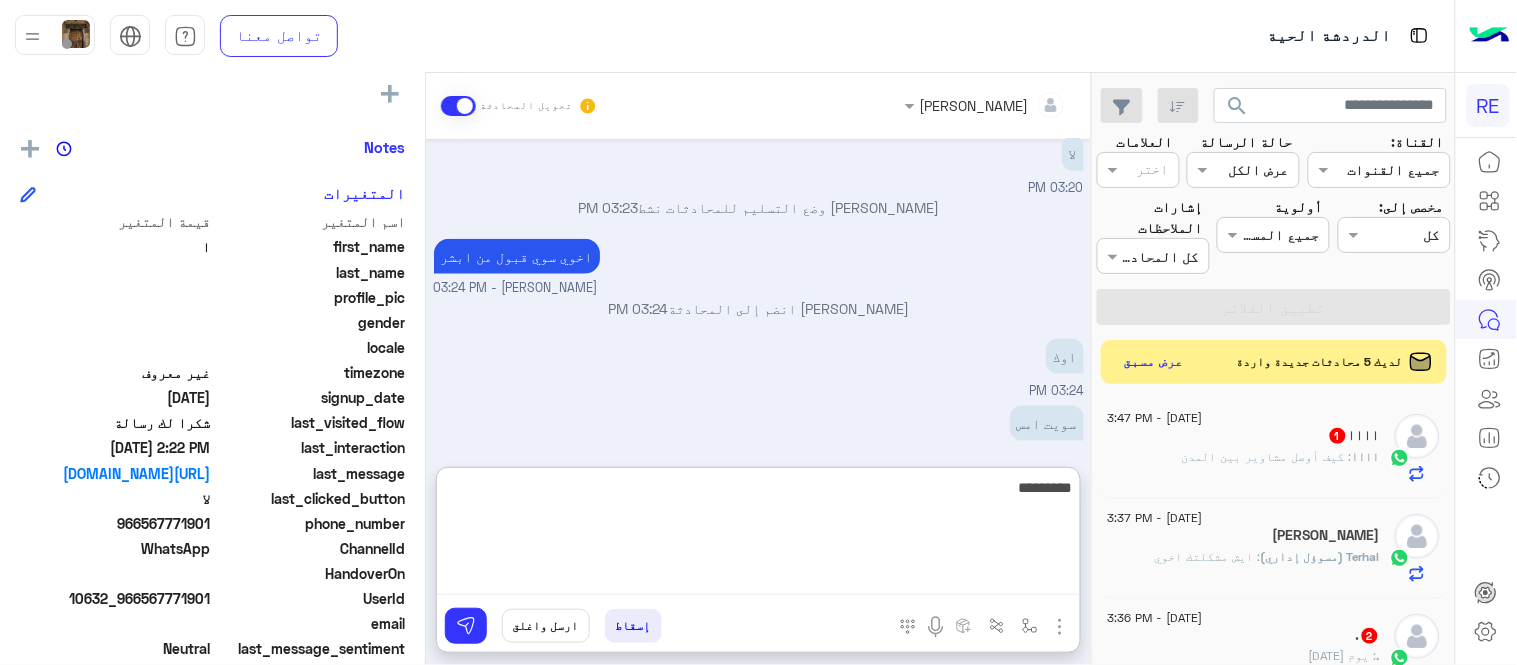 type on "*********" 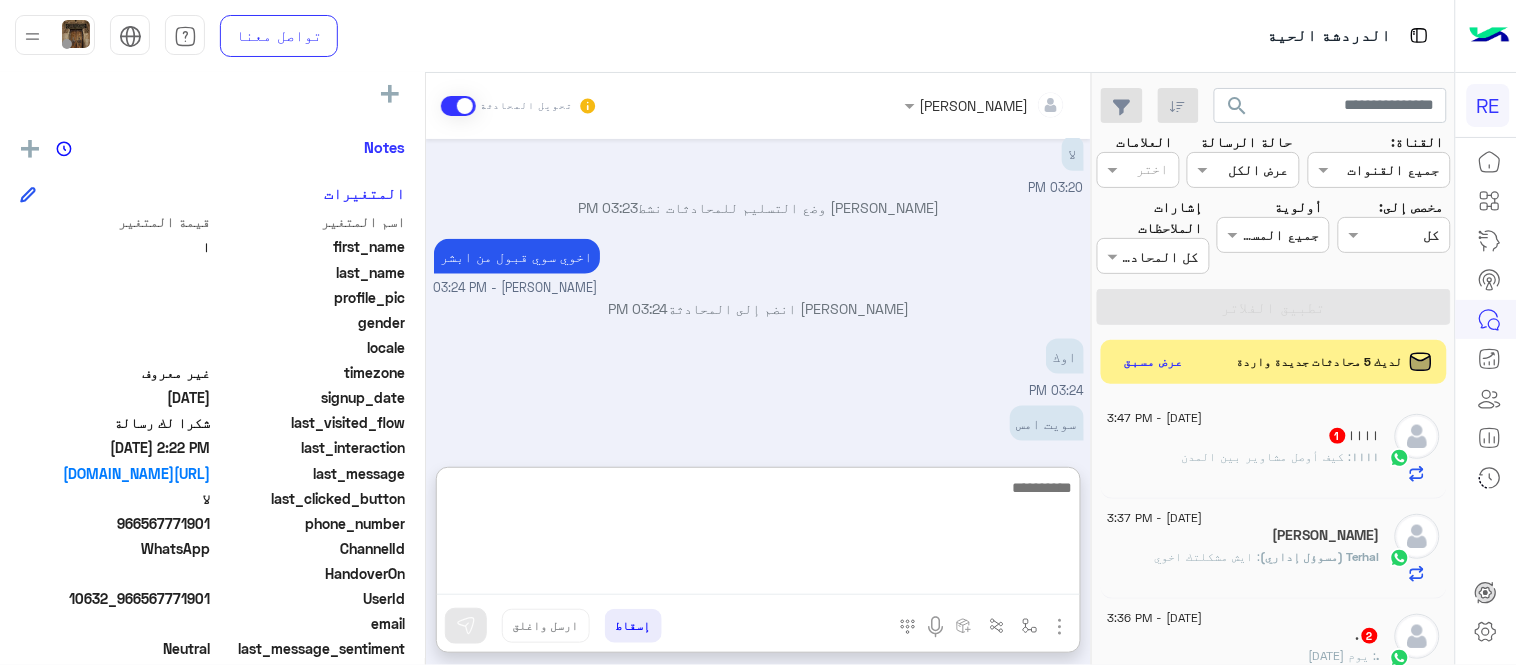 scroll, scrollTop: 2685, scrollLeft: 0, axis: vertical 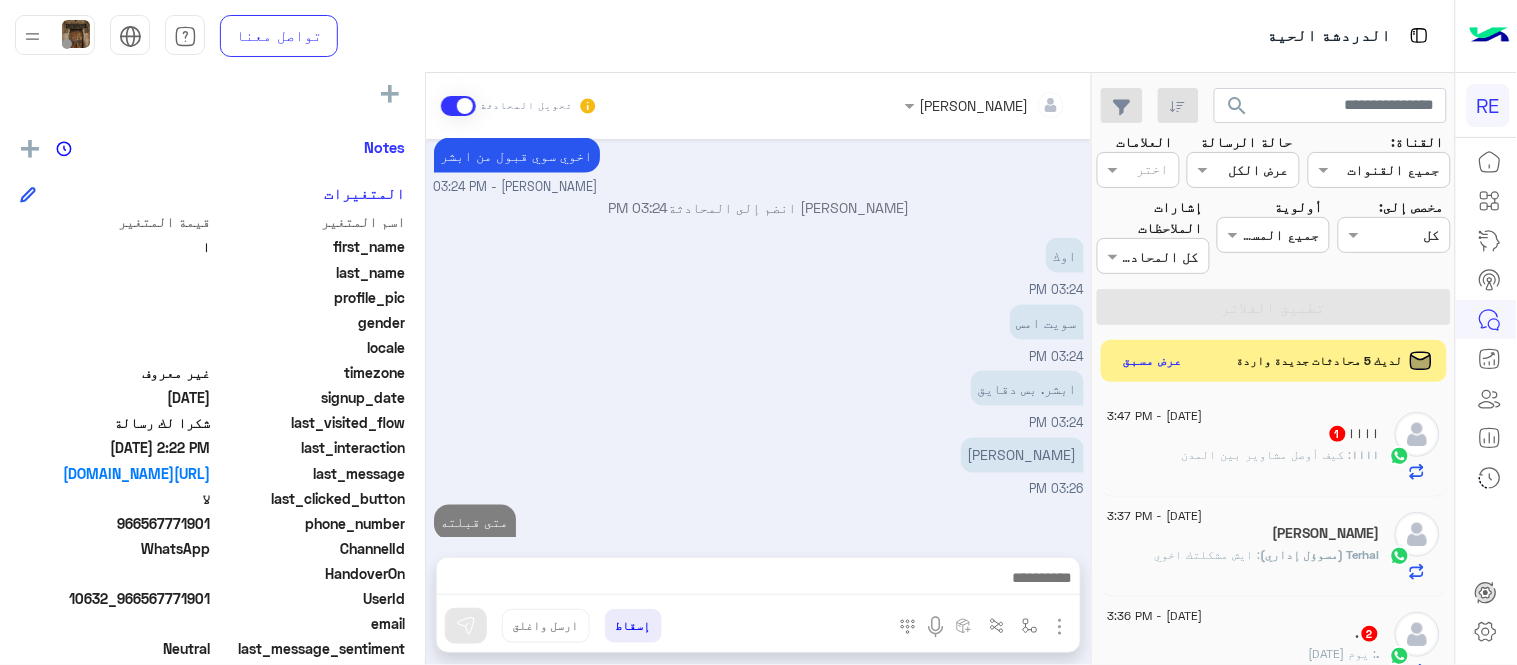click on "عرض مسبق" 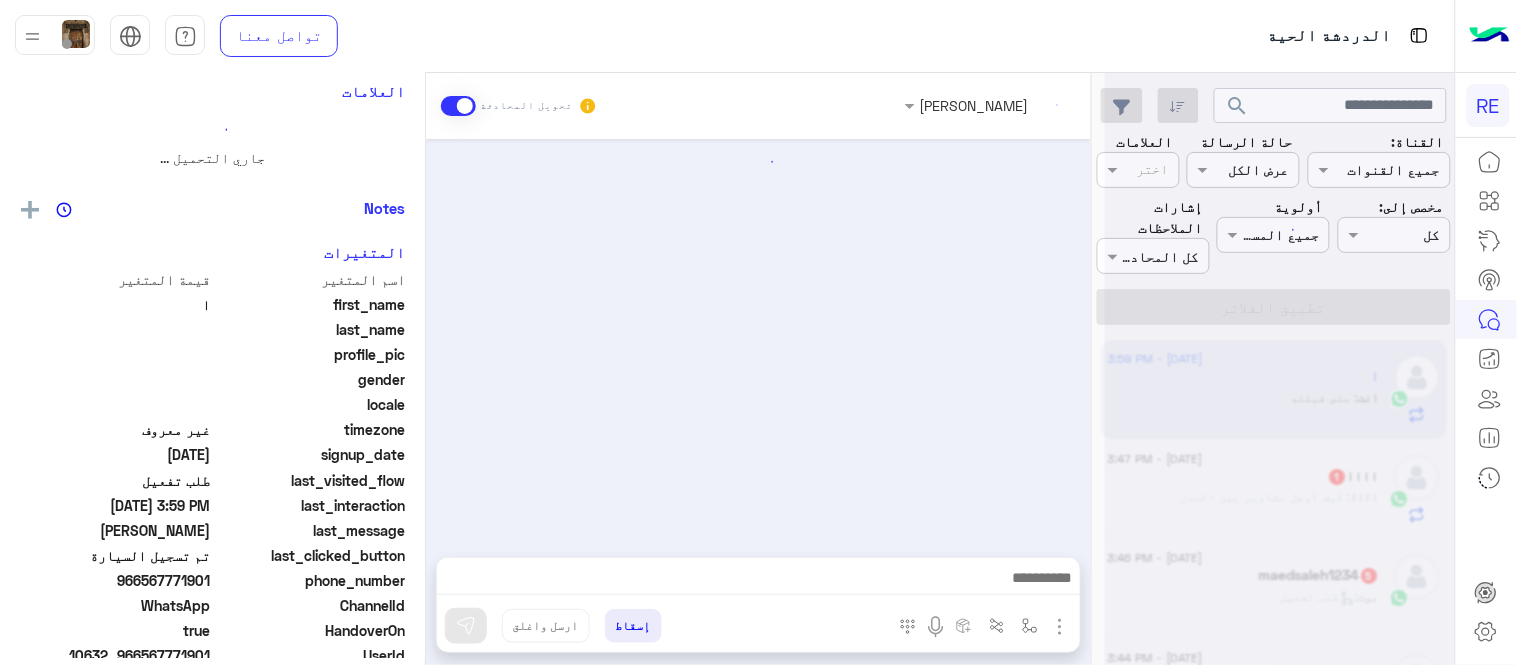 scroll, scrollTop: 0, scrollLeft: 0, axis: both 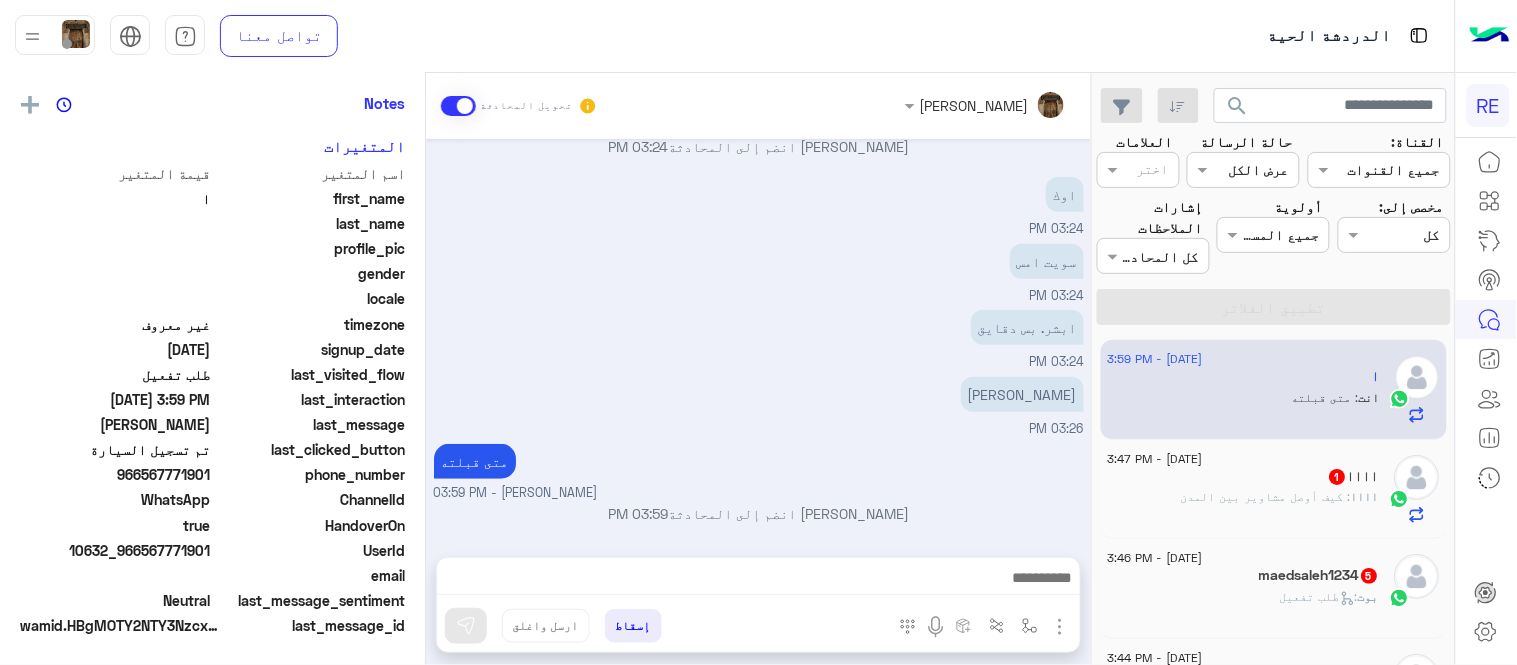 click on "اااا : كيف أوصل مشاوير بين المدن" 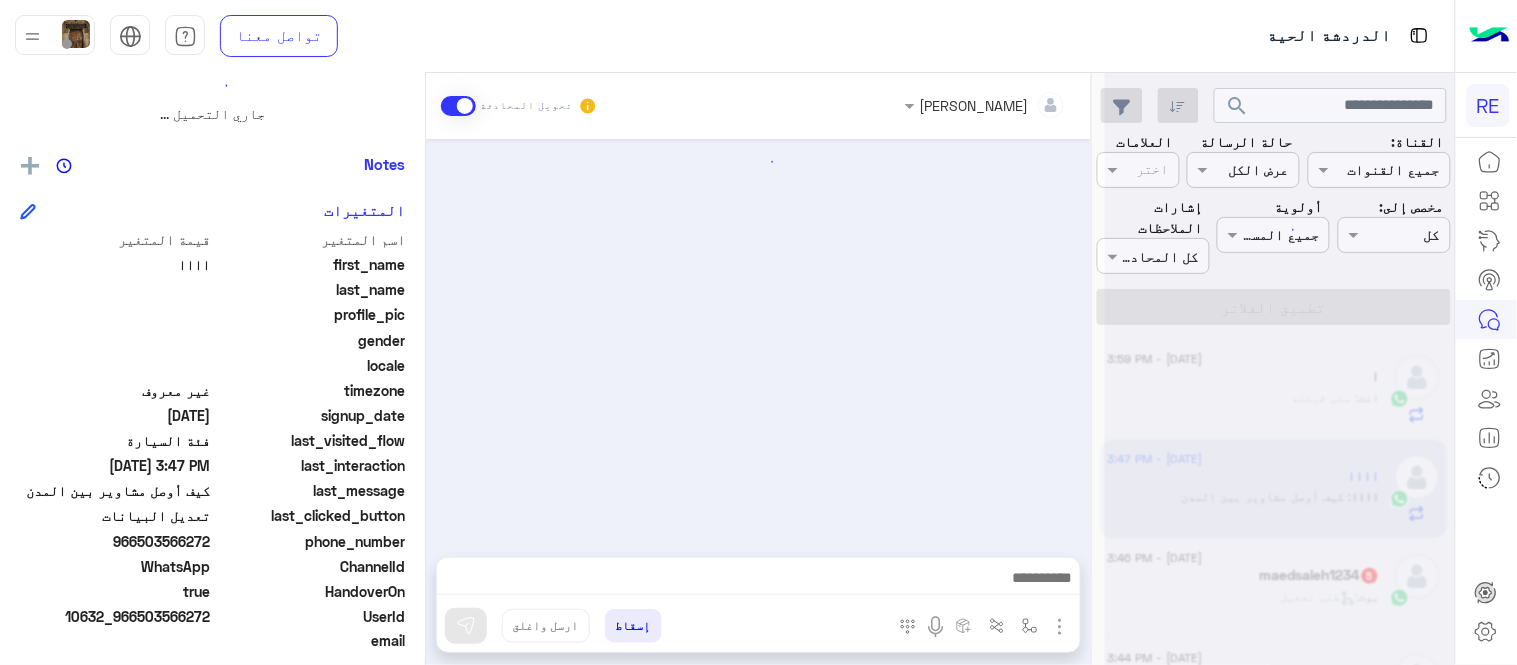 scroll, scrollTop: 0, scrollLeft: 0, axis: both 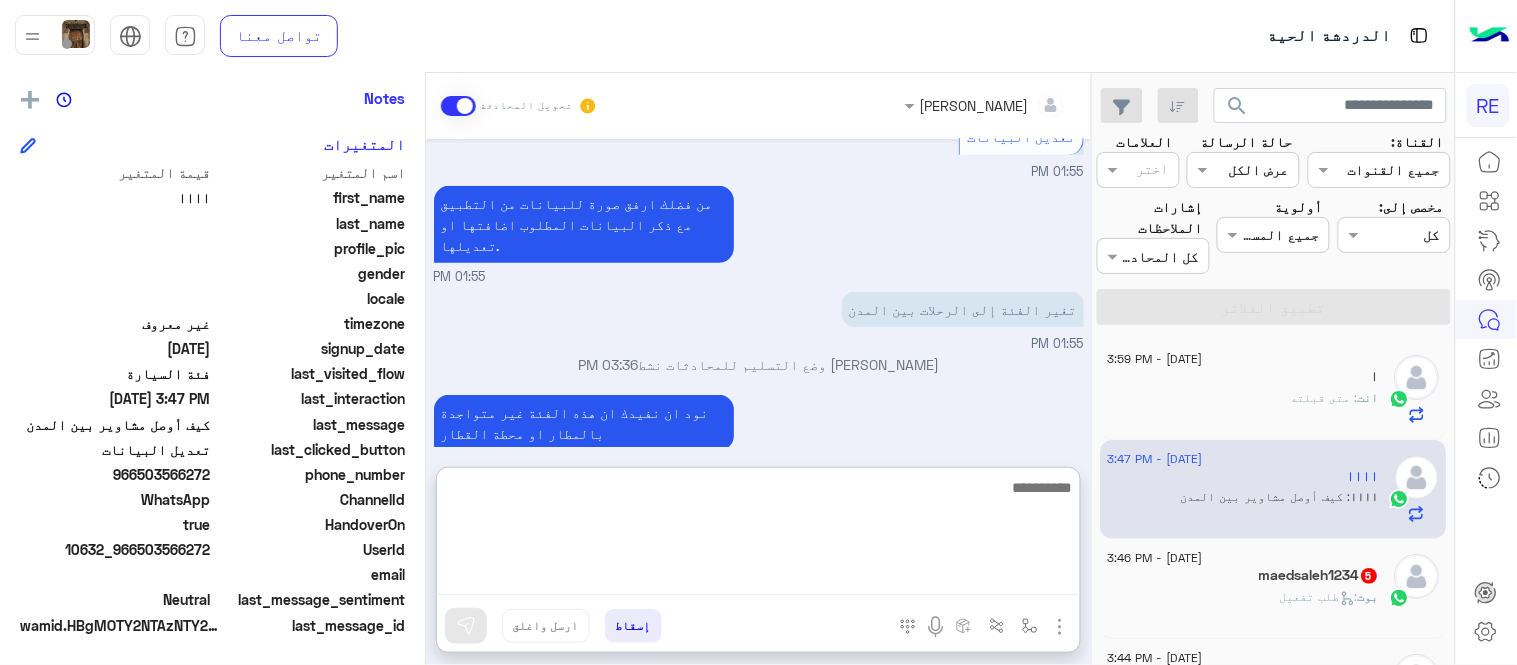 click at bounding box center [758, 535] 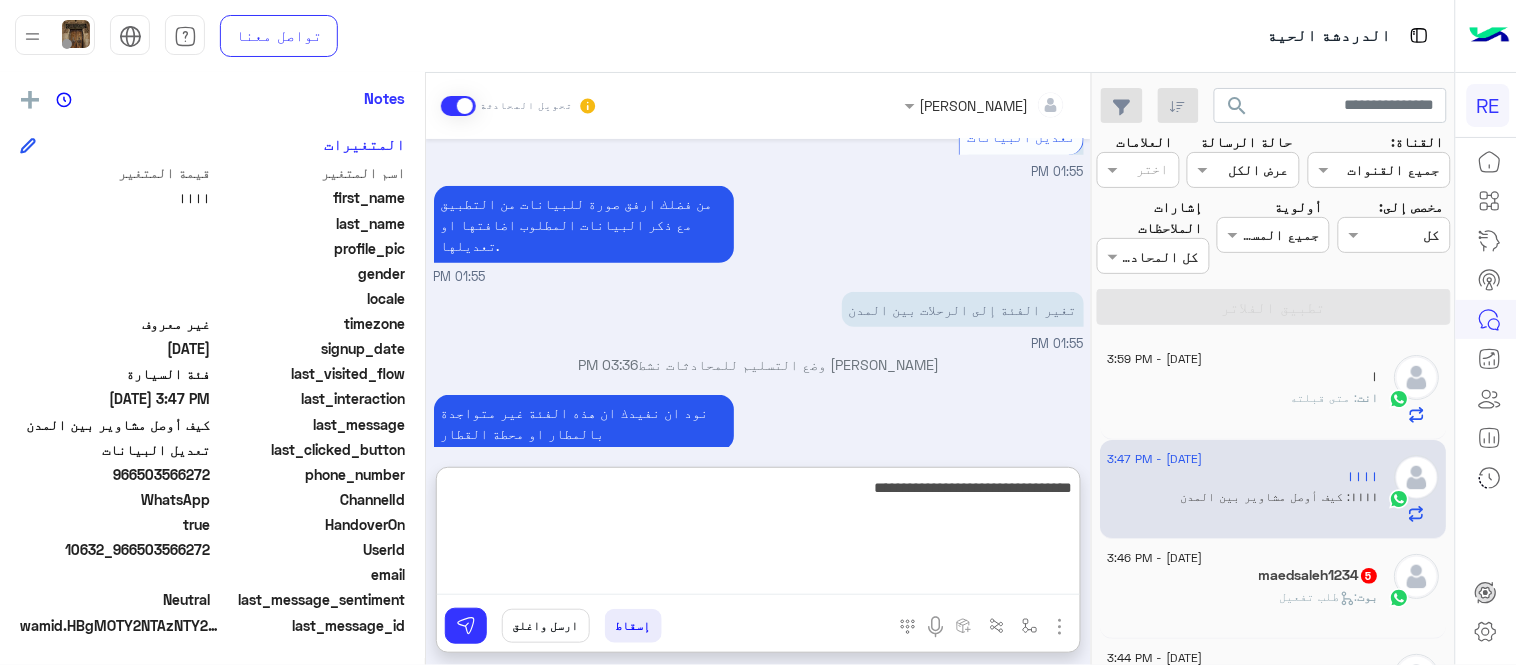 type on "**********" 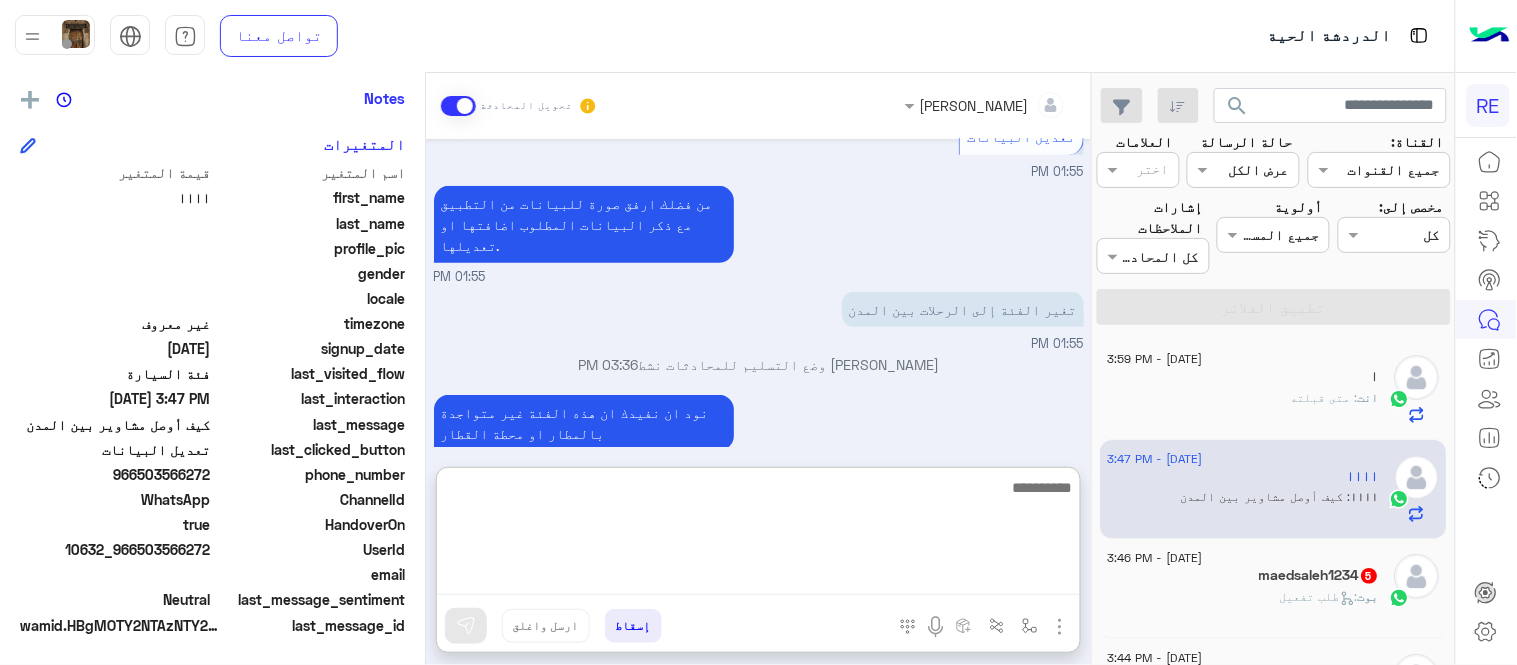 scroll, scrollTop: 445, scrollLeft: 0, axis: vertical 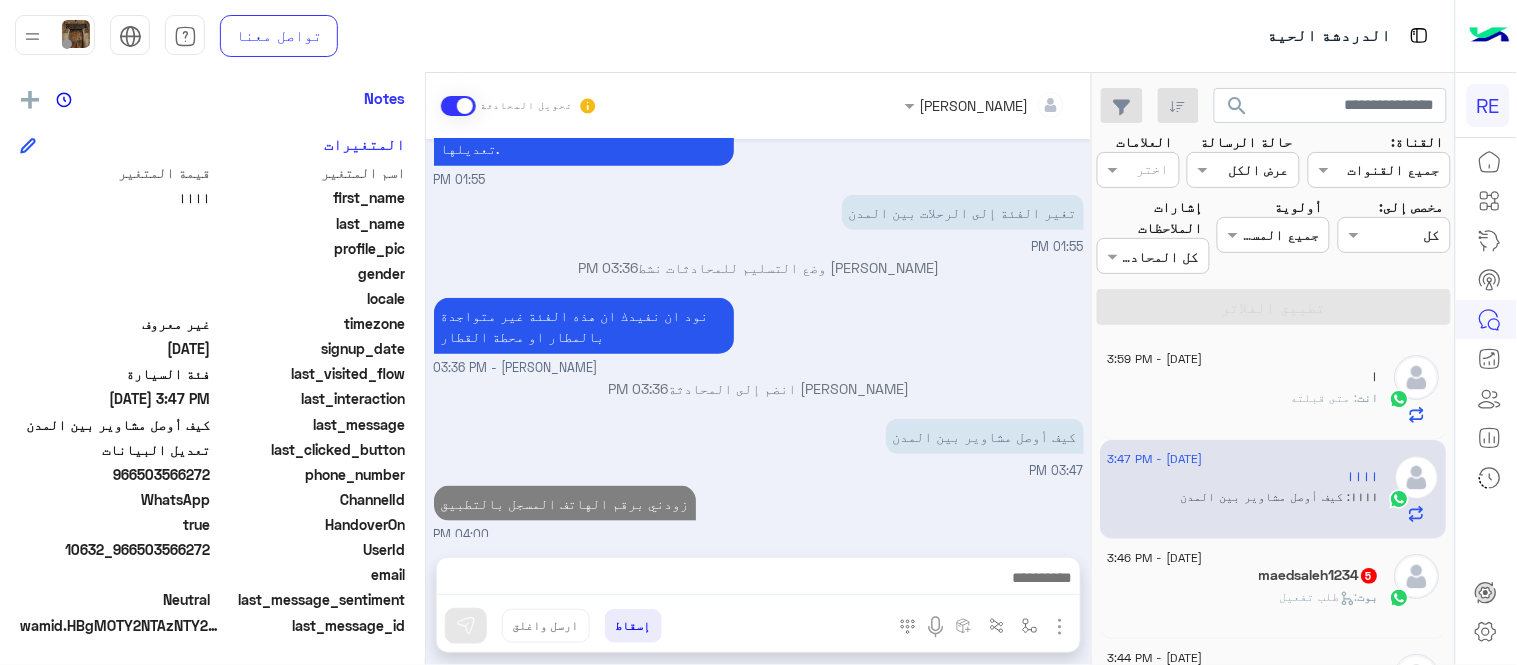 click on "[DATE]   اااا  غادر المحادثة   01:54 PM       كابتن �    01:54 PM  اختر [DATE] الخدمات التالية:    01:54 PM   تعديل البيانات    01:55 PM  من فضلك ارفق صورة للبيانات من التطبيق  مع ذكر البيانات المطلوب اضافتها او تعديلها.    01:55 PM  تغير الفئة إلى الرحلات بين المدن   01:55 PM   [PERSON_NAME] وضع التسليم للمحادثات نشط   03:36 PM      نود ان نفيدك ان هذه الفئة غير متواجدة بالمطار او محطة القطار  Terhal Almodon -  03:36 PM   [PERSON_NAME] انضم إلى المحادثة   03:36 PM      كيف أوصل مشاوير بين المدن   03:47 PM  زودني برقم الهاتف المسجل بالتطبيق   04:00 PM" at bounding box center (758, 338) 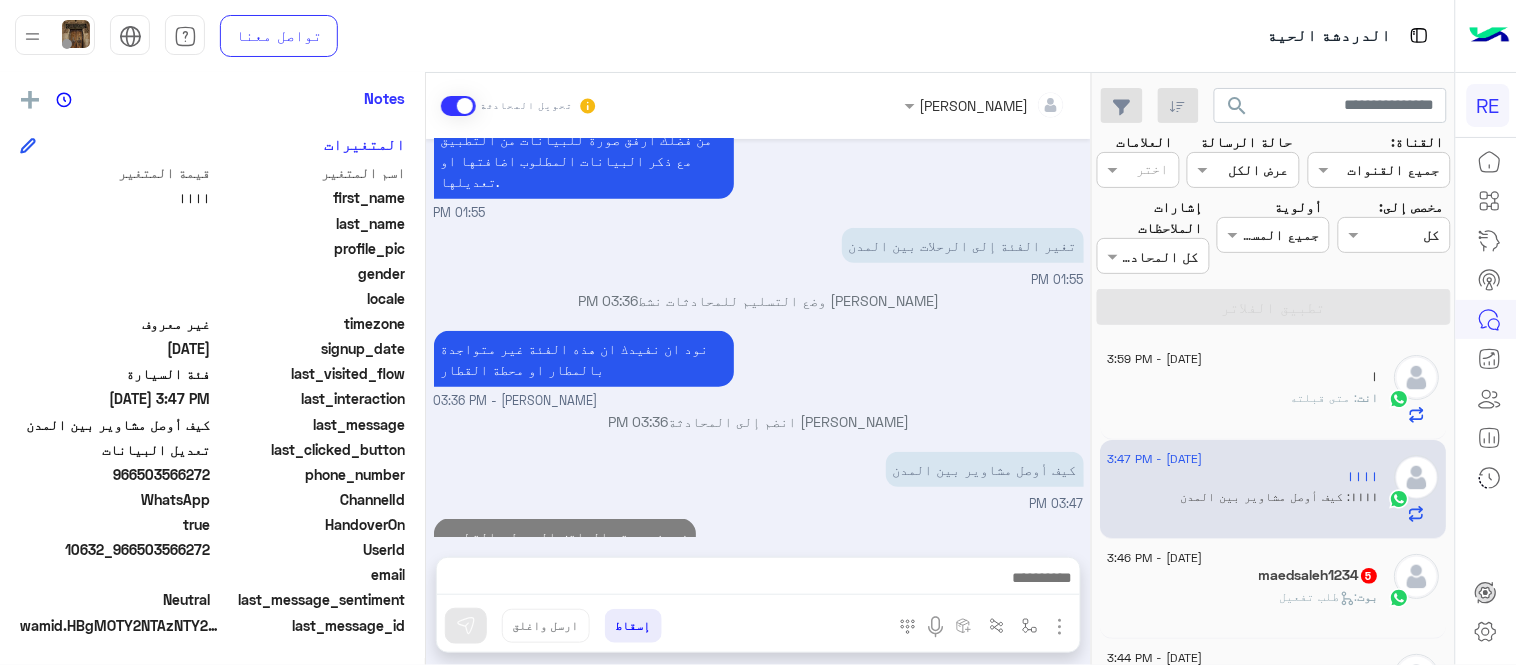 scroll, scrollTop: 391, scrollLeft: 0, axis: vertical 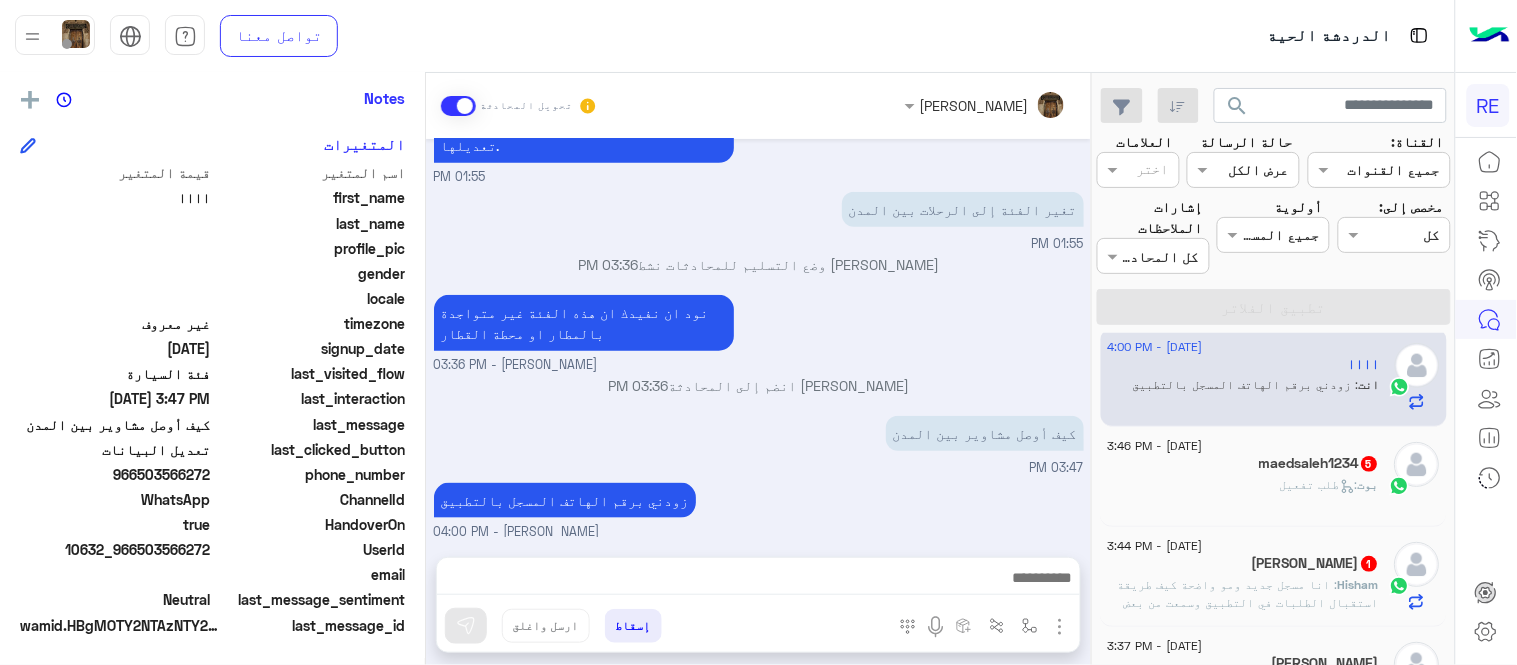 click on "maedsaleh1234   5" 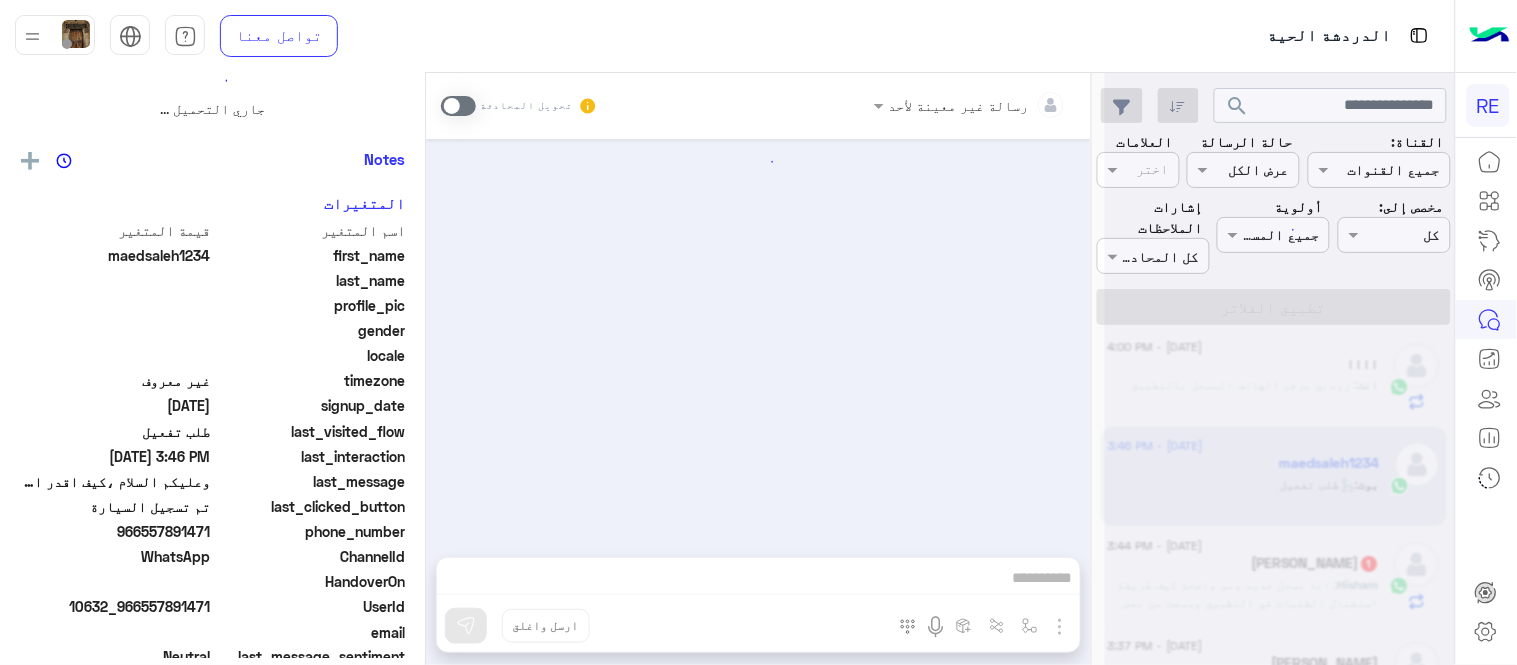 scroll, scrollTop: 0, scrollLeft: 0, axis: both 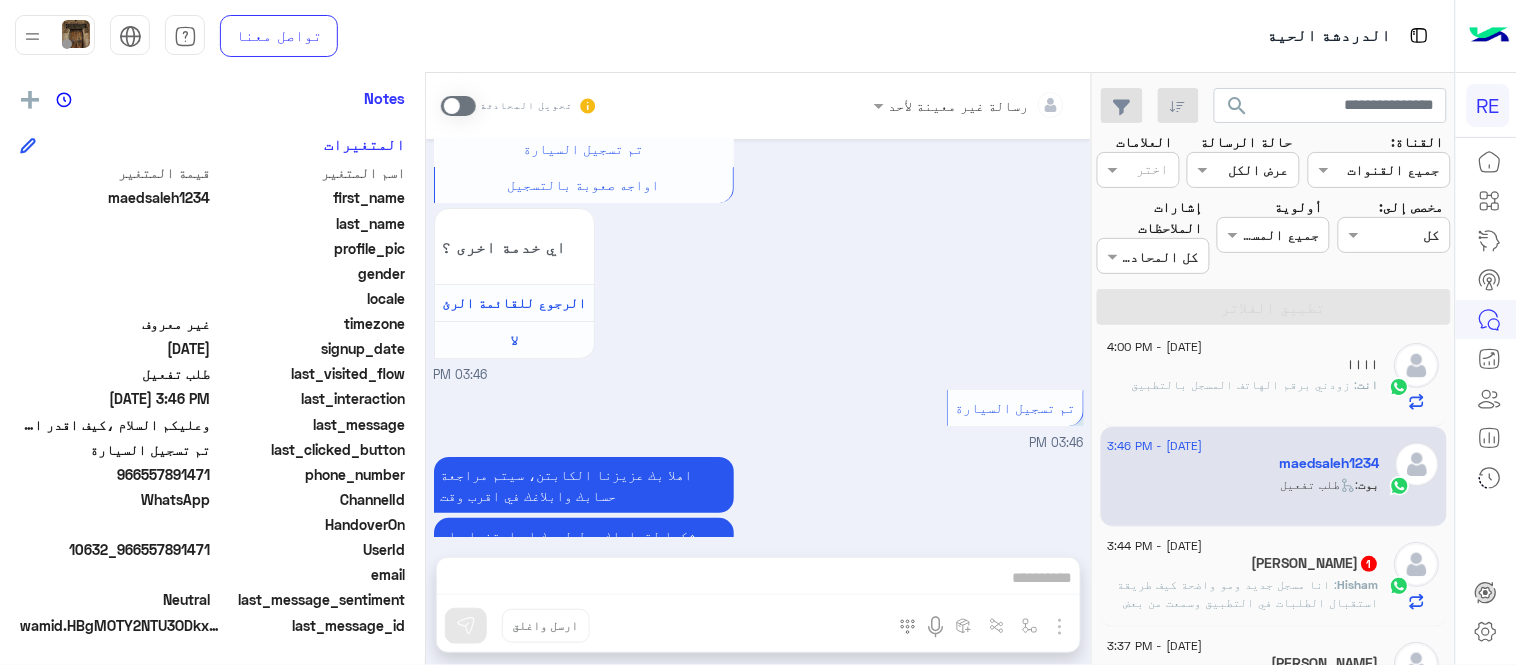 click at bounding box center (458, 106) 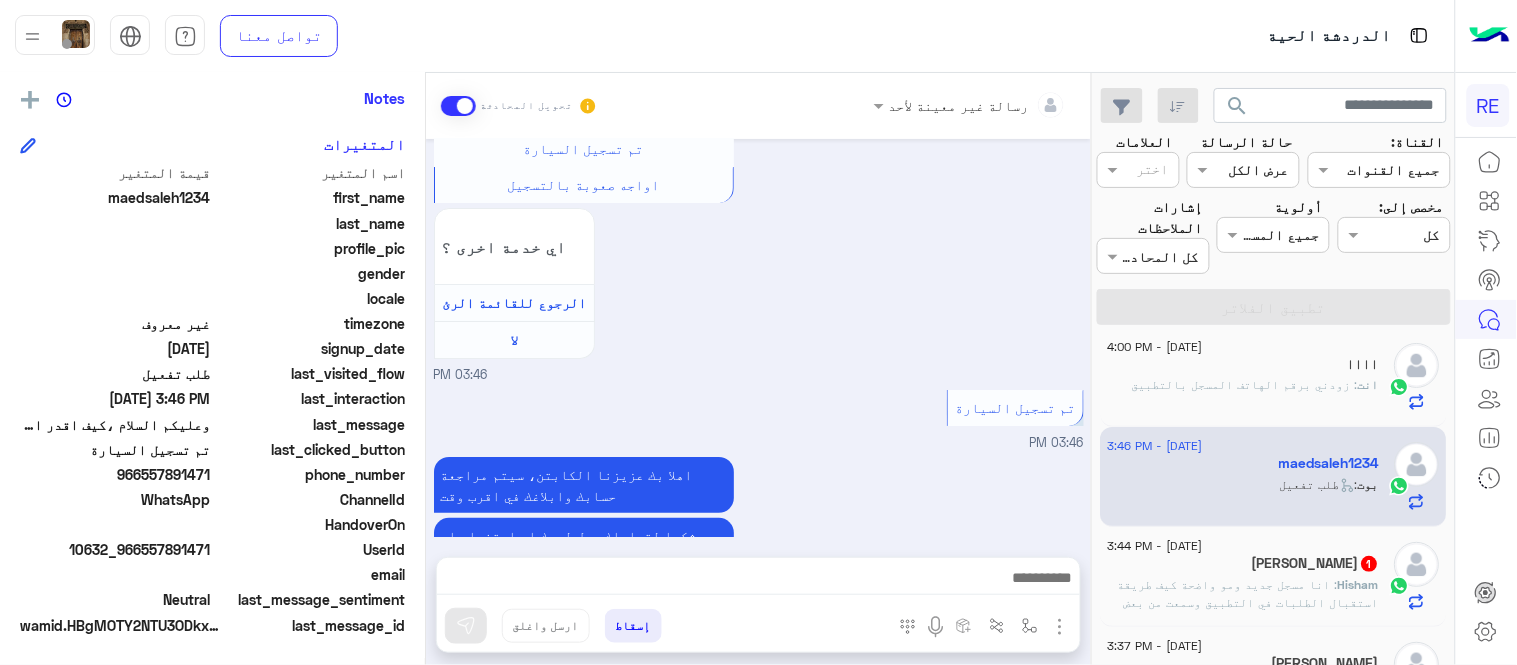 scroll, scrollTop: 1896, scrollLeft: 0, axis: vertical 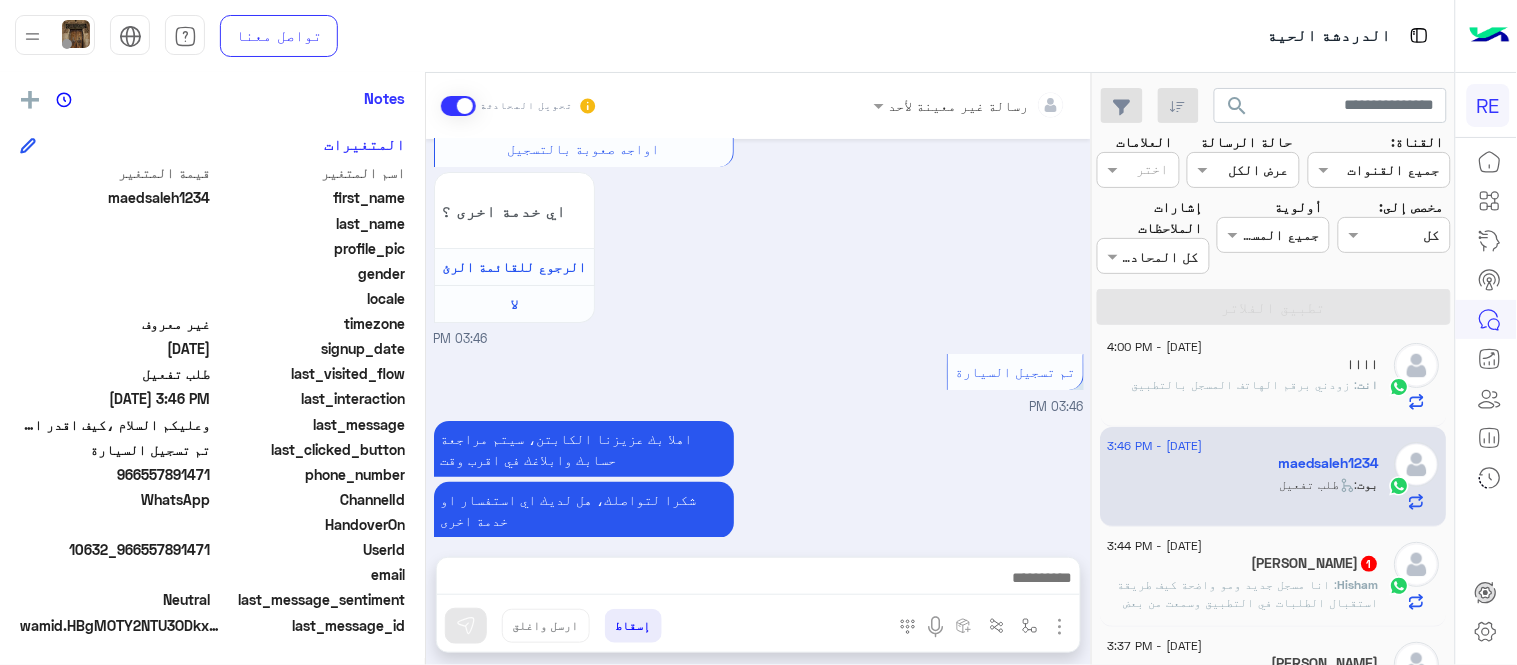 click on "انت  : زودني برقم الهاتف المسجل بالتطبيق" 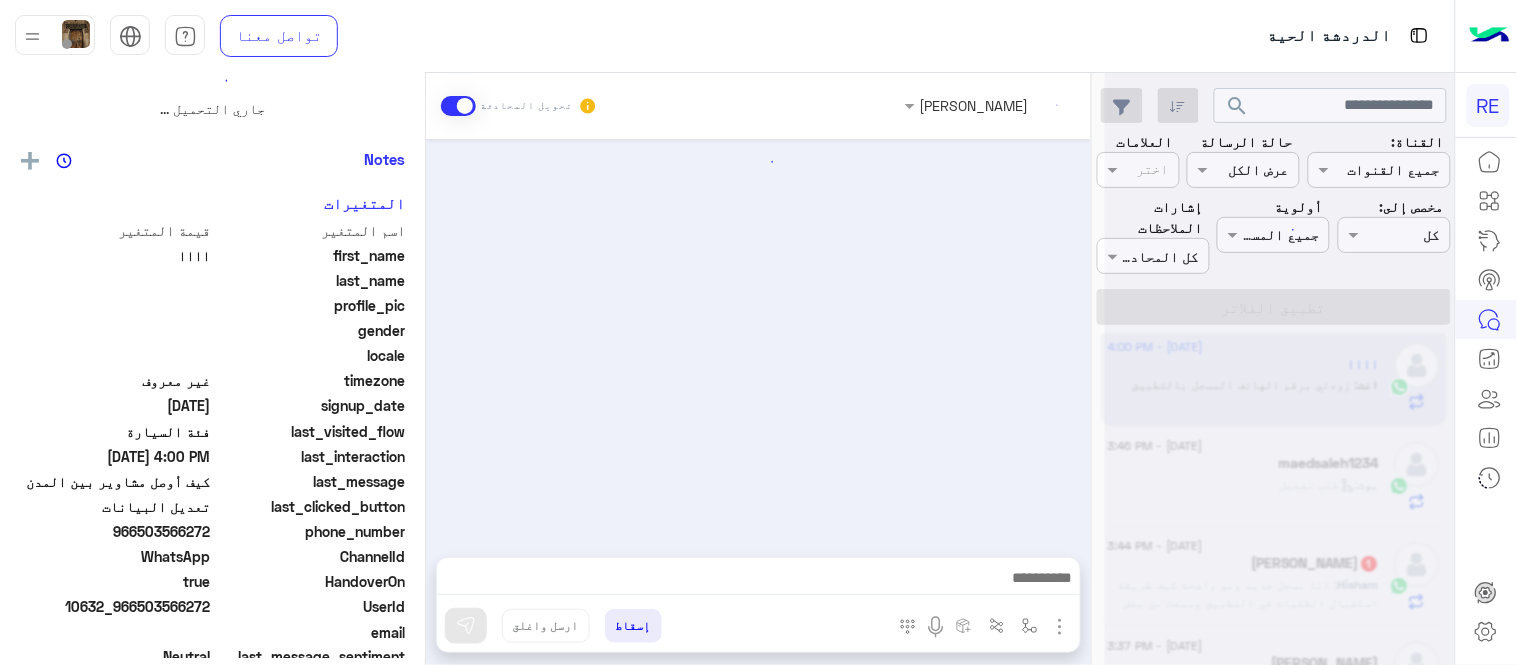 scroll, scrollTop: 0, scrollLeft: 0, axis: both 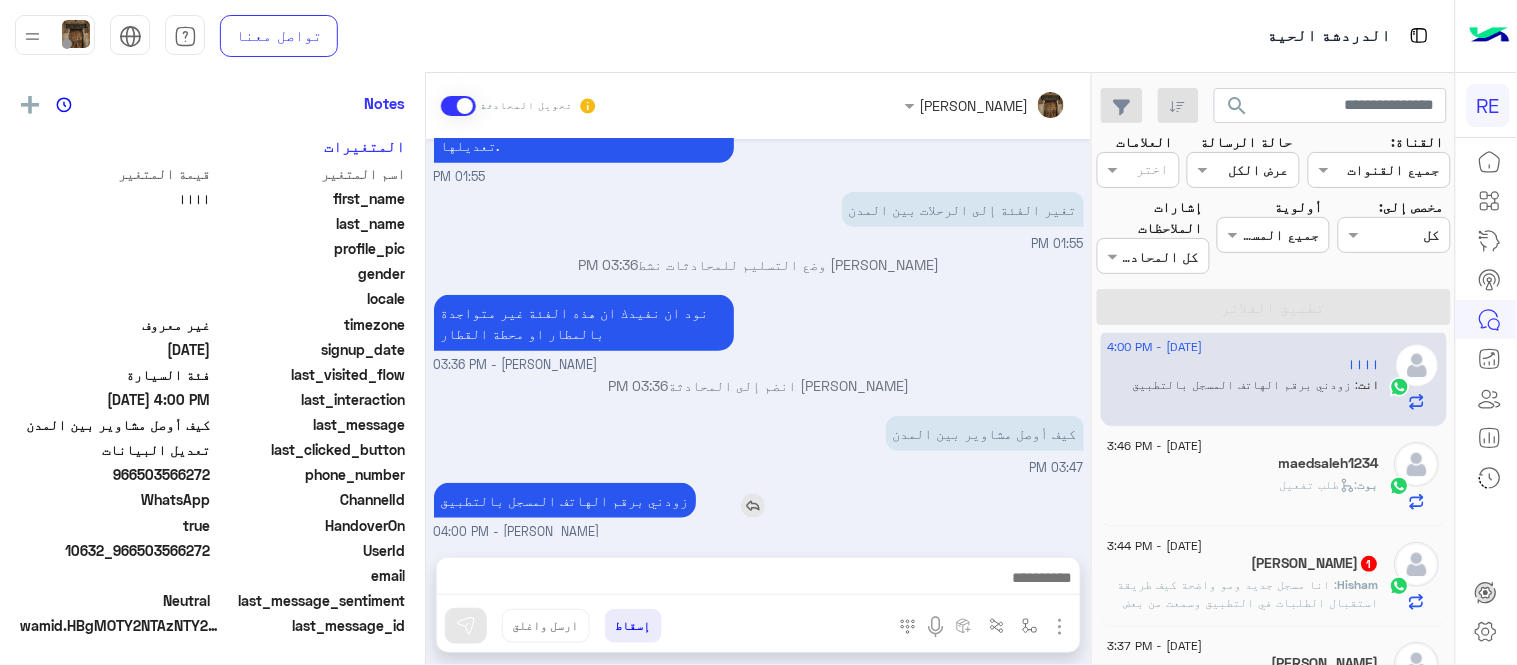 click on "زودني برقم الهاتف المسجل بالتطبيق" at bounding box center (565, 500) 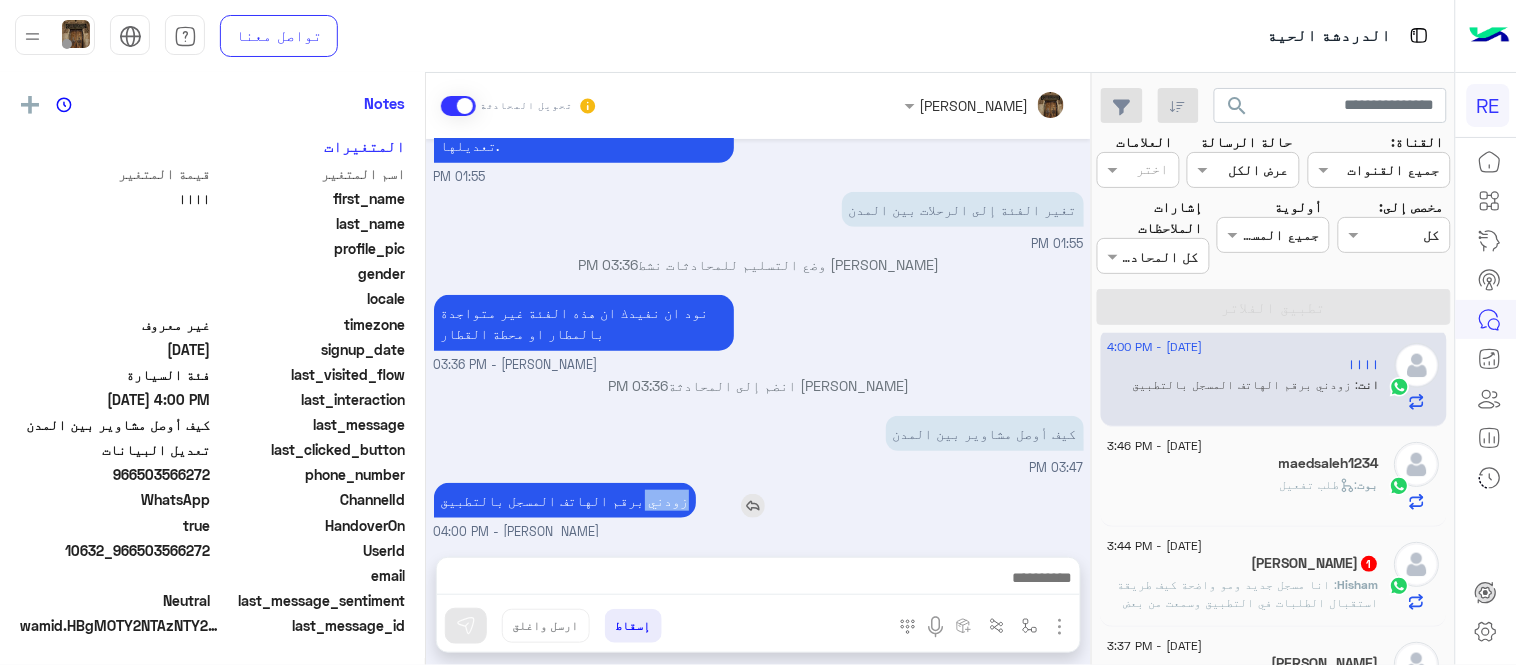 click on "زودني برقم الهاتف المسجل بالتطبيق" at bounding box center (565, 500) 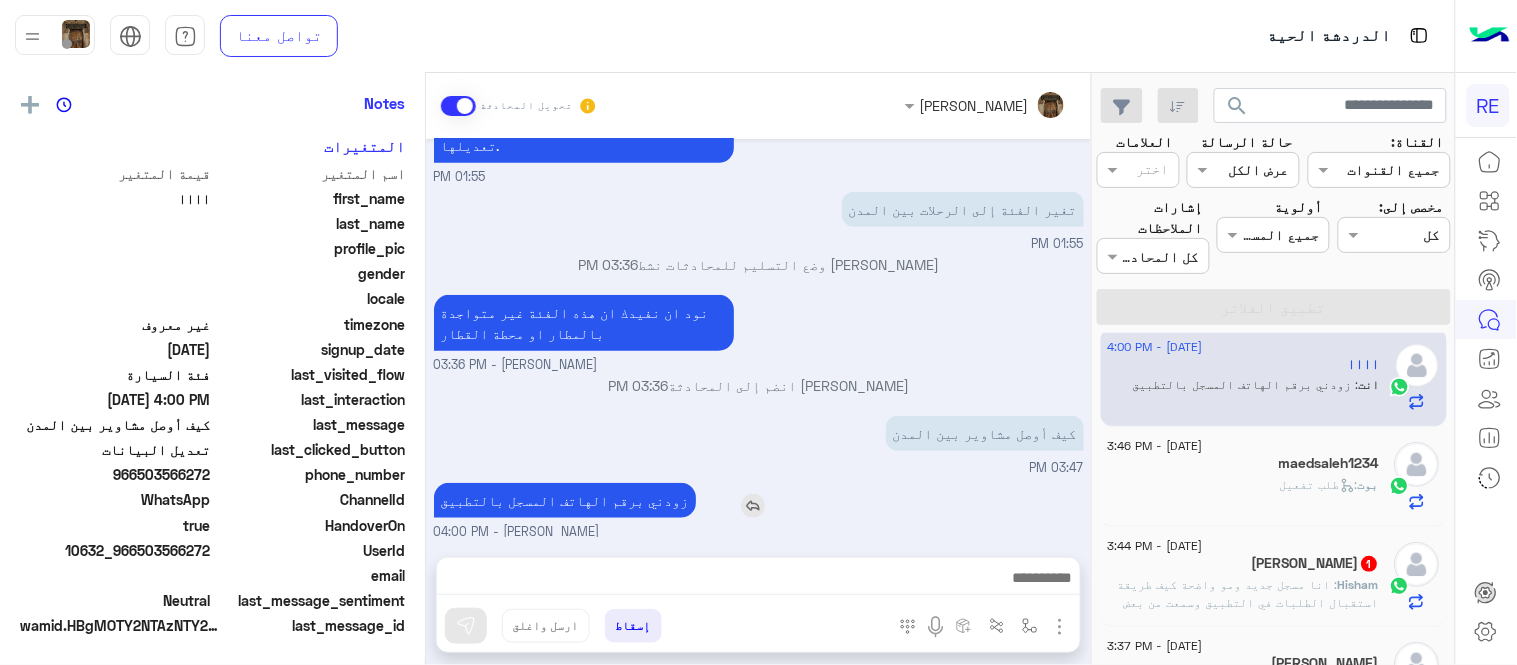 click on "زودني برقم الهاتف المسجل بالتطبيق" at bounding box center (565, 500) 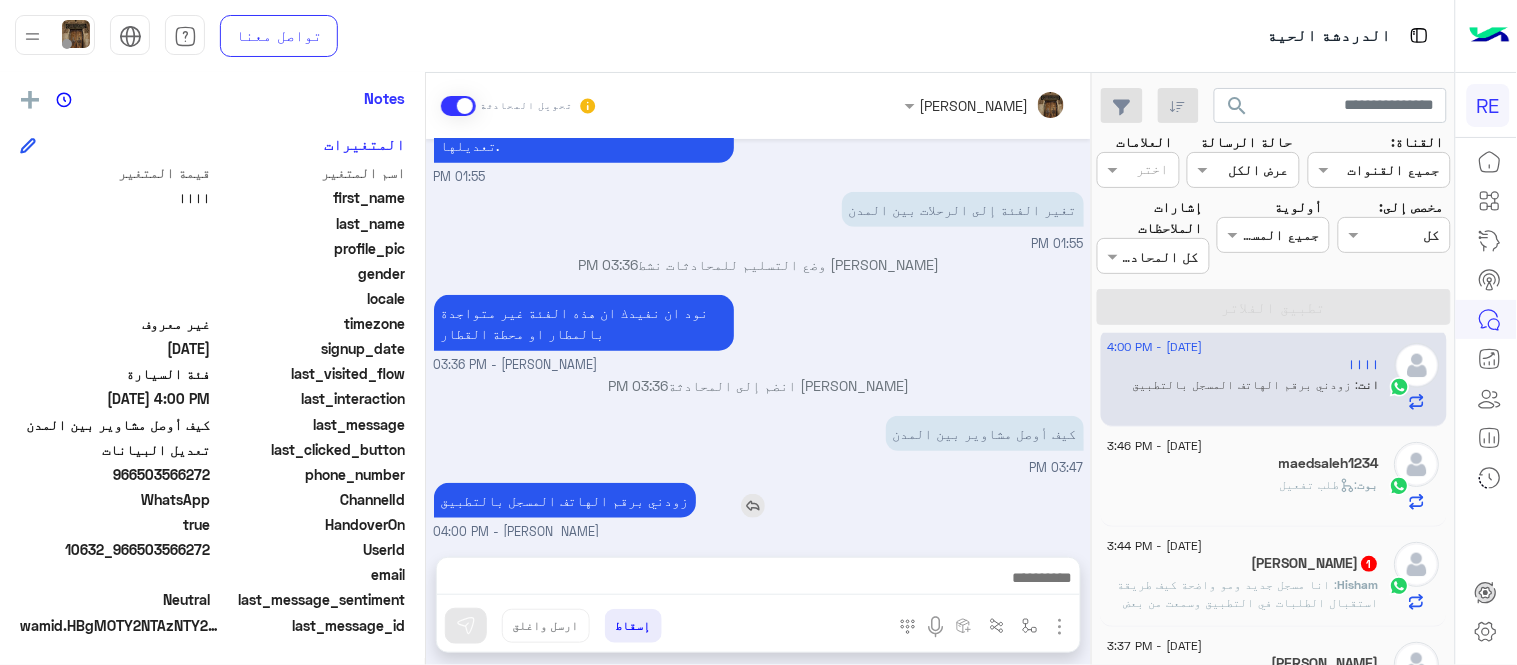 copy 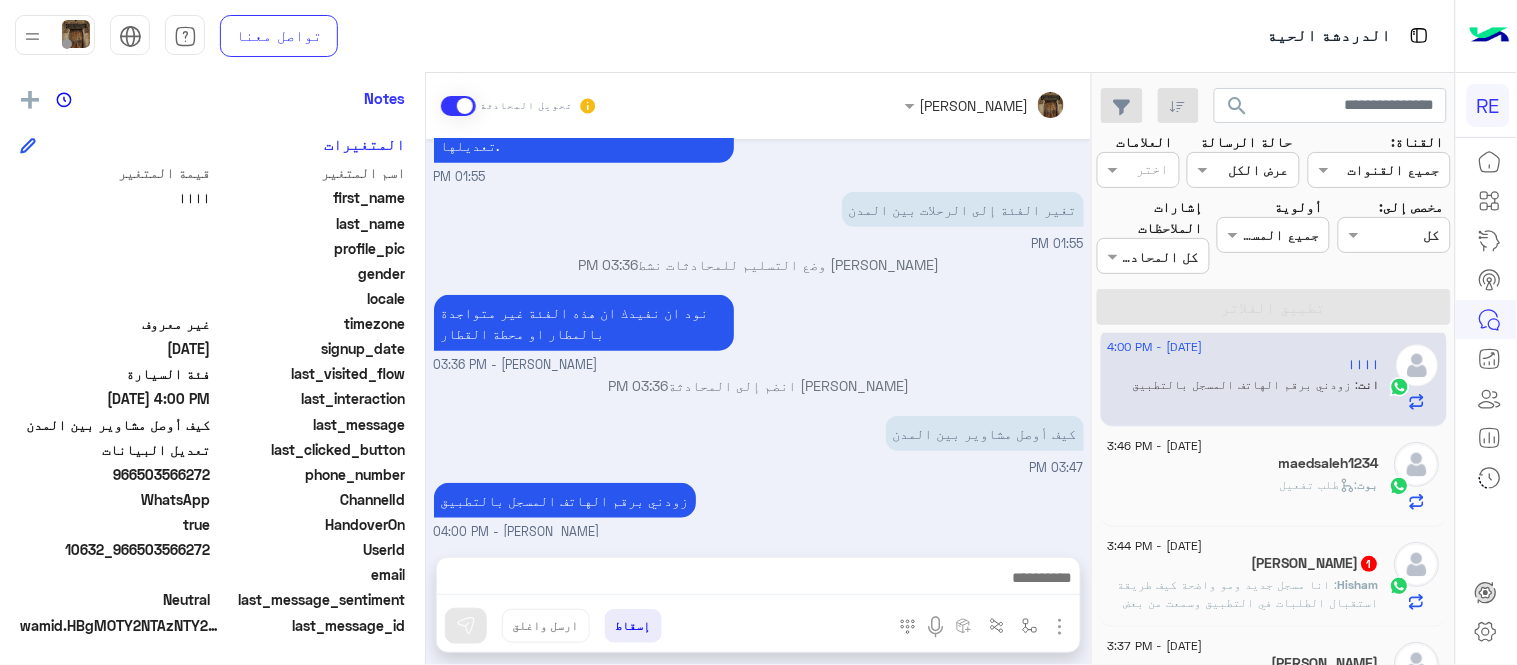 click on "maedsaleh1234" 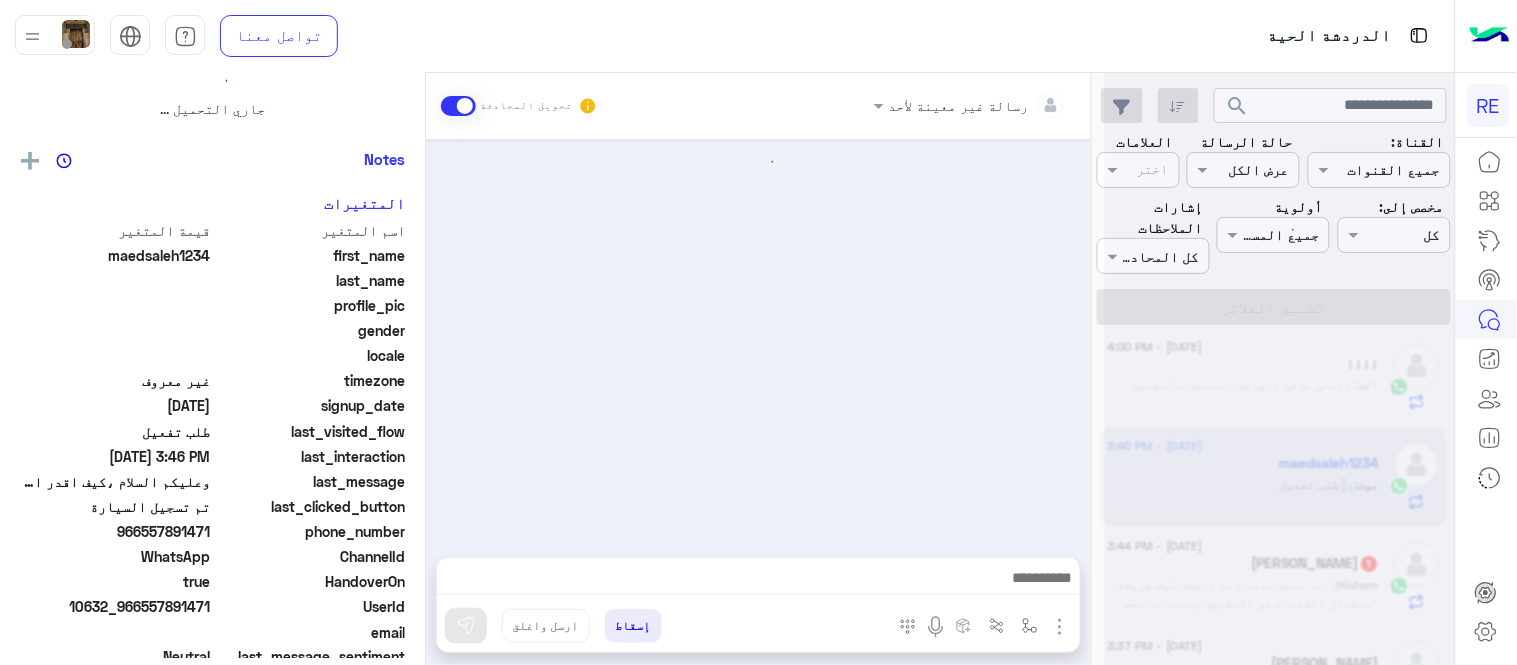 scroll, scrollTop: 0, scrollLeft: 0, axis: both 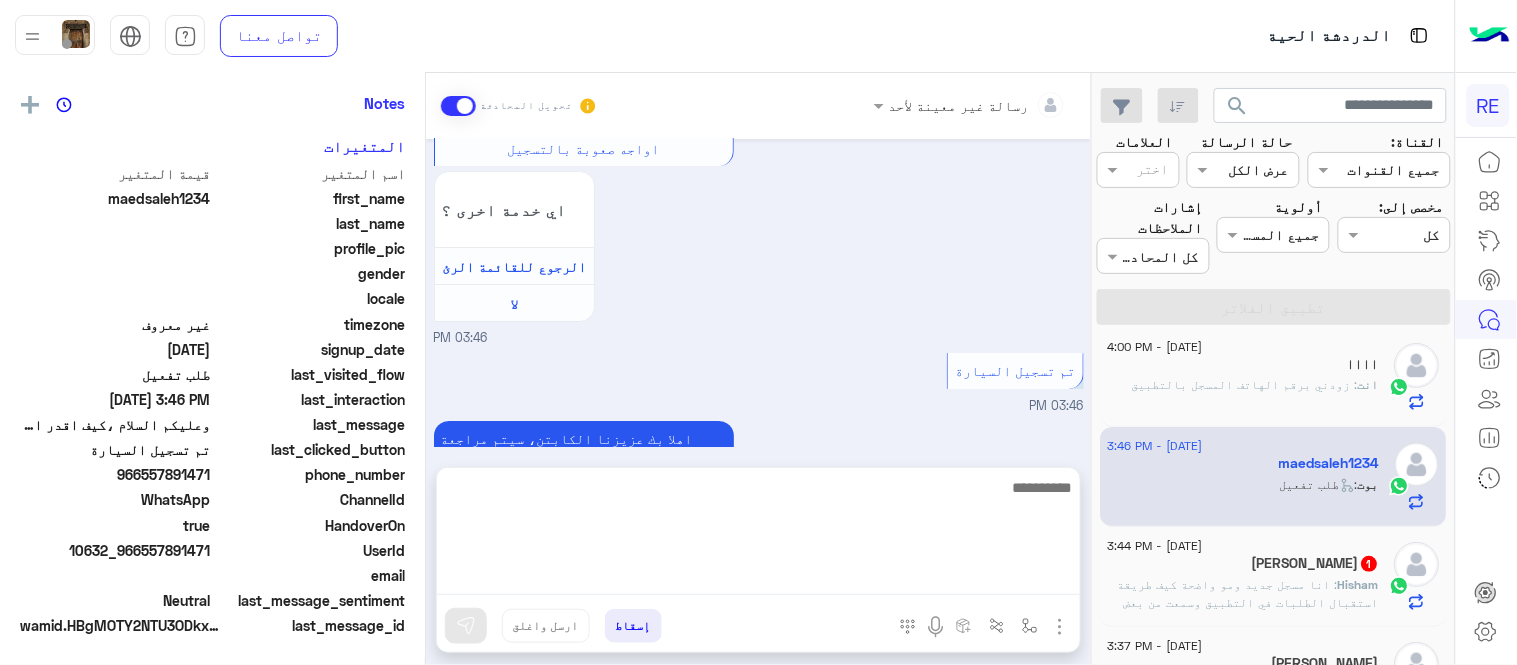 click at bounding box center [758, 535] 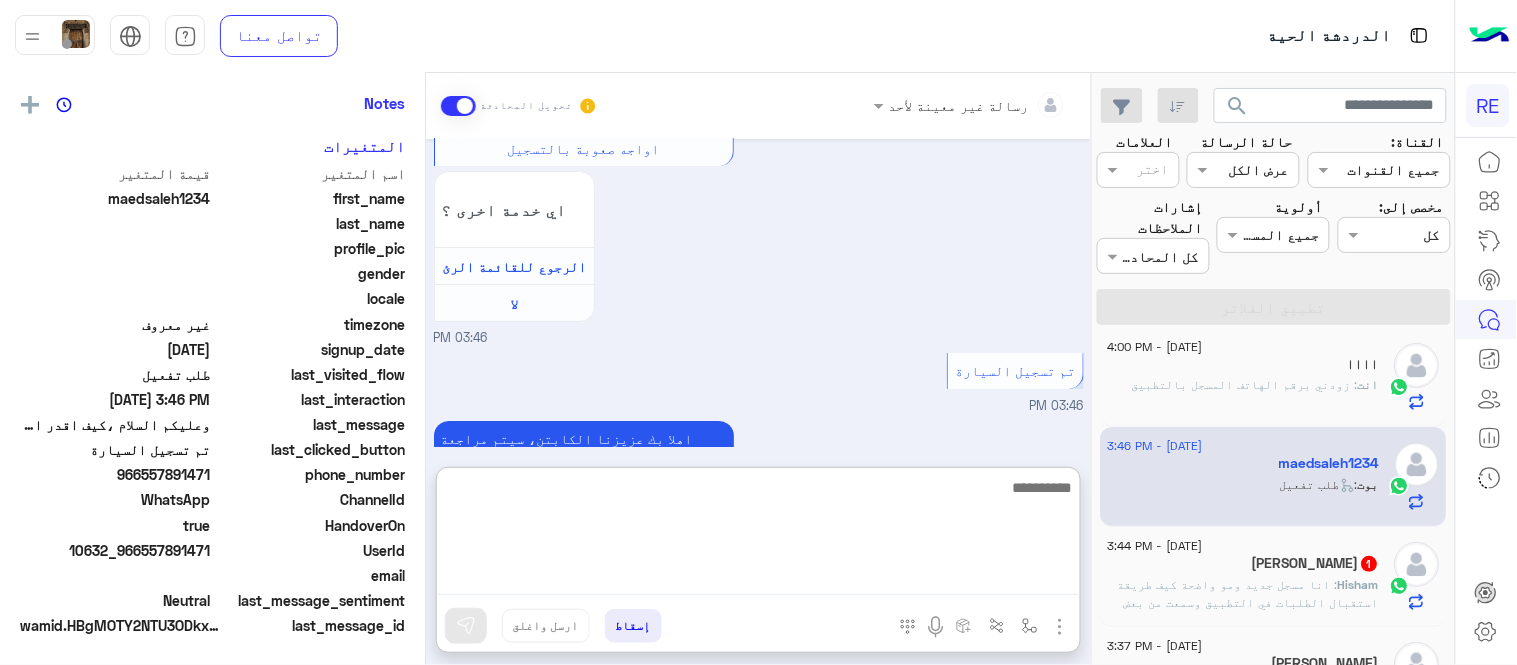 paste on "**********" 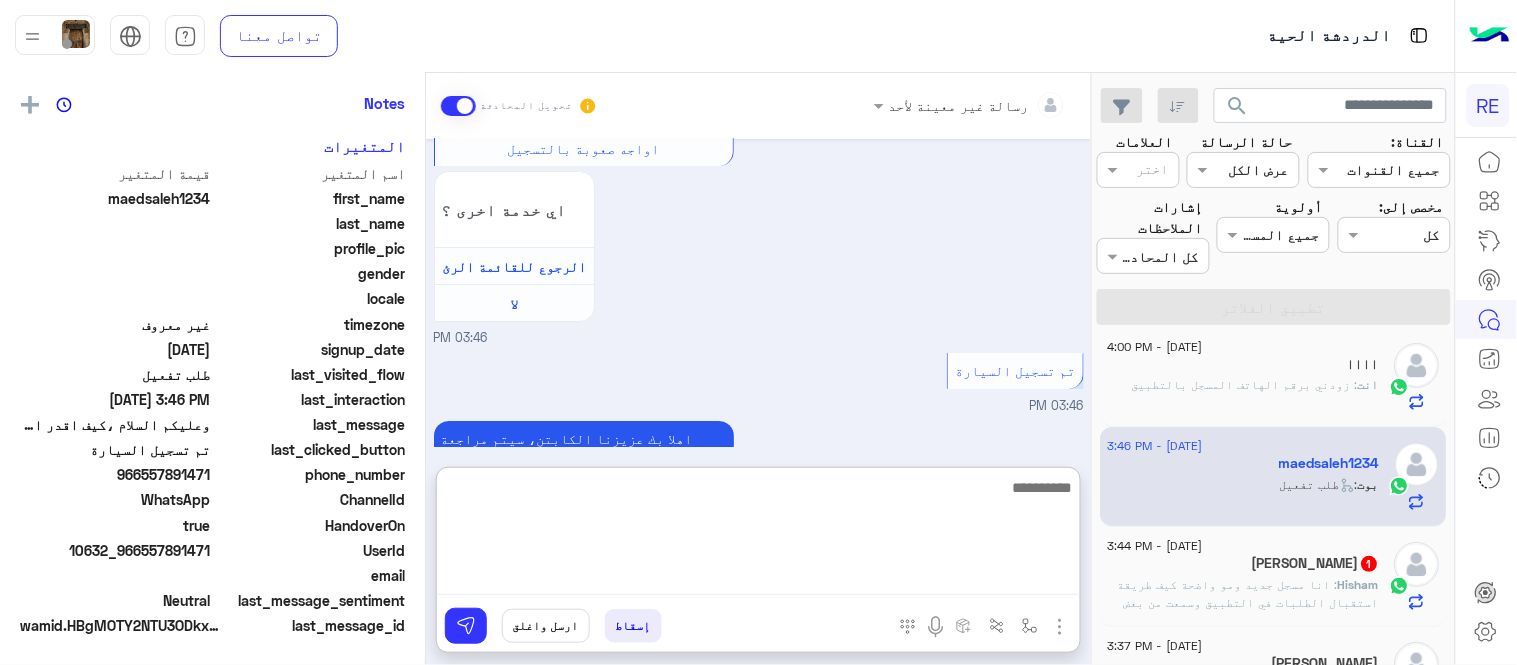 type on "**********" 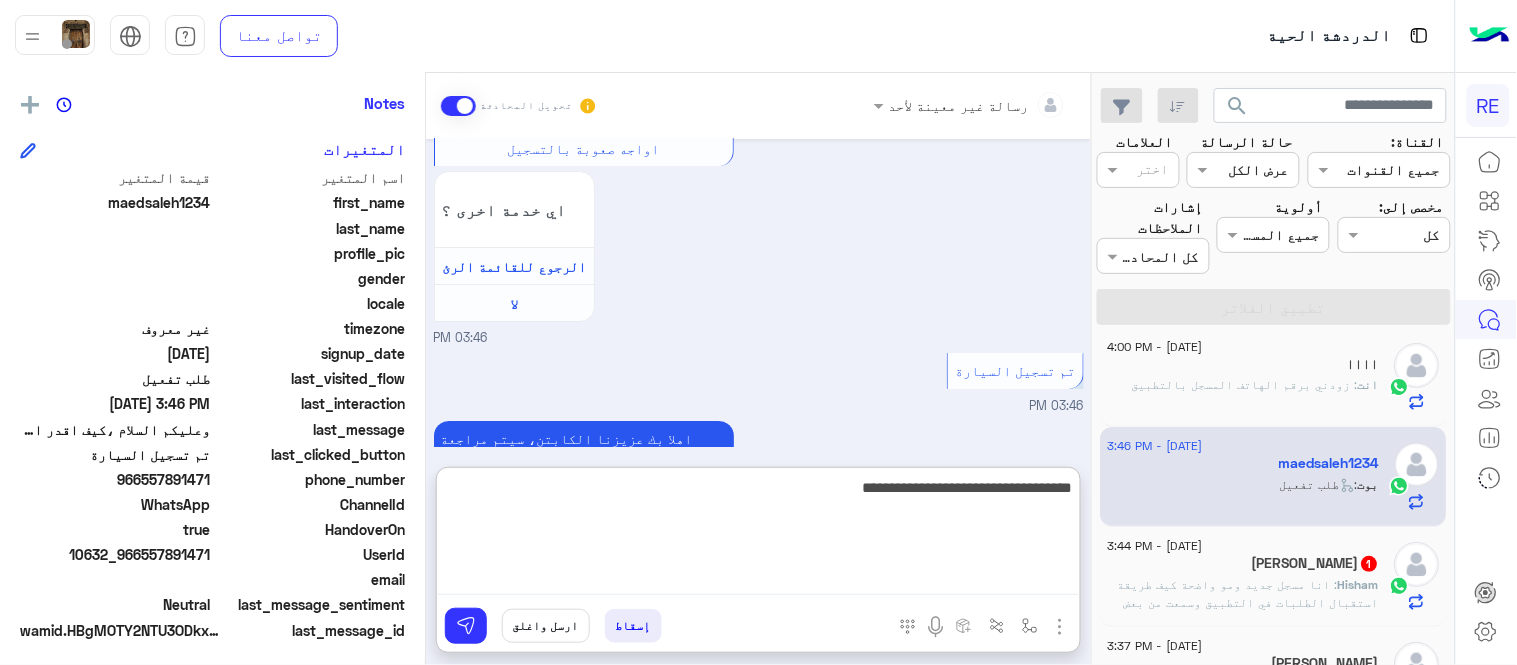 scroll, scrollTop: 410, scrollLeft: 0, axis: vertical 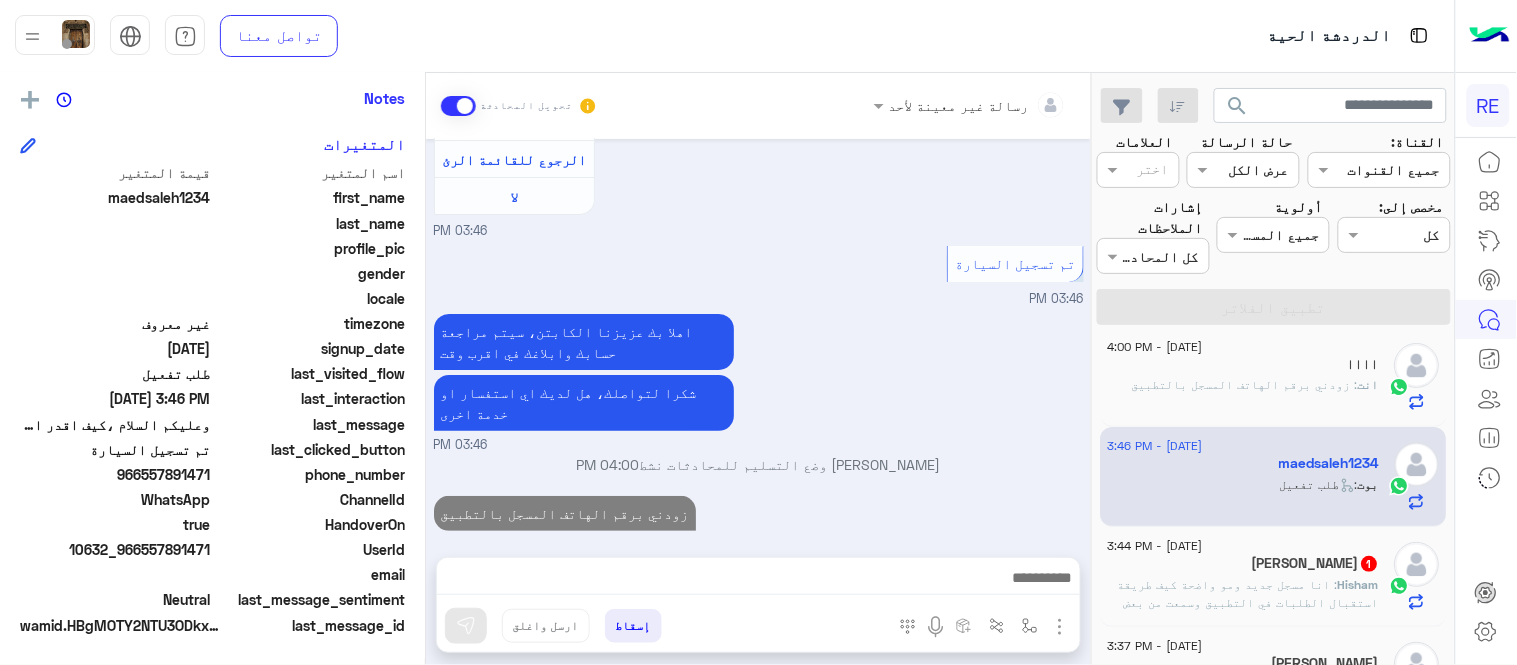click on "[DATE] - 3:44 PM" 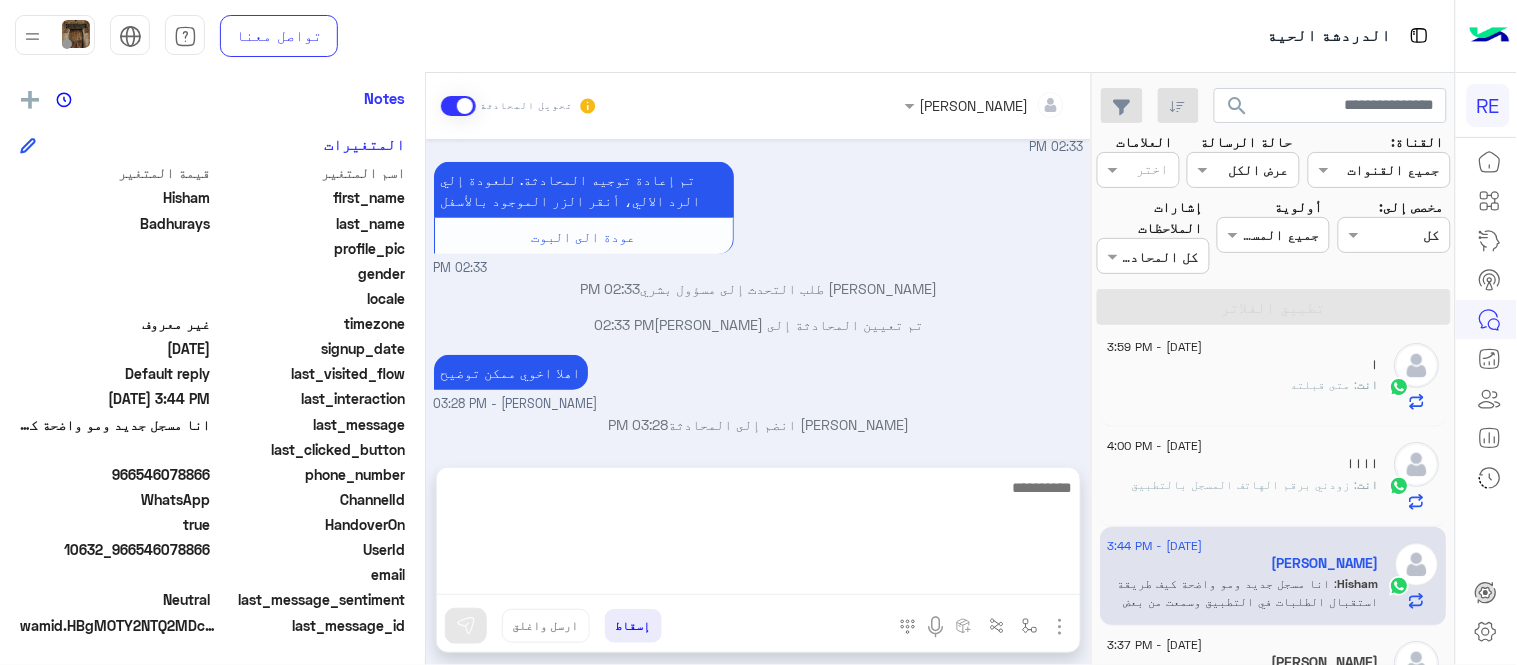 click at bounding box center (758, 535) 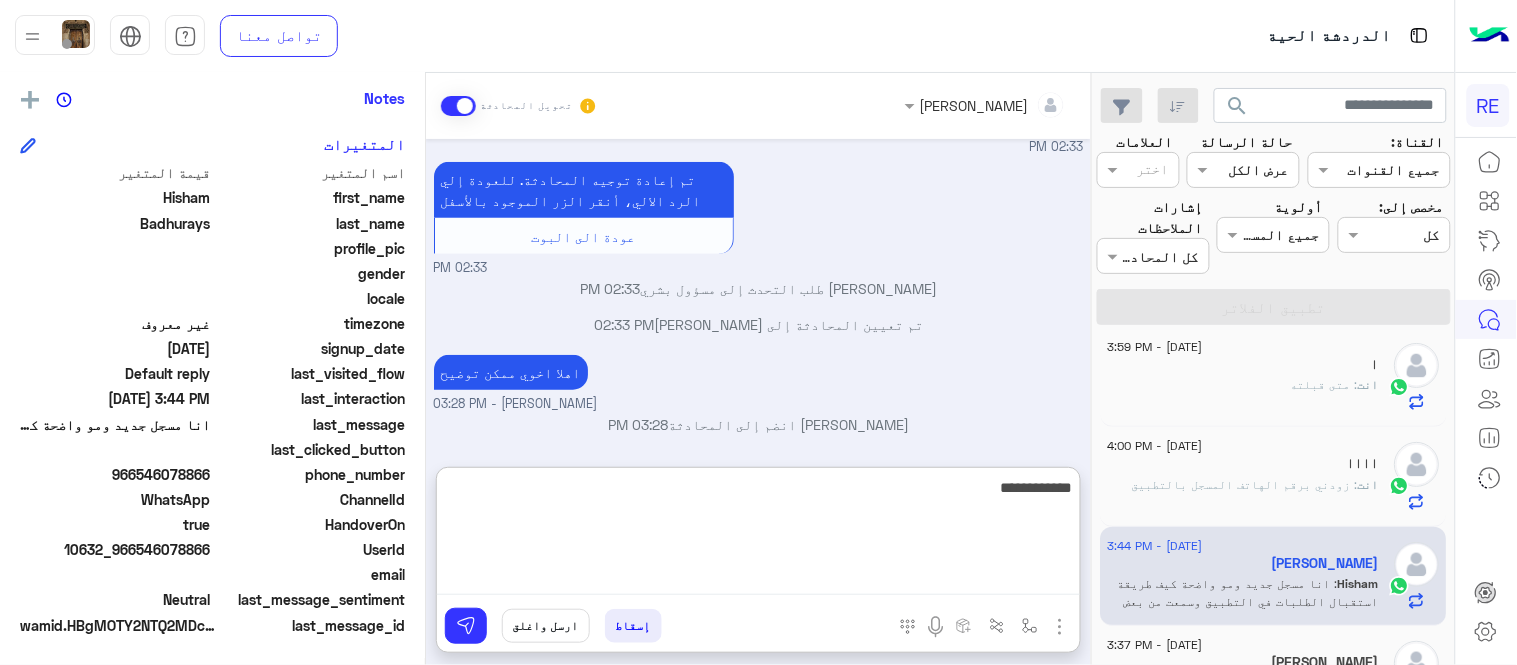 type on "**********" 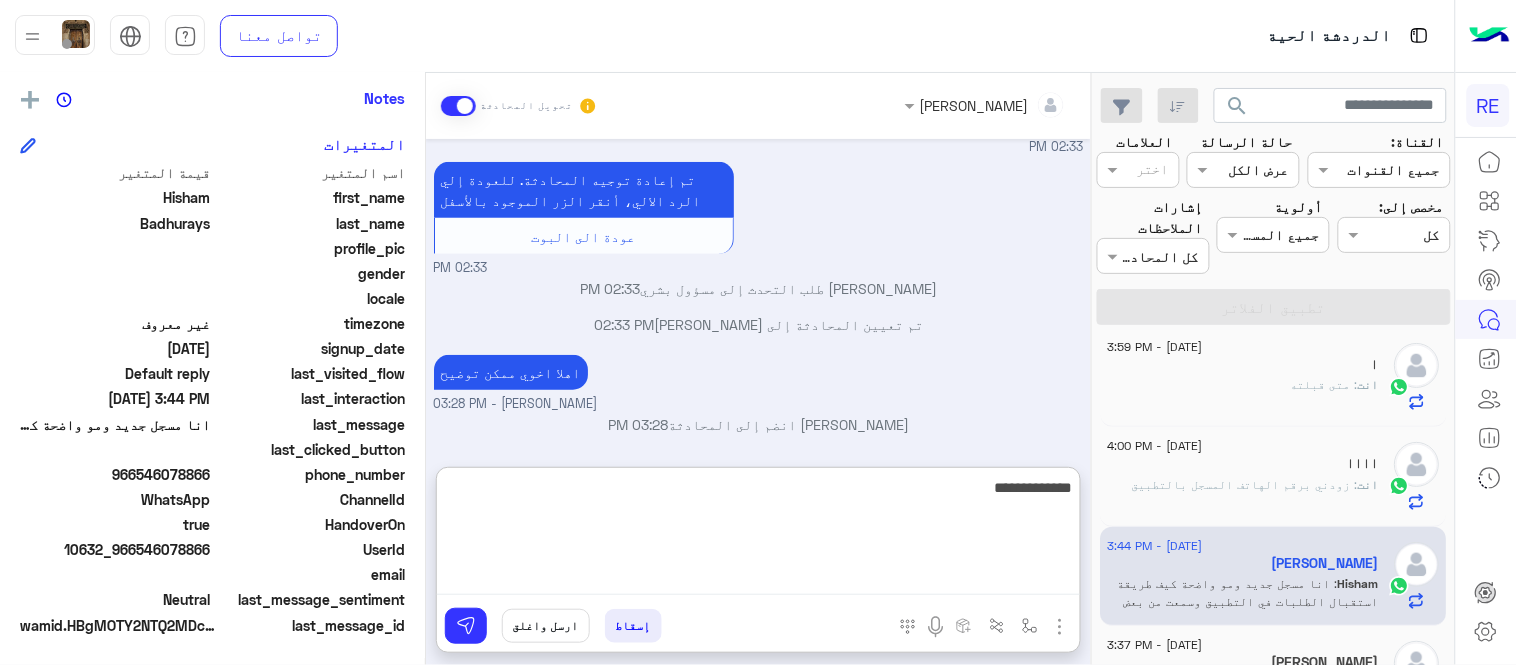 type 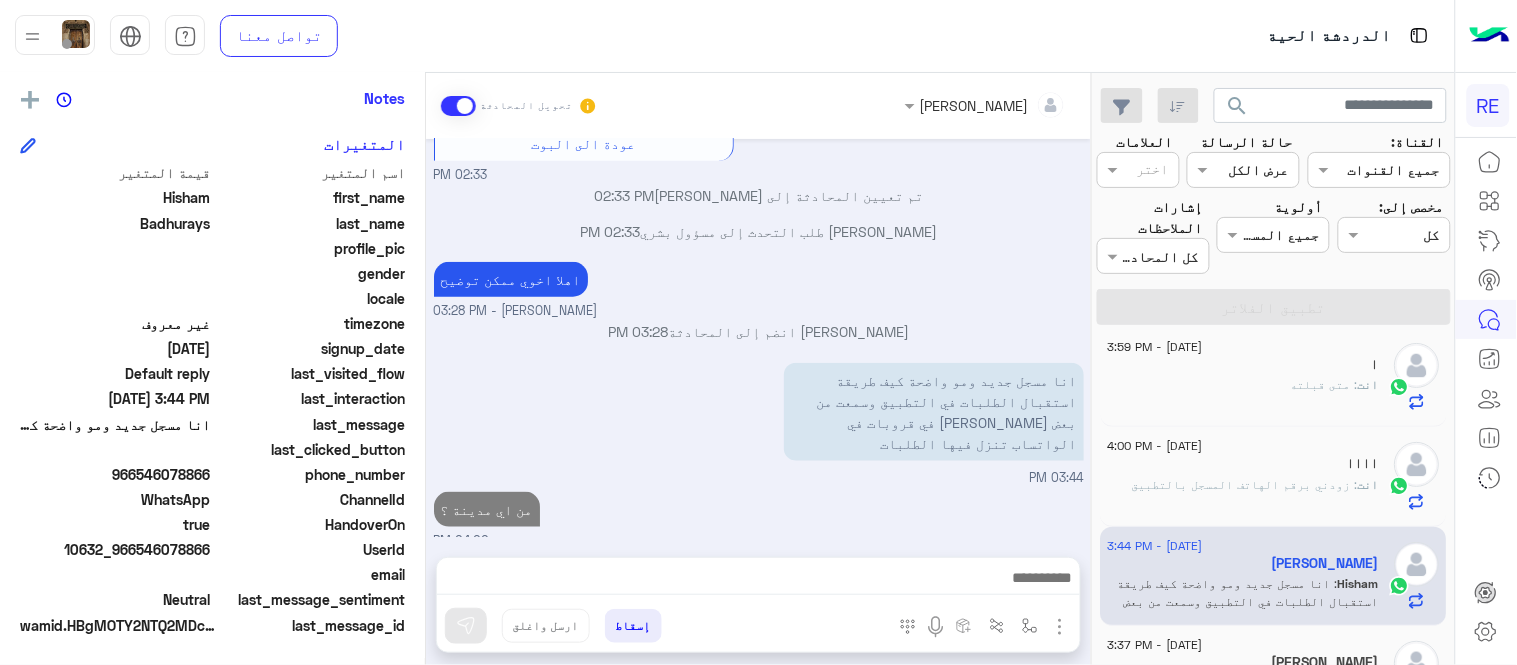 click on "[DATE]  السلام عليكم  هل في طلبات خارج التطبيق ؟!   02:32 PM  [PERSON_NAME] بتواصلك، نأمل منك توضيح استفسارك أكثر    02:32 PM  هل في قروبات خارج التطبيق يتم من خلالها استقبال الطلبات ؟   02:33 PM  تم إعادة توجيه المحادثة. للعودة إلي الرد الالي، أنقر الزر الموجود بالأسفل  عودة الى البوت     02:33 PM   تم تعيين المحادثة إلى [PERSON_NAME]   02:33 PM       [PERSON_NAME] طلب التحدث إلى مسؤول بشري   02:33 PM      اهلا اخوي ممكن توضيح  [PERSON_NAME] -  03:28 PM   [PERSON_NAME] انضم إلى المحادثة   03:28 PM      انا مسجل جديد ومو واضحة كيف طريقة استقبال الطلبات في التطبيق وسمعت من بعض [PERSON_NAME] في قروبات في الواتساب تنزل فيها الطلبات   03:44 PM    04:00 PM" at bounding box center (758, 338) 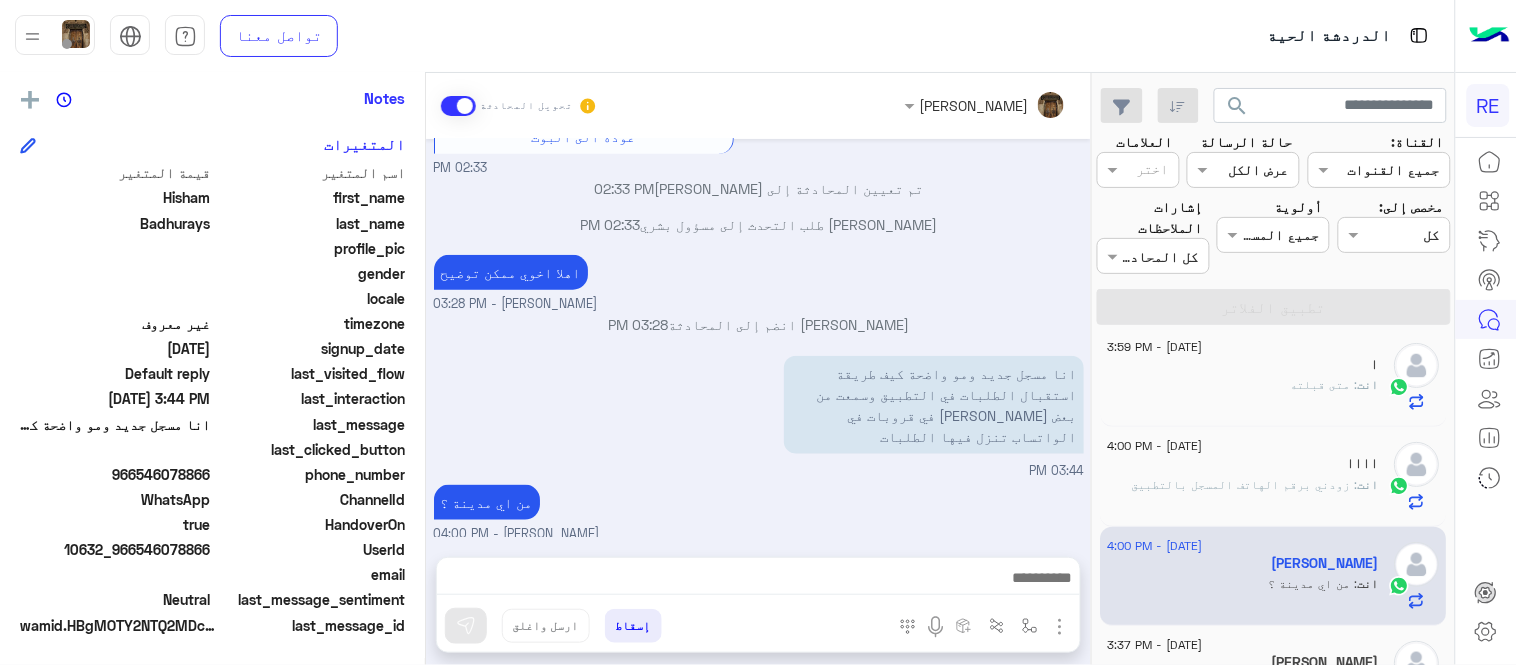 click on "[PERSON_NAME] تحويل المحادثة     [DATE]  السلام عليكم  هل في طلبات خارج التطبيق ؟!   02:32 PM  [PERSON_NAME] بتواصلك، نأمل منك توضيح استفسارك أكثر    02:32 PM  هل في قروبات خارج التطبيق يتم من خلالها استقبال الطلبات ؟   02:33 PM  تم إعادة توجيه المحادثة. للعودة إلي الرد الالي، أنقر الزر الموجود بالأسفل  عودة الى البوت     02:33 PM   تم تعيين المحادثة إلى [PERSON_NAME]   02:33 PM       [PERSON_NAME] طلب التحدث إلى مسؤول بشري   02:33 PM      اهلا اخوي ممكن توضيح  [PERSON_NAME] -  03:28 PM   [PERSON_NAME] انضم إلى المحادثة   03:28 PM        03:44 PM  من اي مدينة ؟  [PERSON_NAME] -  04:00 PM   [PERSON_NAME] انضم إلى المحادثة   04:00 PM       إسقاط   ارسل واغلق    Hisham Badhurays" 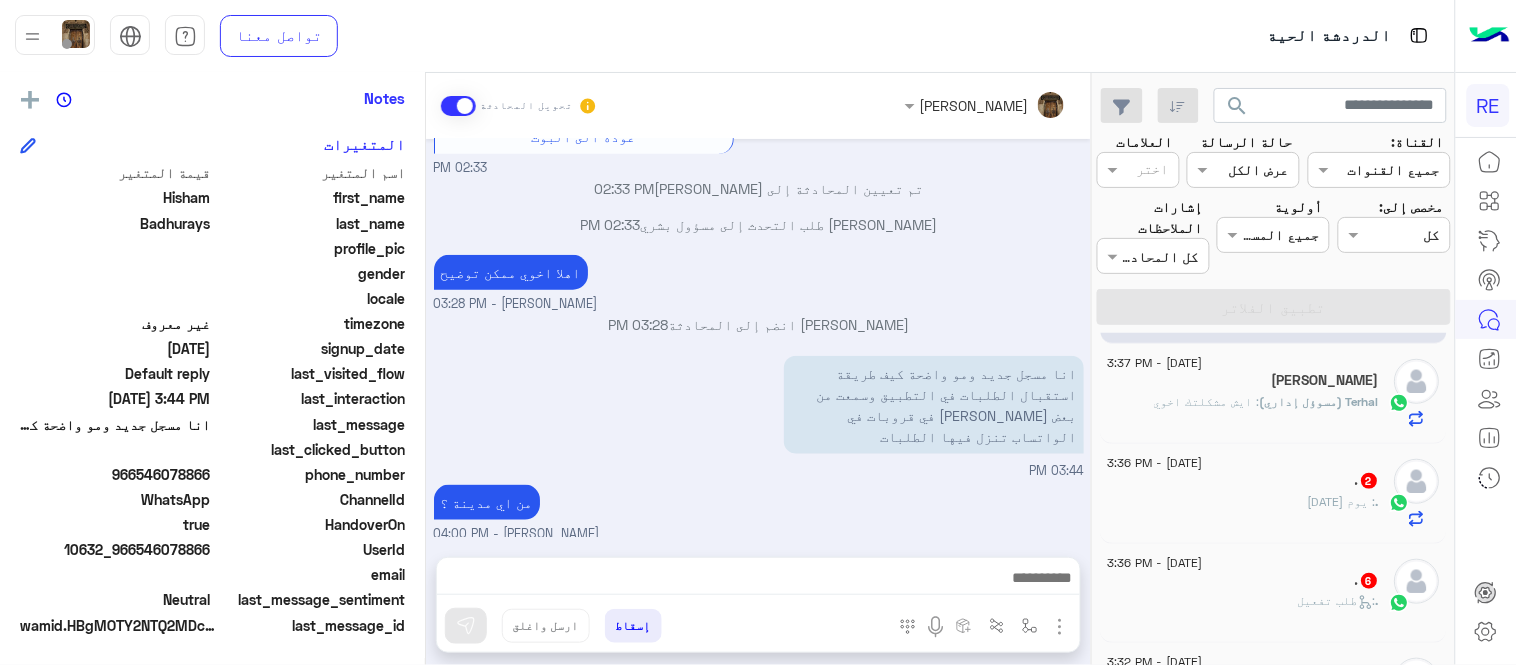 click on ". : يوم [DATE]" 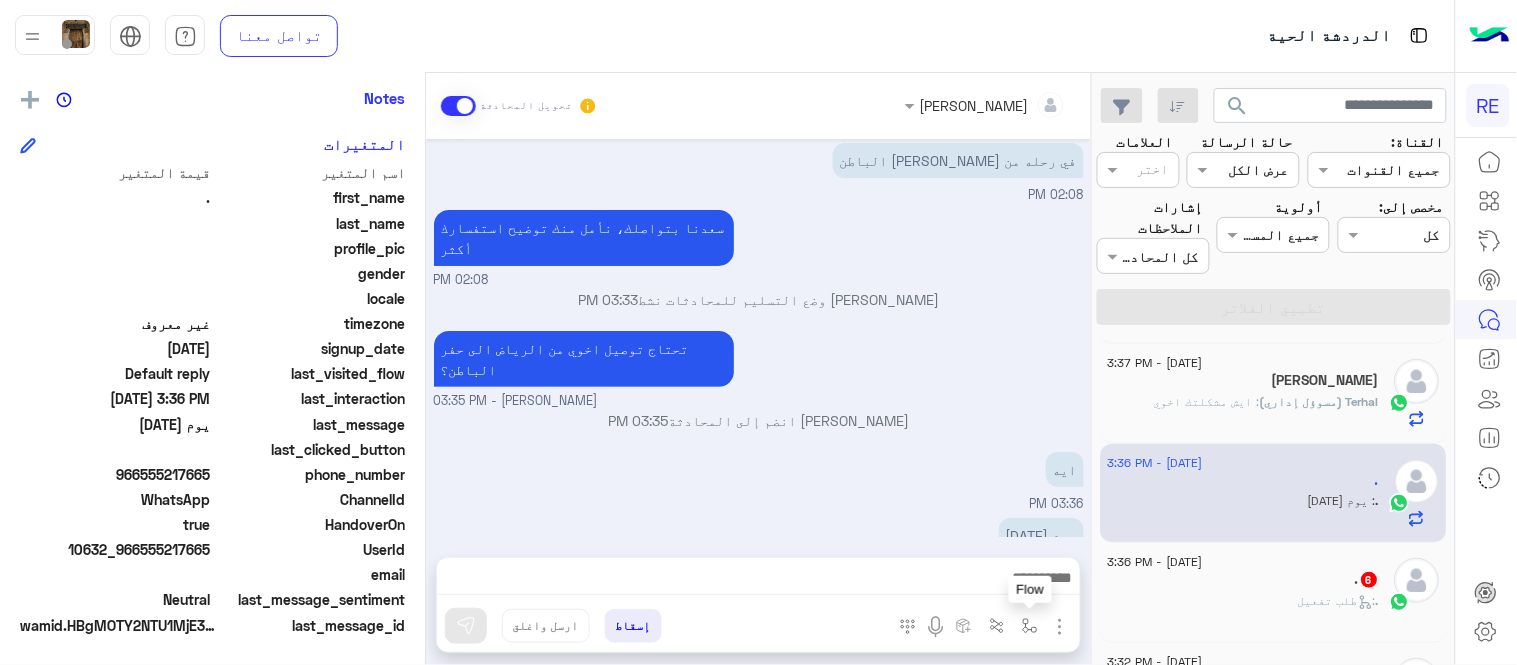 click at bounding box center [1030, 626] 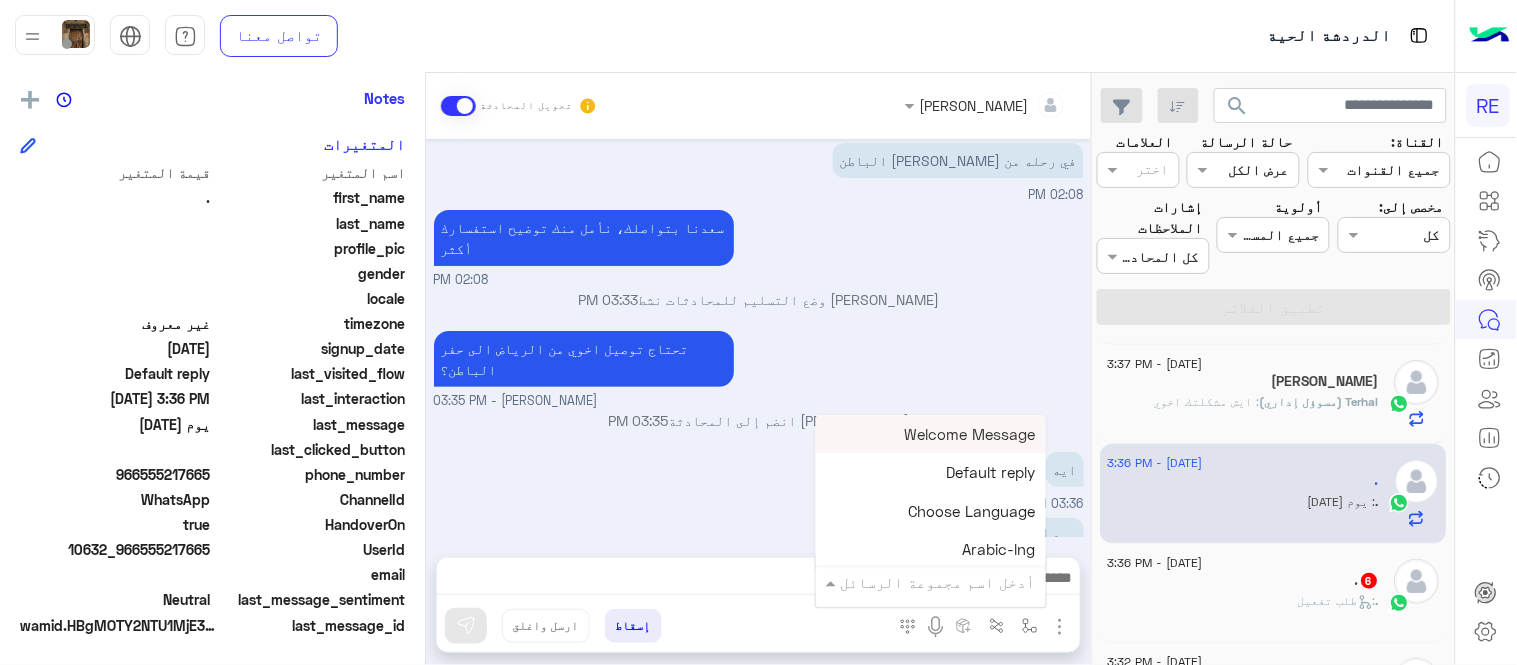click at bounding box center [959, 582] 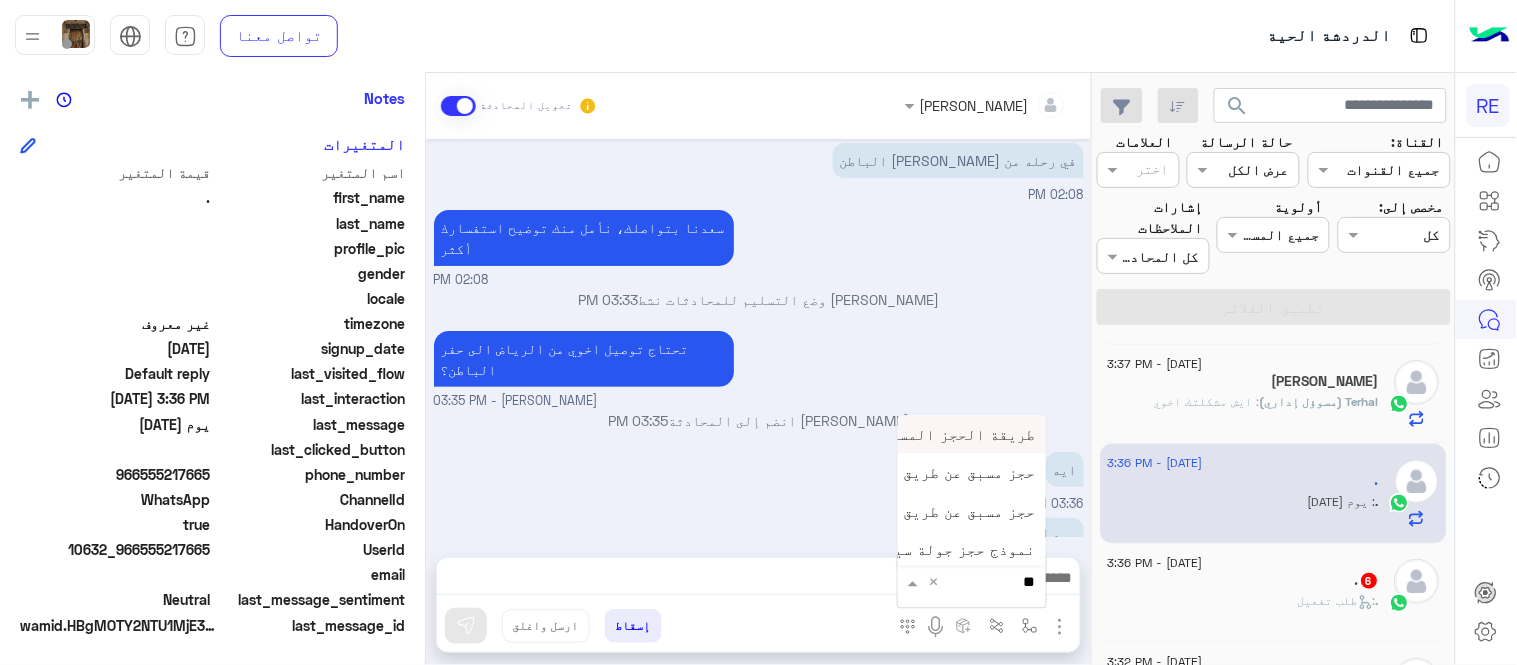 type on "***" 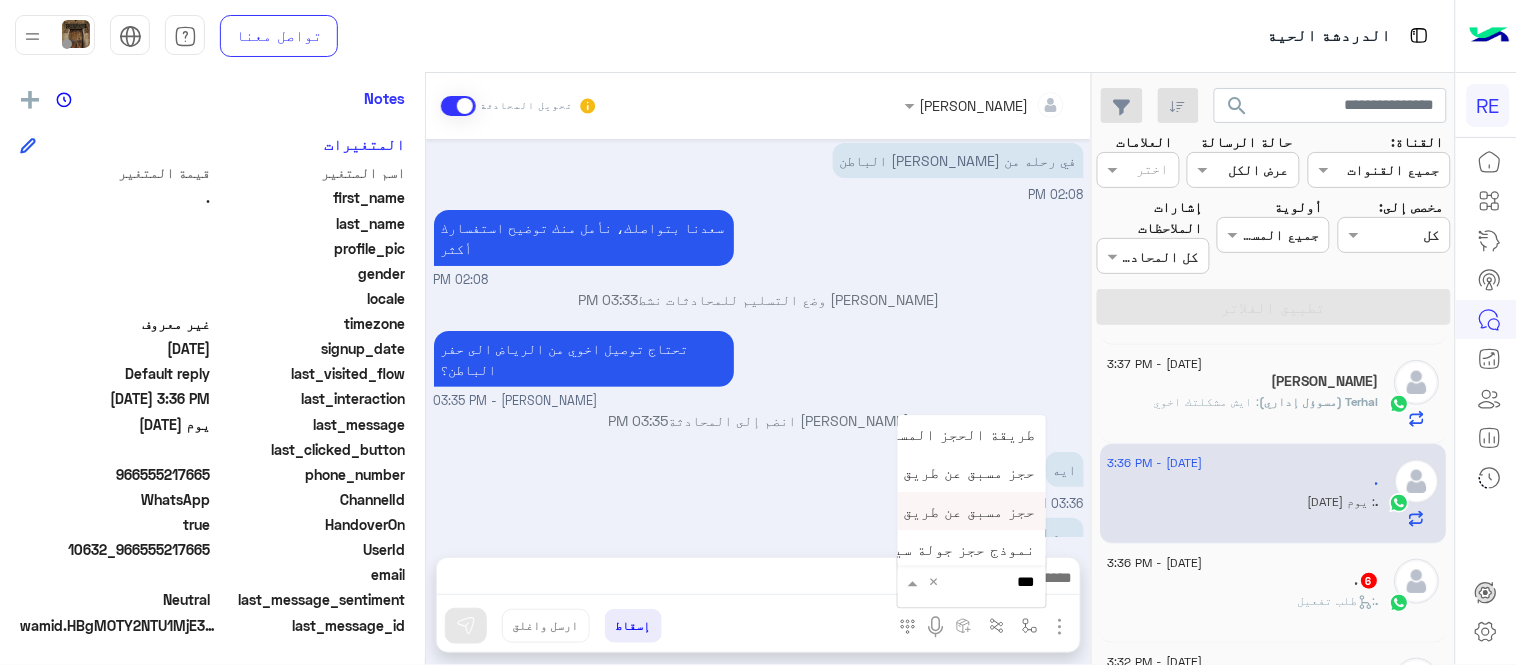 click on "حجز مسبق عن طريق التطبيق" at bounding box center [936, 511] 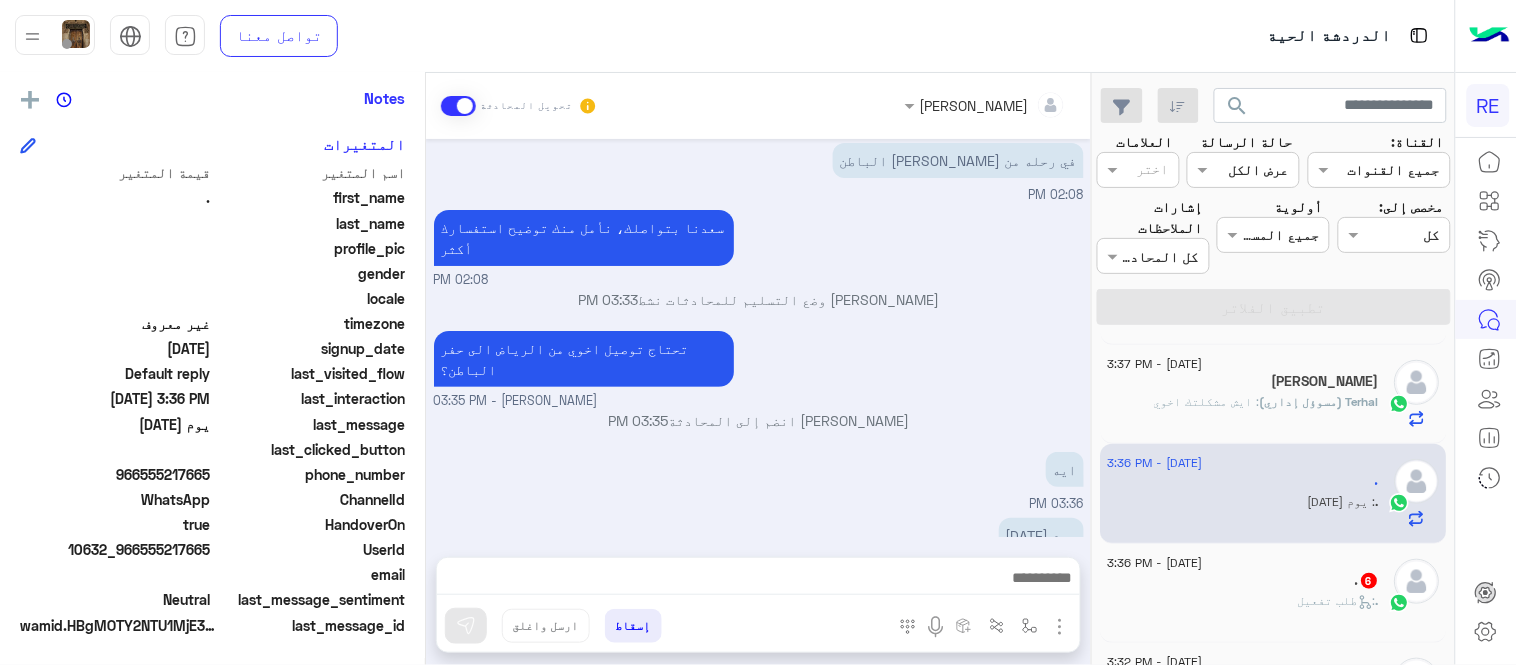 type on "**********" 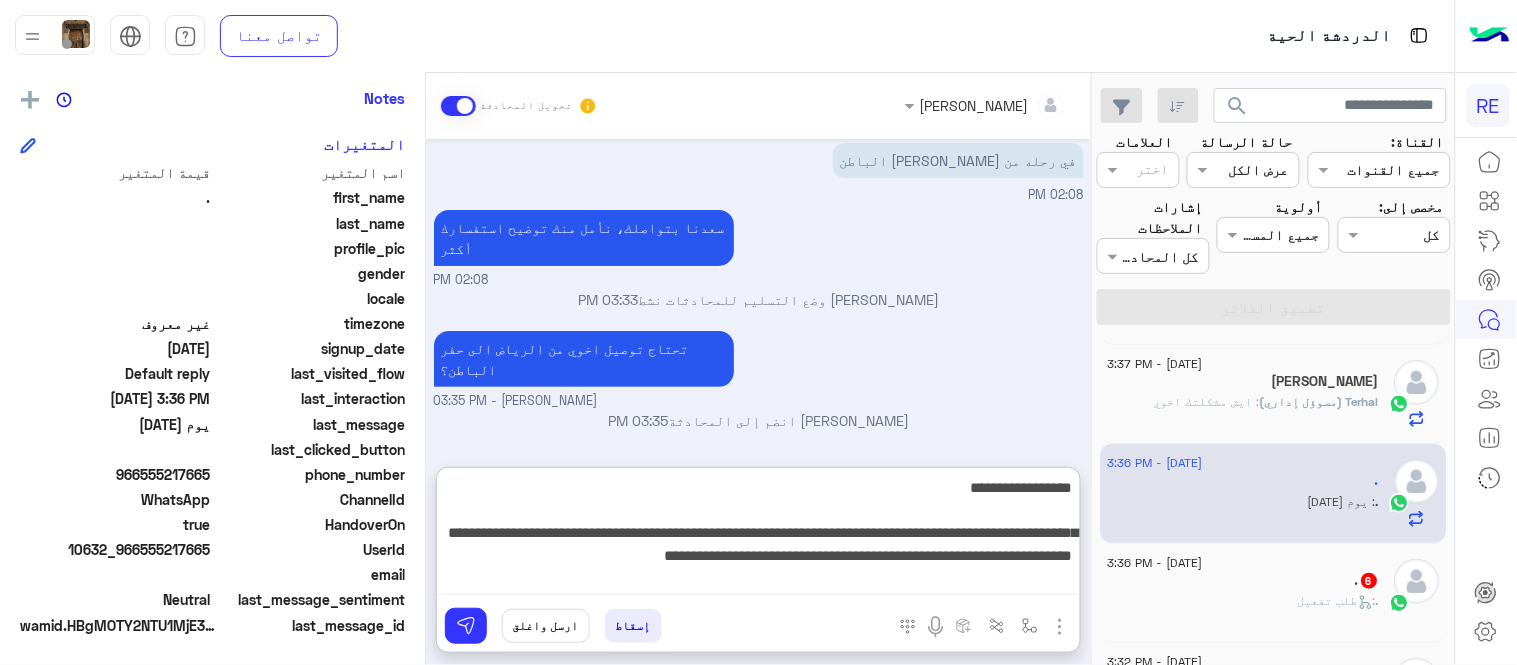 click on "**********" at bounding box center [758, 535] 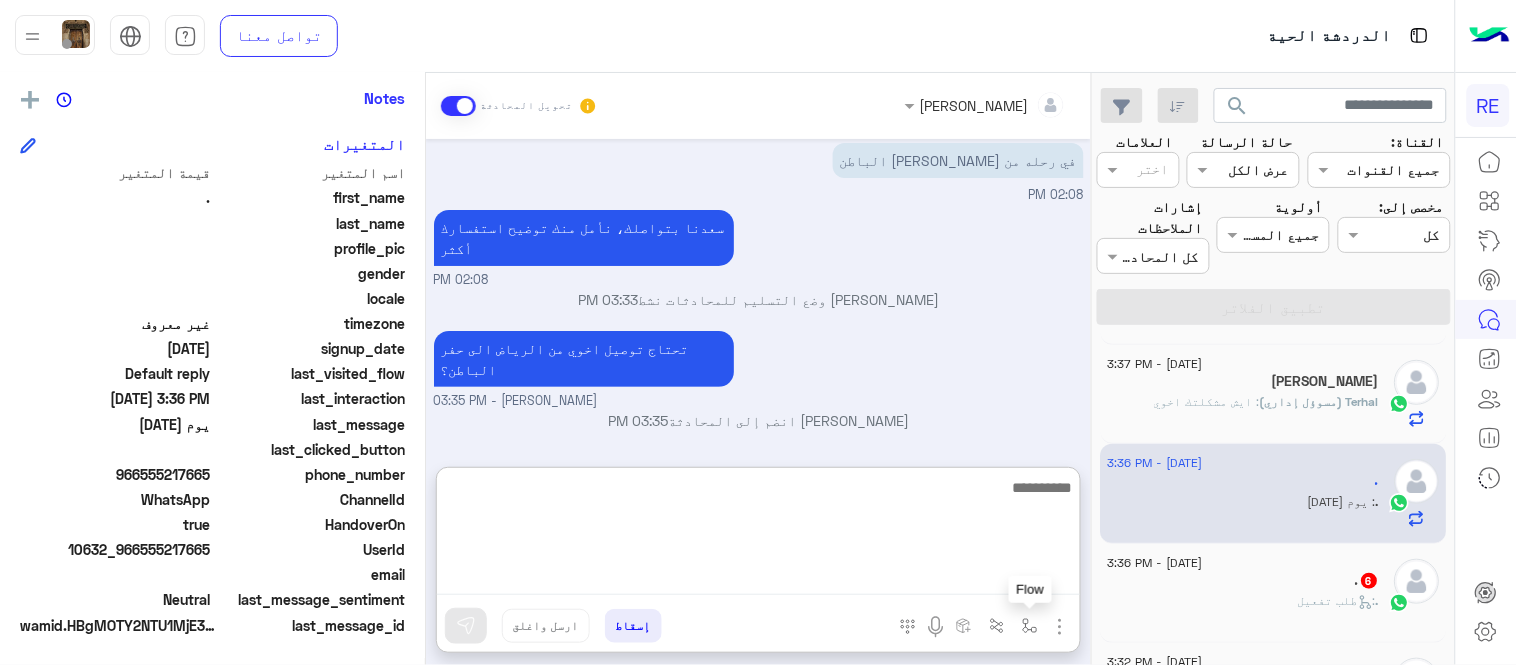 type 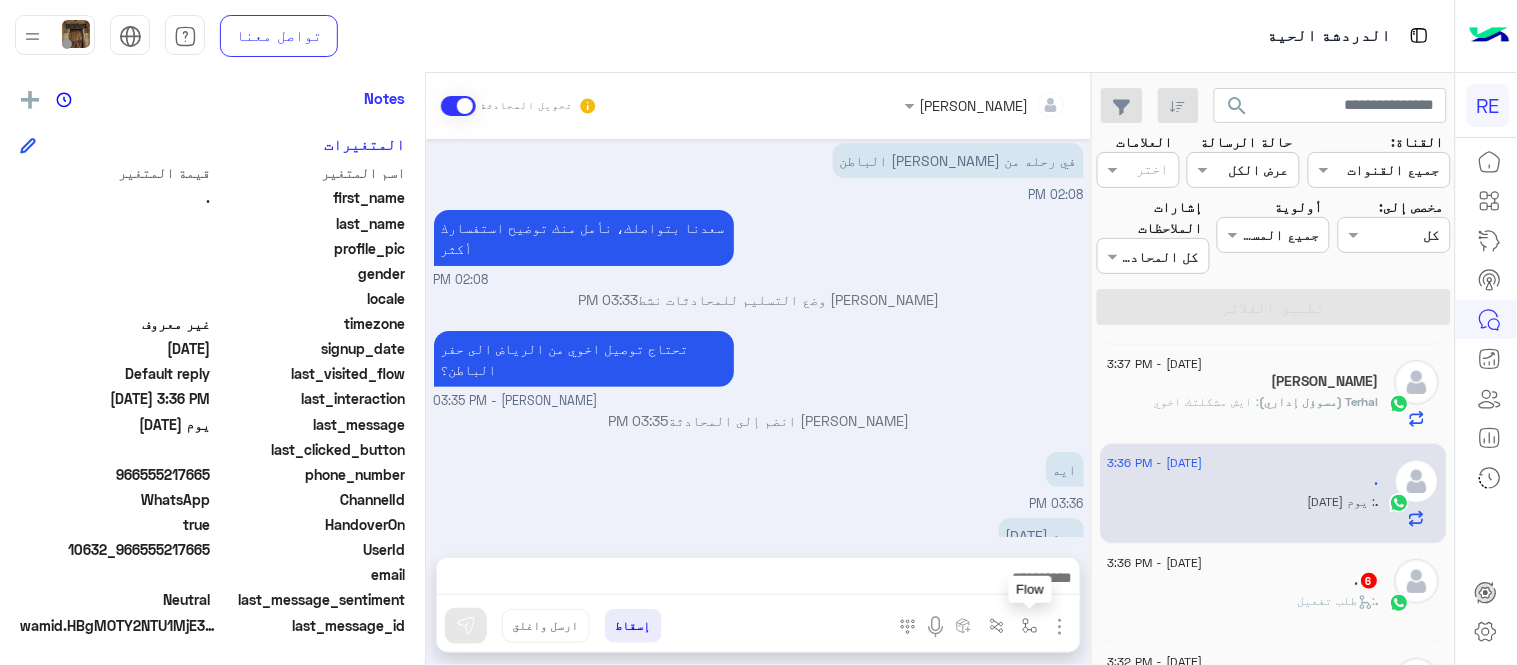 click at bounding box center [1030, 626] 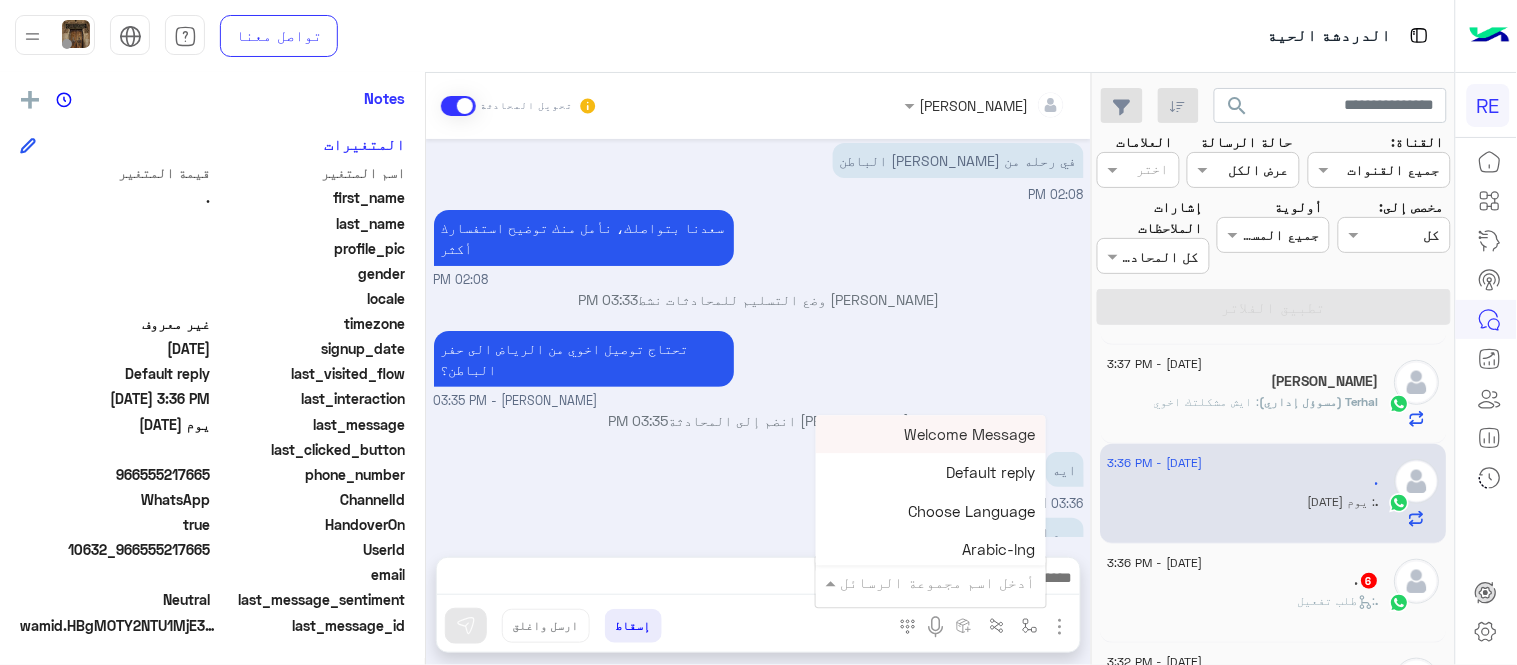 click at bounding box center [959, 582] 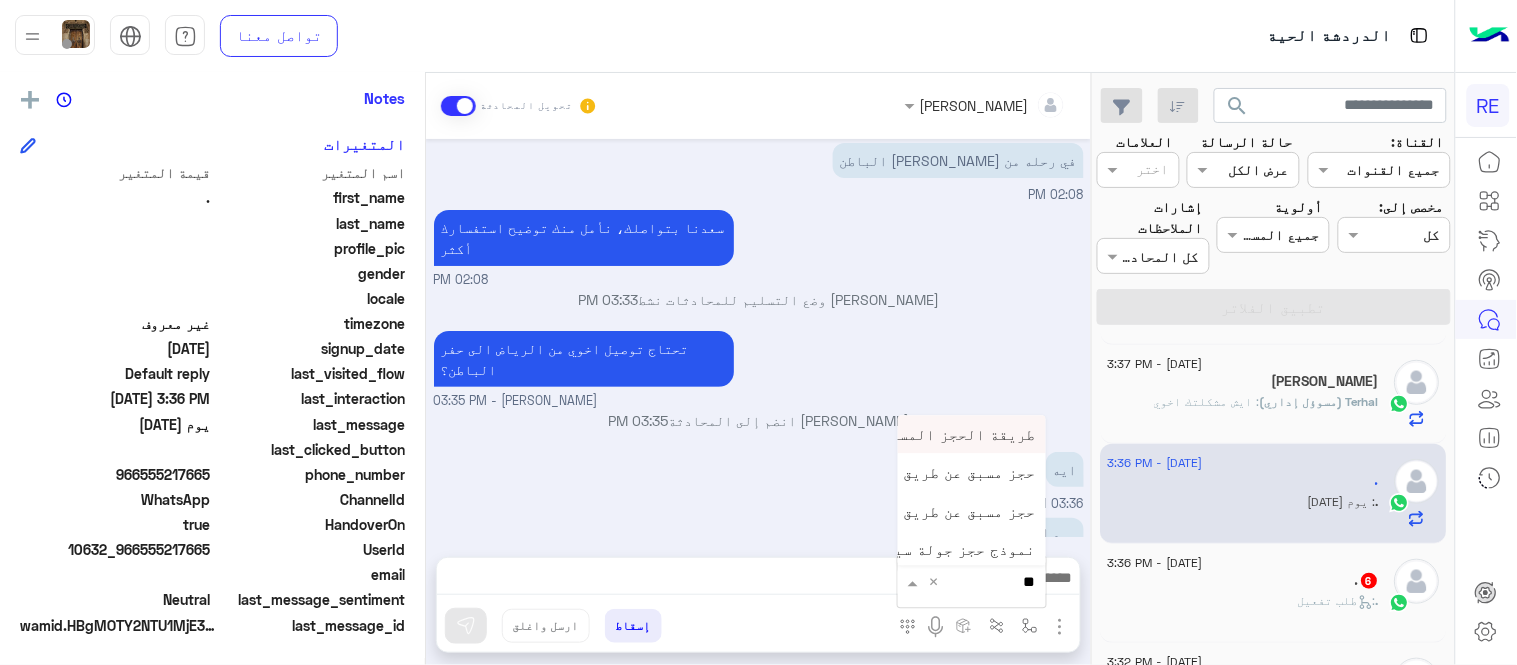 type on "***" 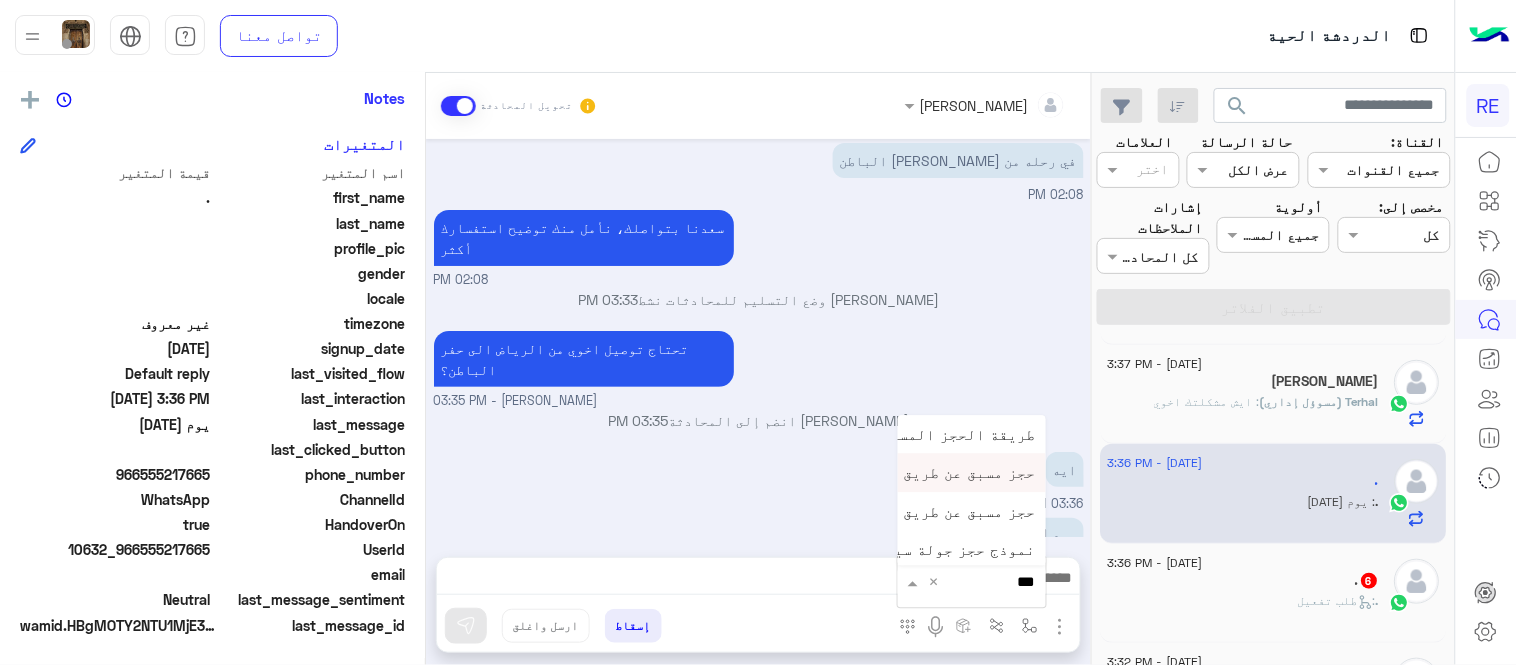 click on "حجز مسبق عن طريق الواتساب غير مكتمل" at bounding box center (890, 473) 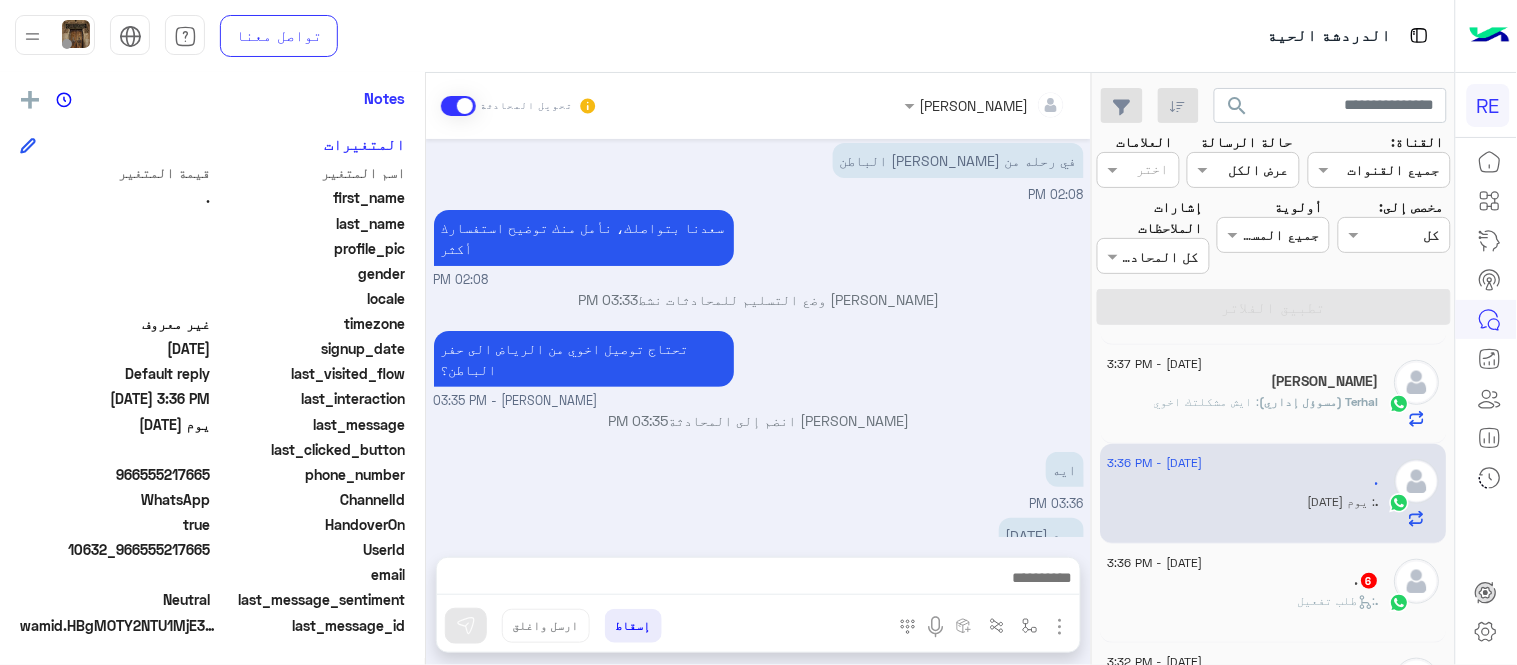type on "**********" 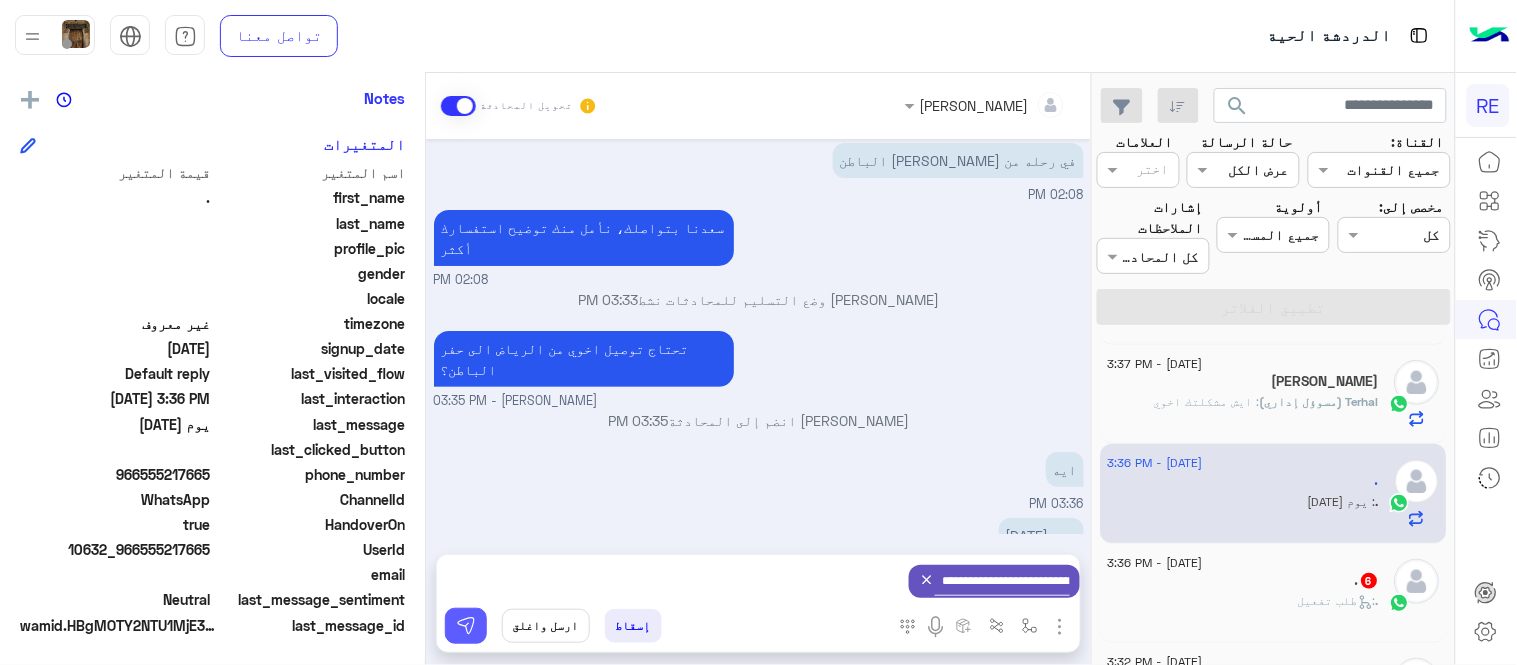 click at bounding box center (466, 626) 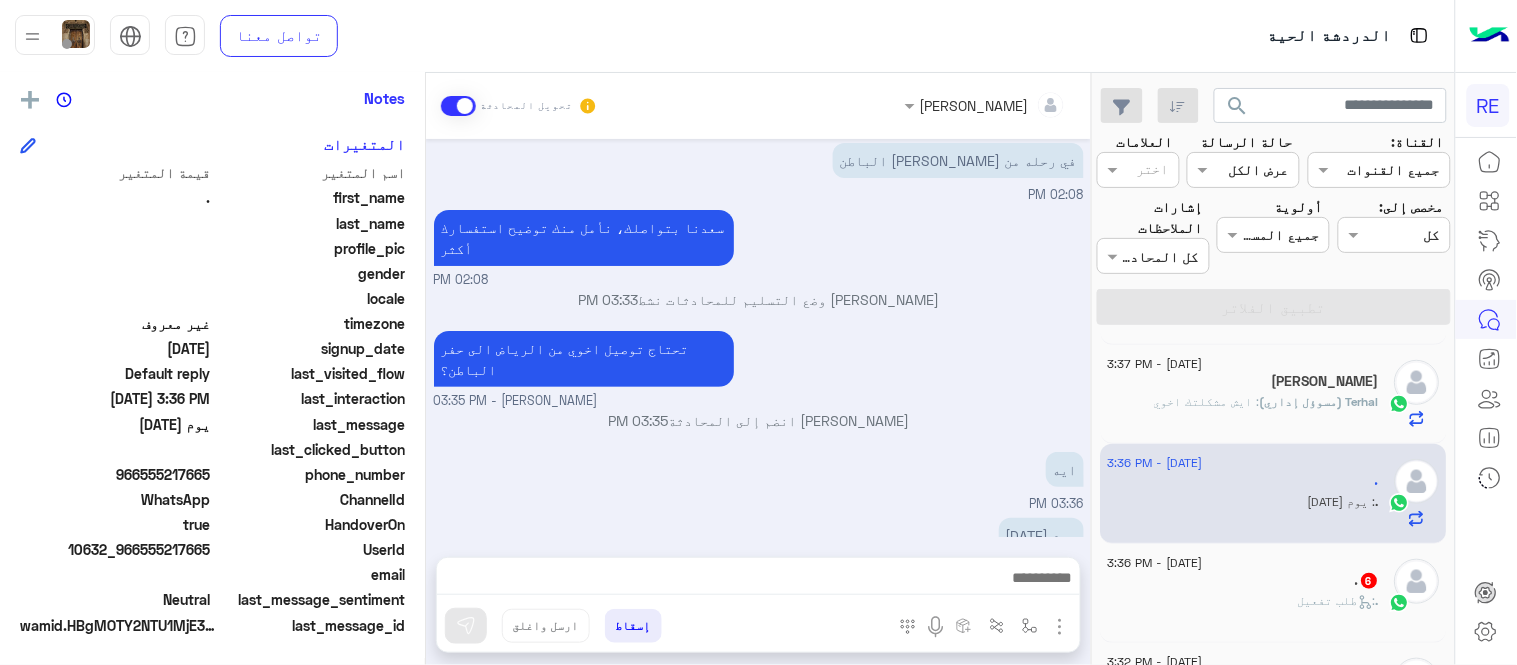 scroll, scrollTop: 36, scrollLeft: 0, axis: vertical 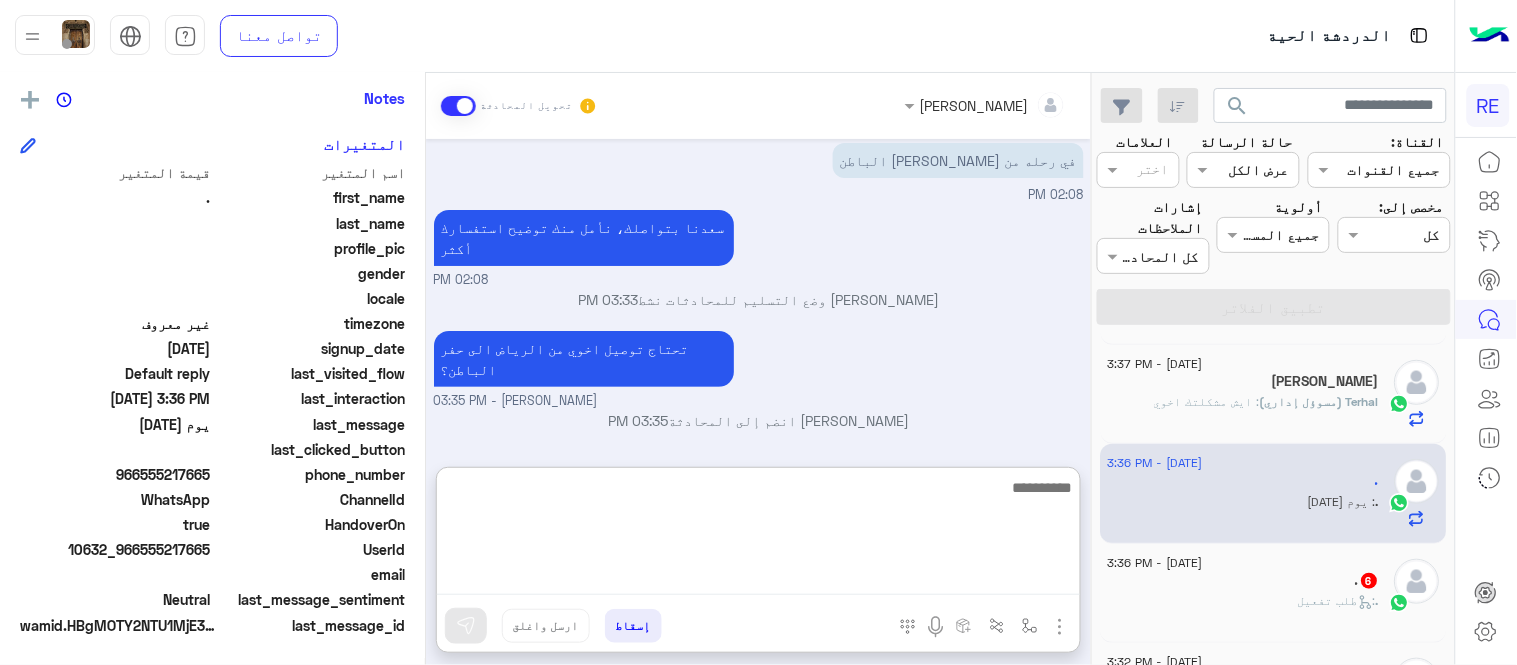 click at bounding box center [758, 535] 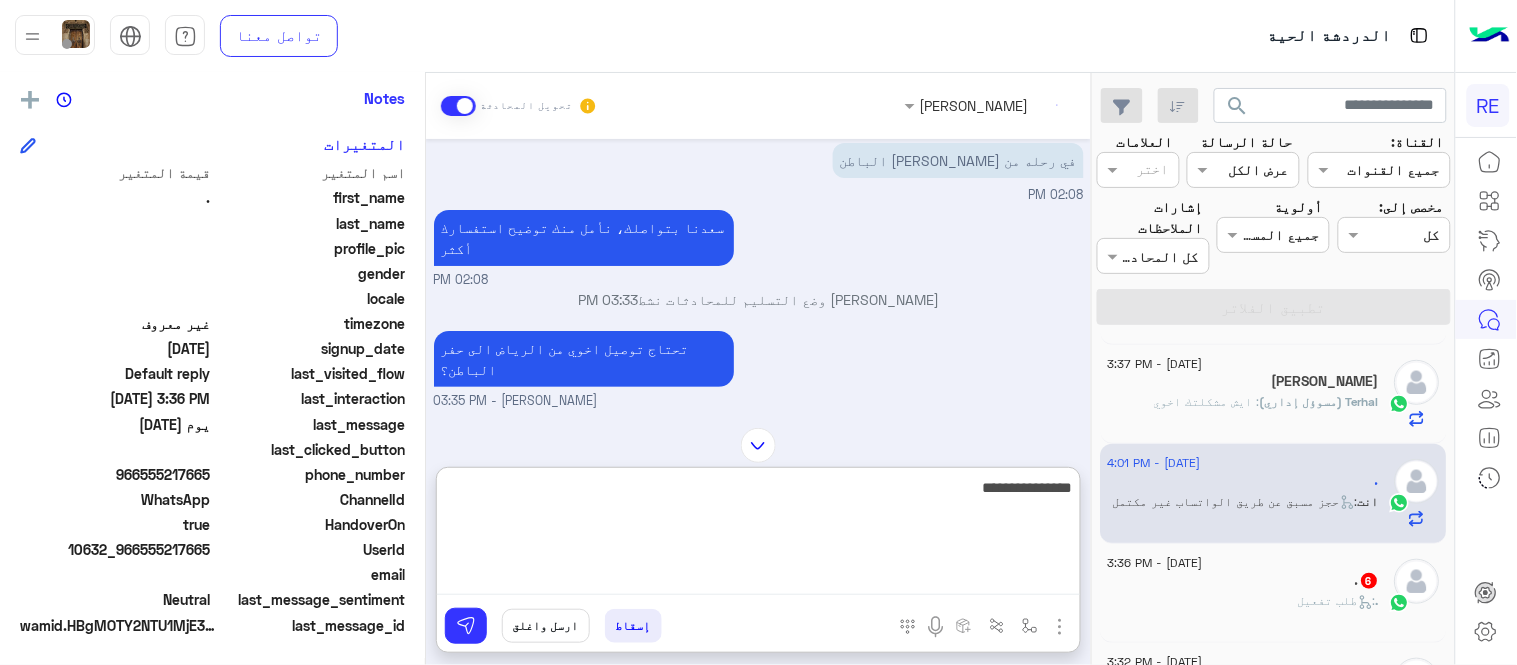 scroll, scrollTop: 883, scrollLeft: 0, axis: vertical 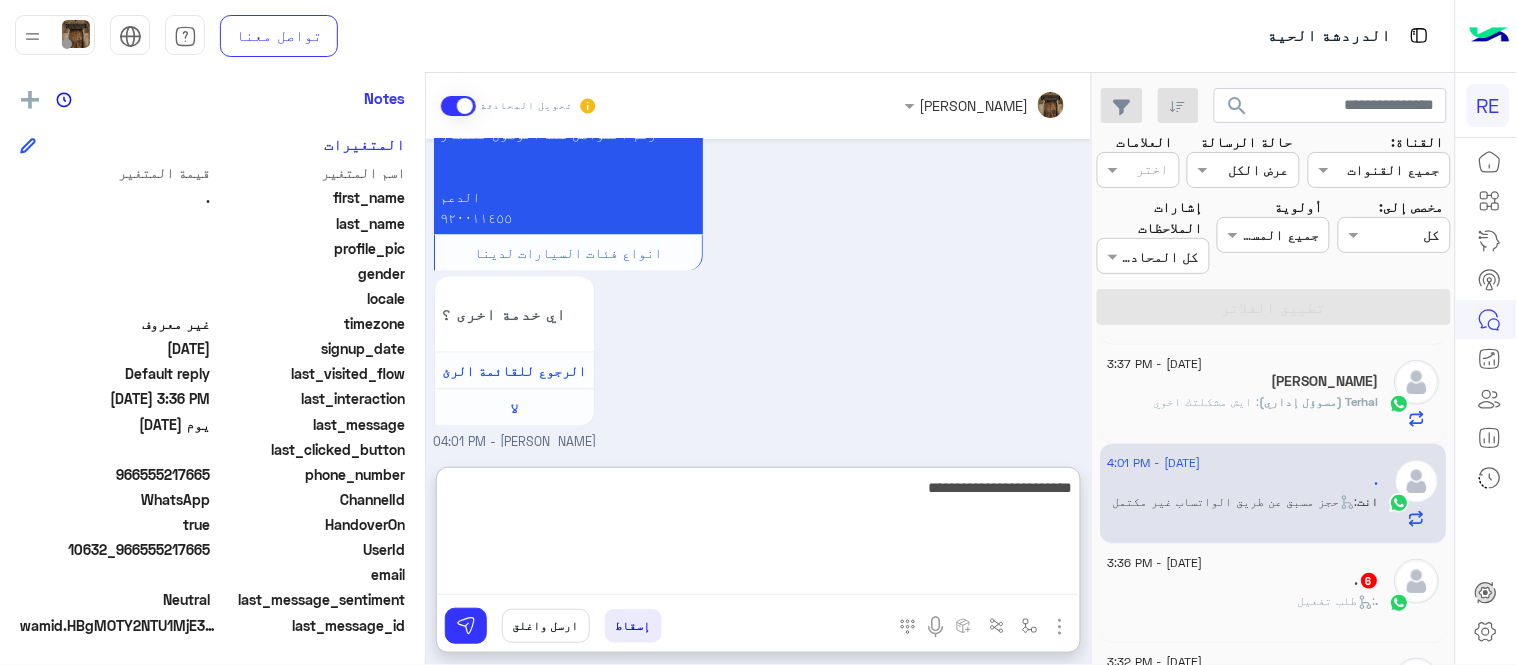 type on "**********" 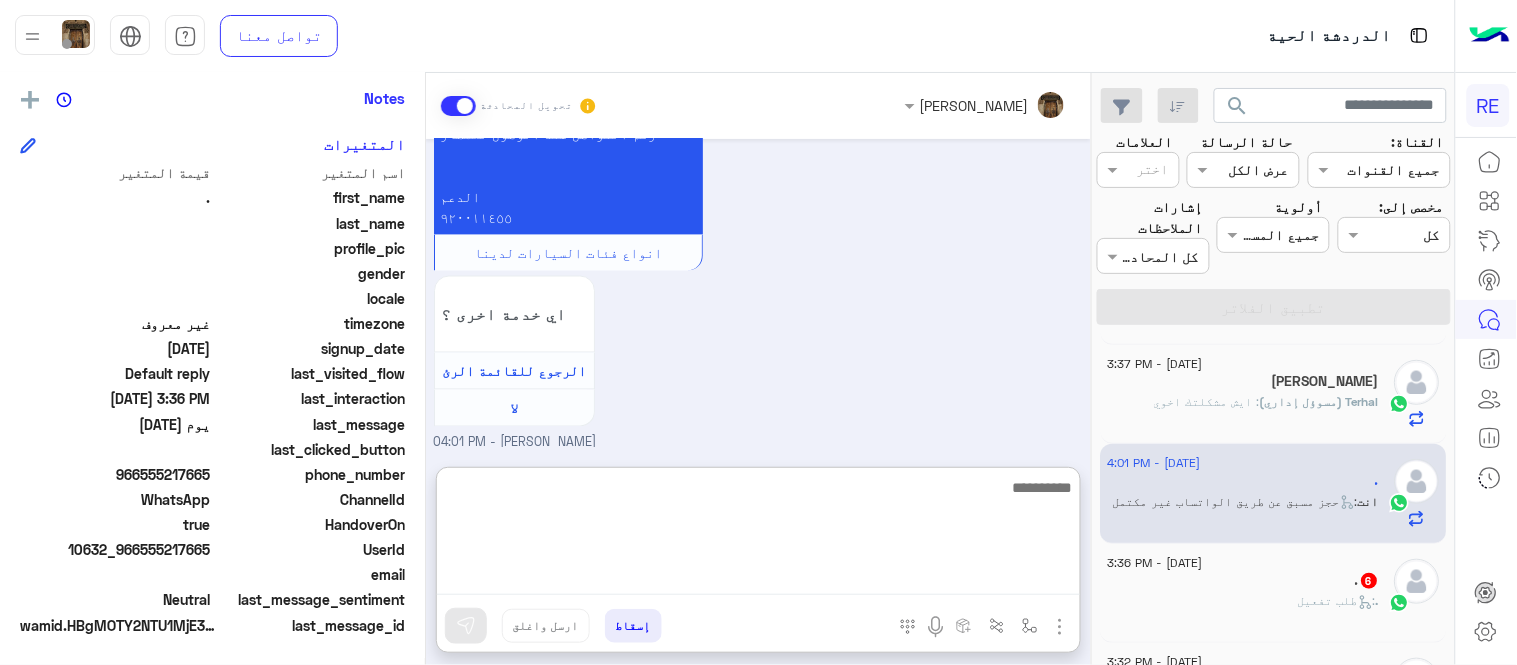 scroll, scrollTop: 946, scrollLeft: 0, axis: vertical 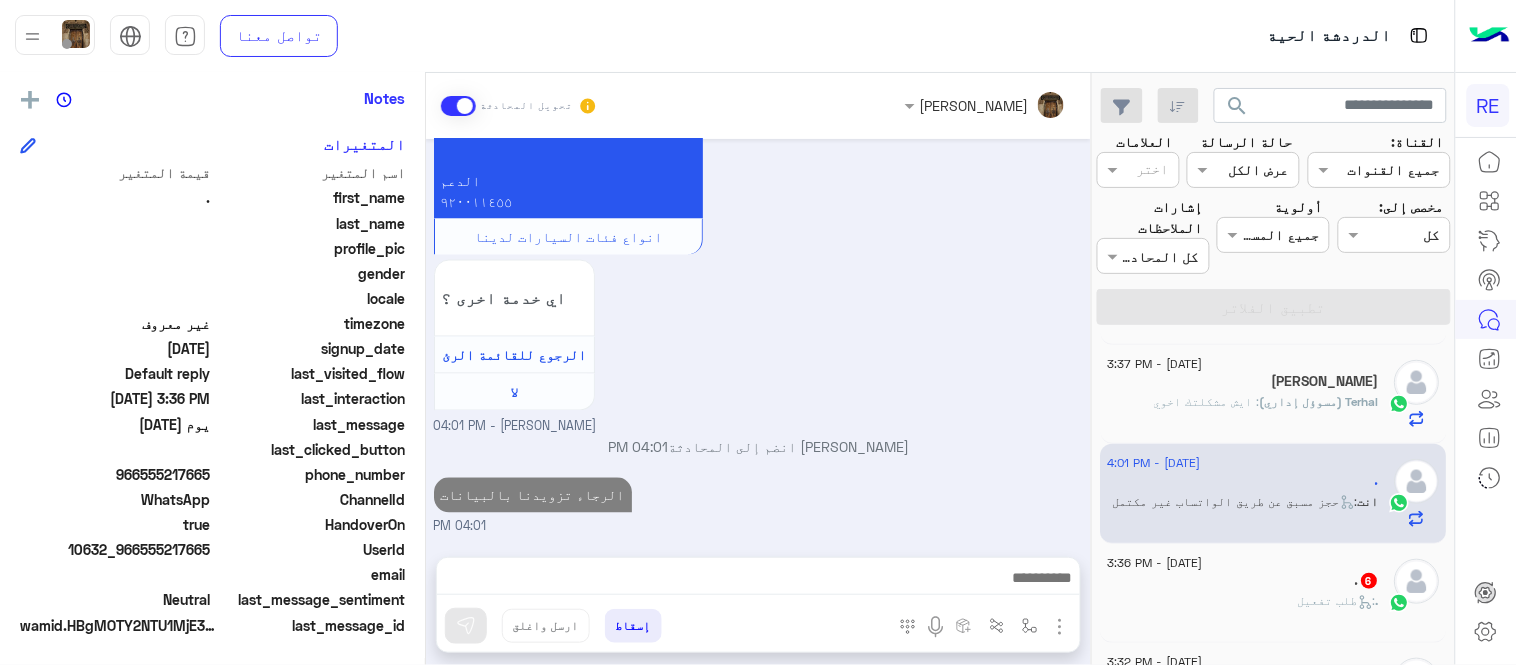 click on "لطلب حجز مسبق نأمل تزودينا بـ : التاريخ:  الساعة:  اسم العميل: رقم العميل:  موقع الانطلاق:  موقع الوصول:  نوع السيارة : عدد الاشخاص: عدد الحقائب: طريقة الدفع:  بالاضافة الى "للحجز رحلة من المطار" :  المطار :  شركة الطيران المسافر عليها : رقم الجوال مع الكود الدولي: اسم الفندق :  رقم التواصل عند الوصول للمطار الدعم ٩٢٠٠١١٤٥٥  انواع فئات السيارات لدينا  اي خدمة اخرى ؟  الرجوع للقائمة الرئ   لا   [PERSON_NAME] -  04:01 PM" at bounding box center (759, 77) 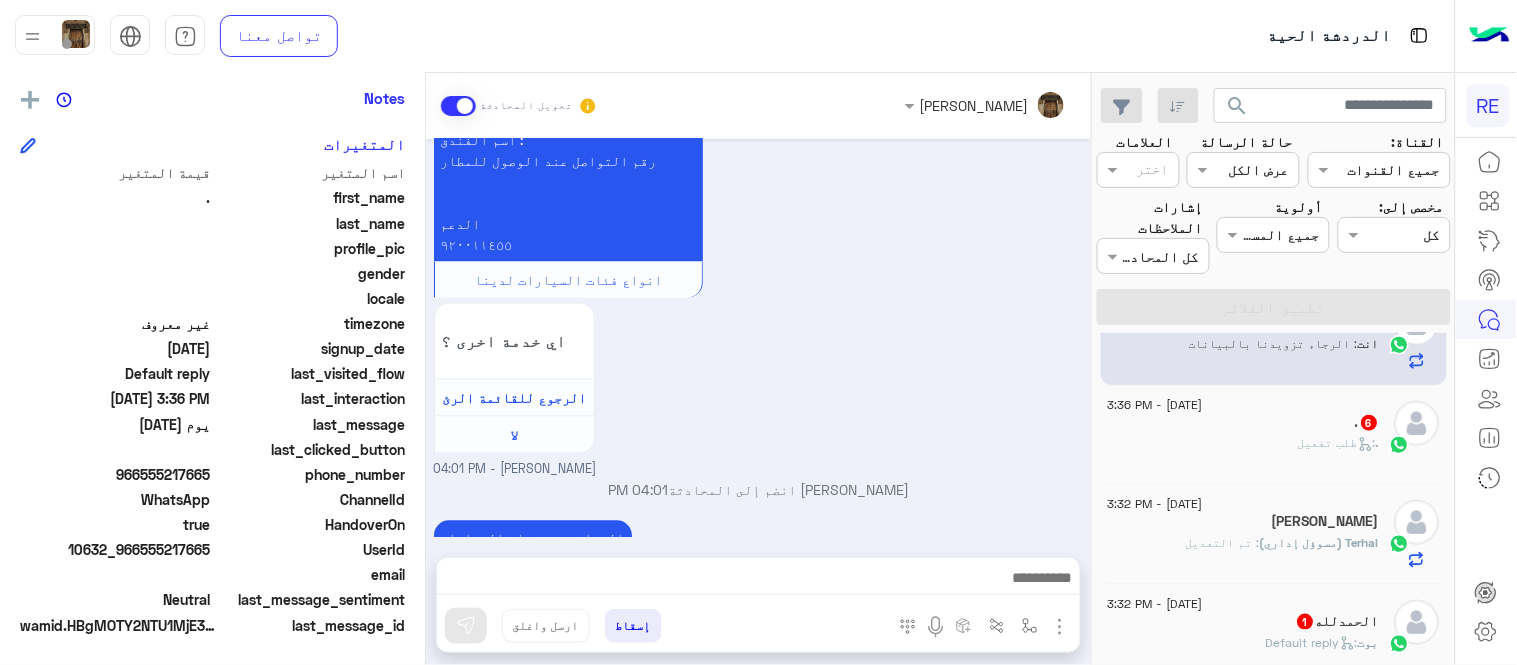 scroll, scrollTop: 577, scrollLeft: 0, axis: vertical 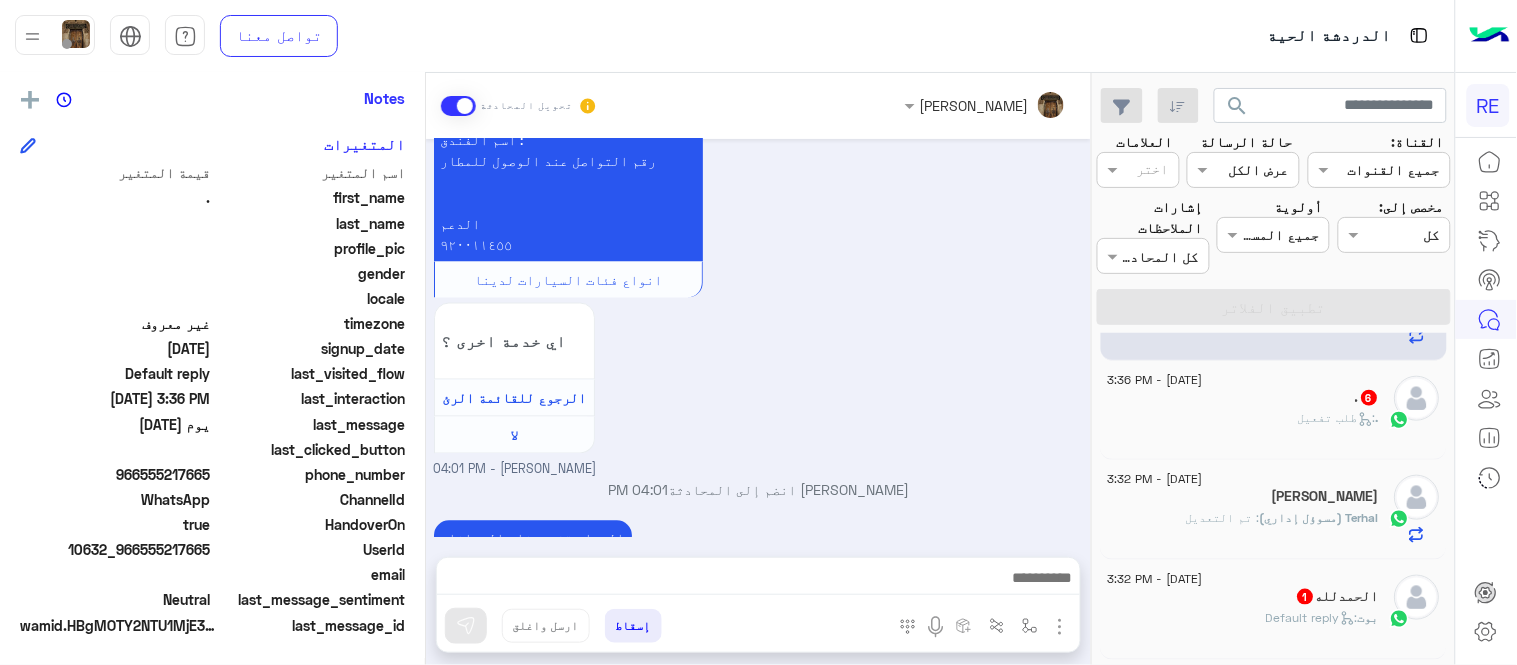 click on ". :   طلب تفعيل" 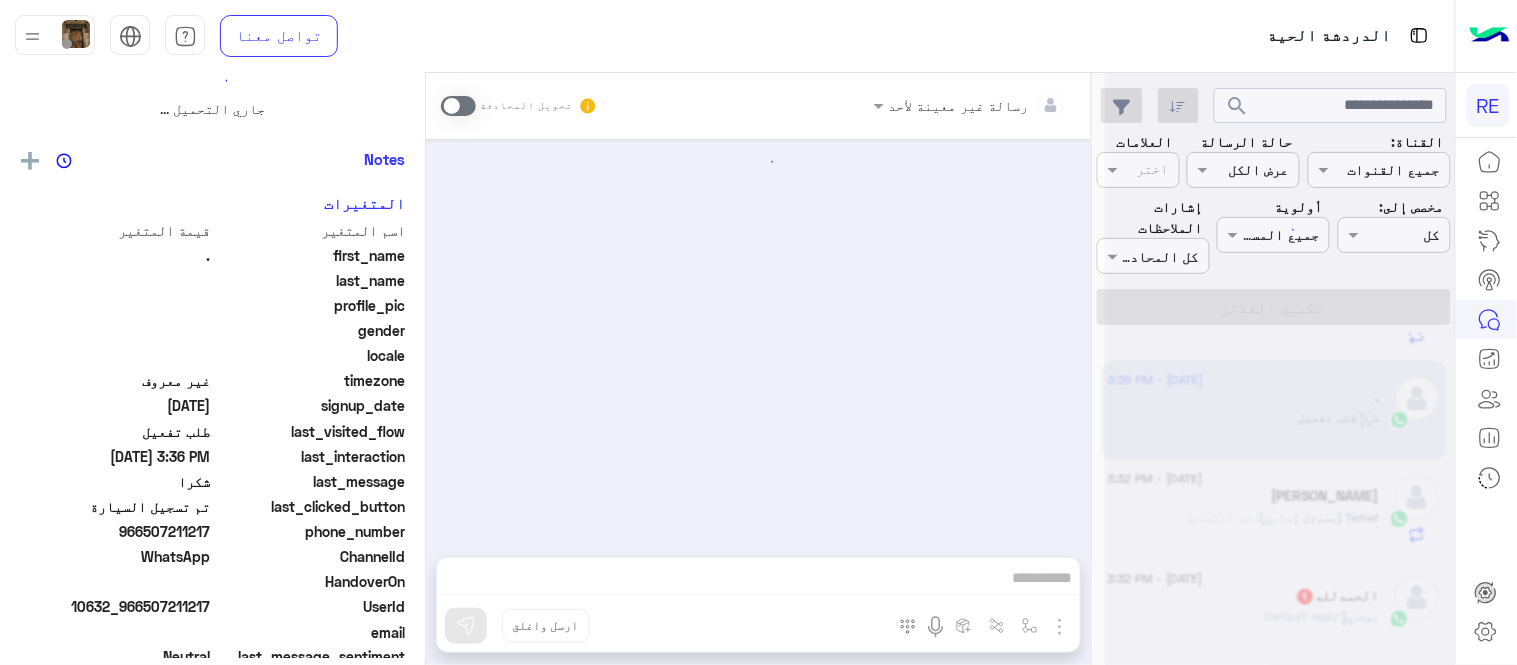scroll, scrollTop: 0, scrollLeft: 0, axis: both 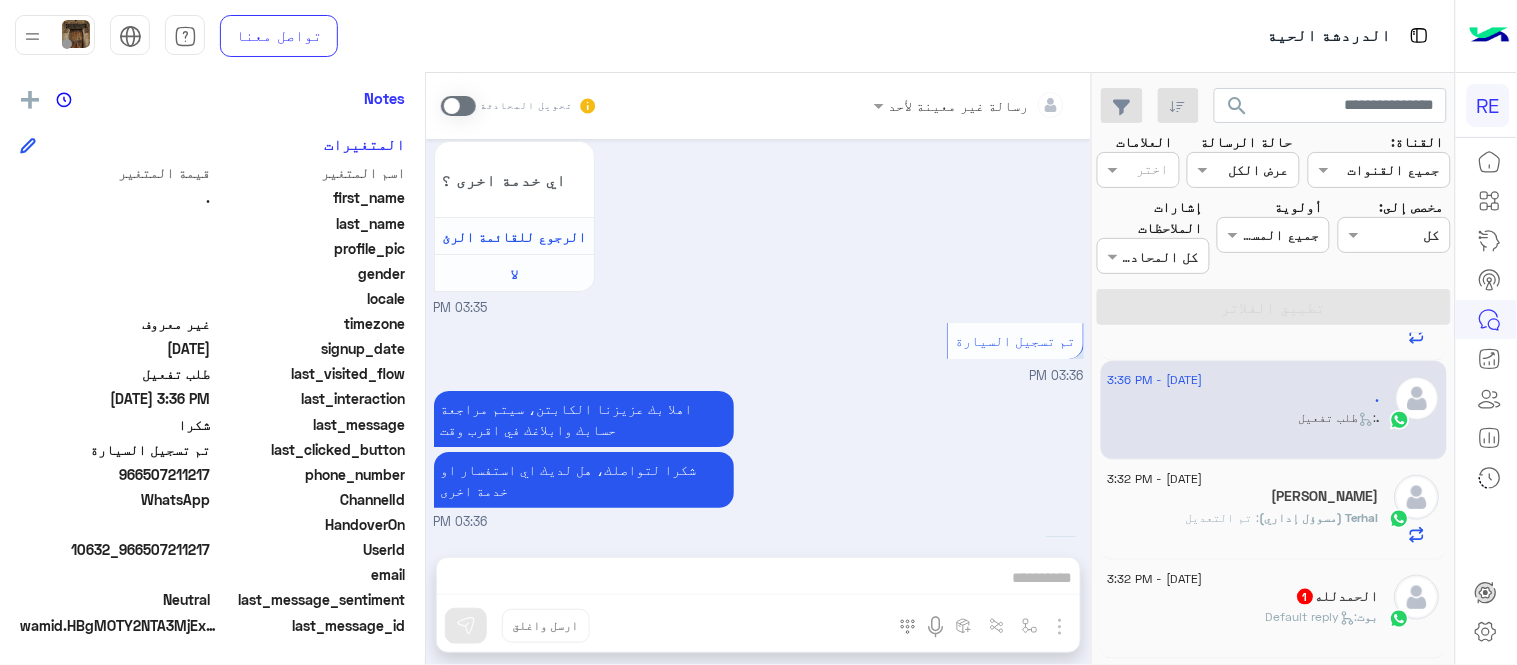 click at bounding box center [458, 106] 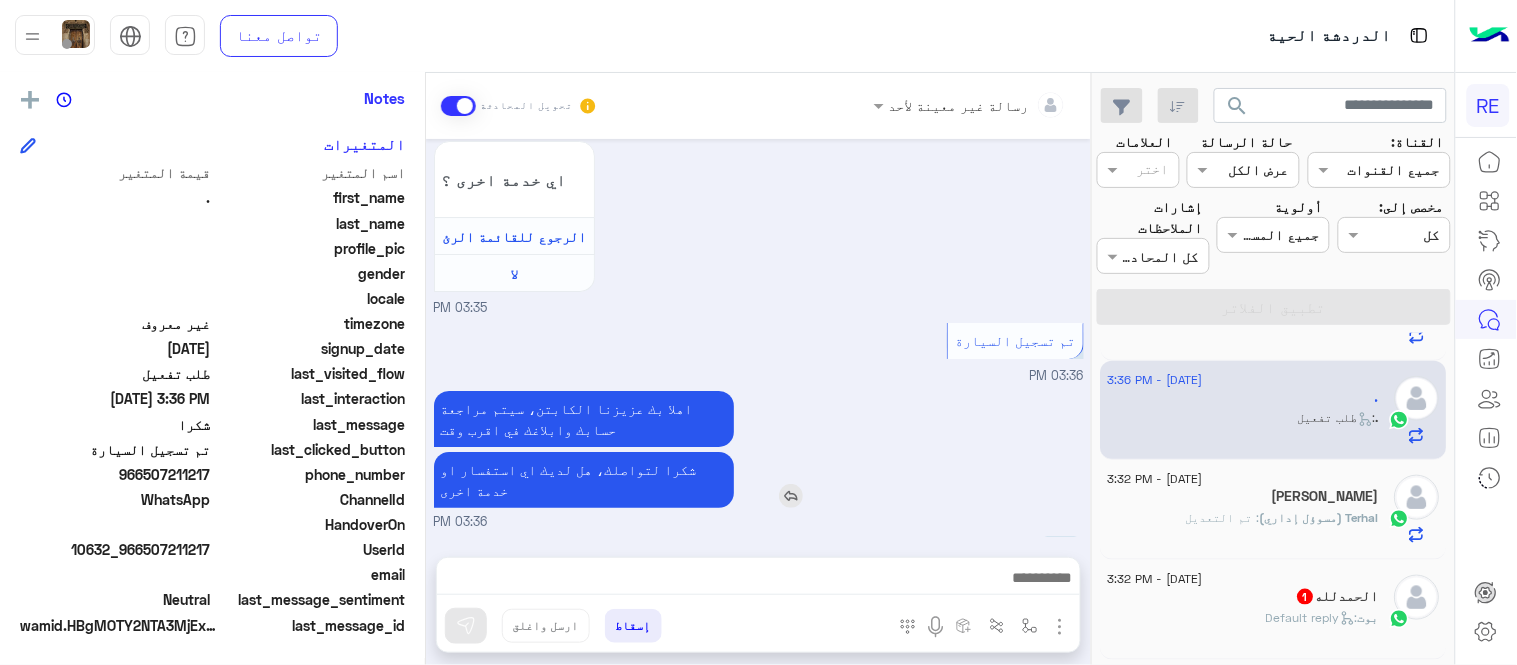 scroll, scrollTop: 1896, scrollLeft: 0, axis: vertical 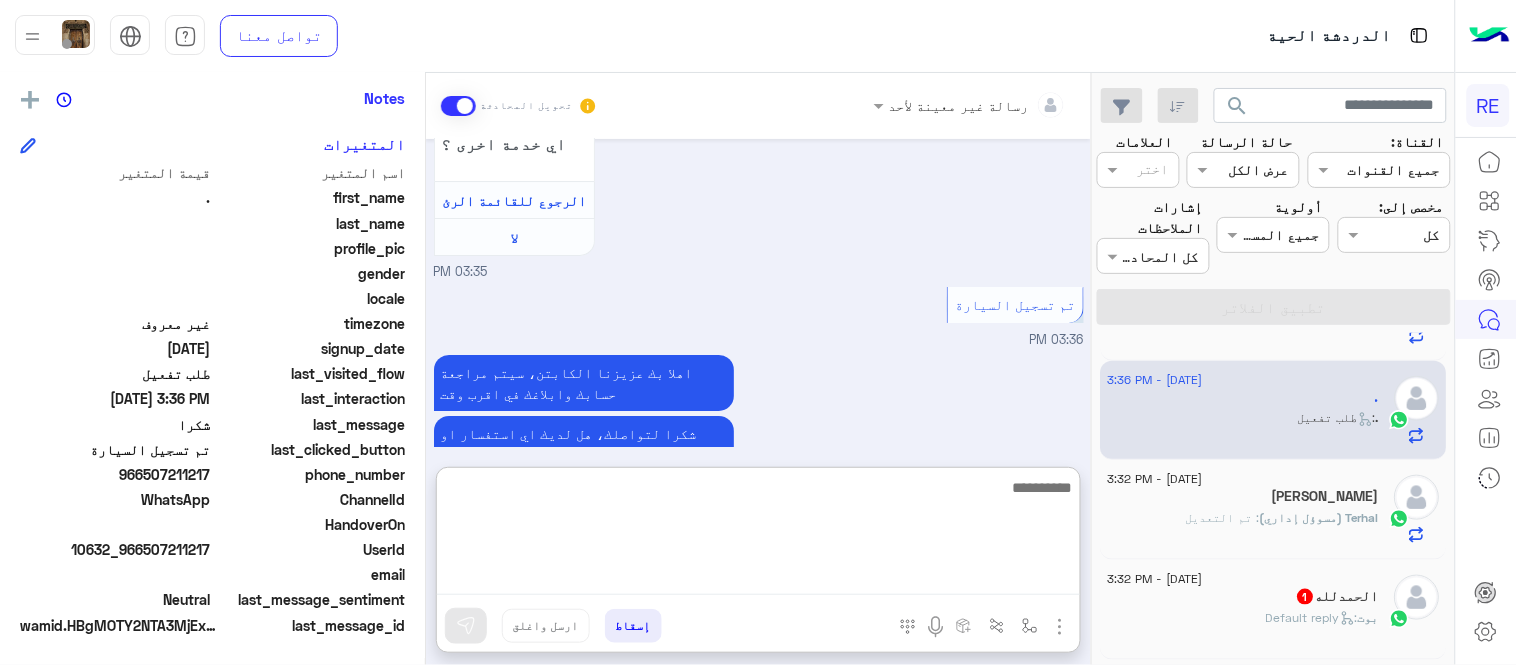 click at bounding box center (758, 535) 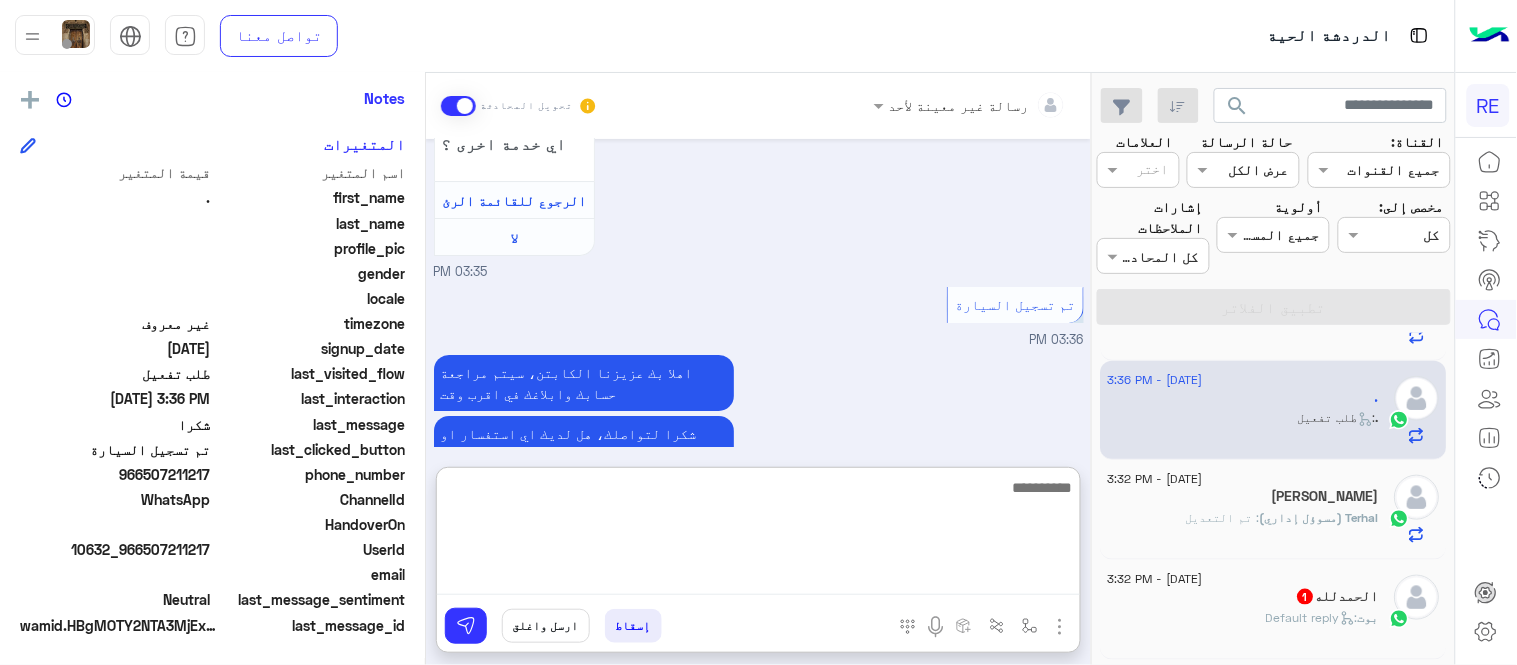 type on "**********" 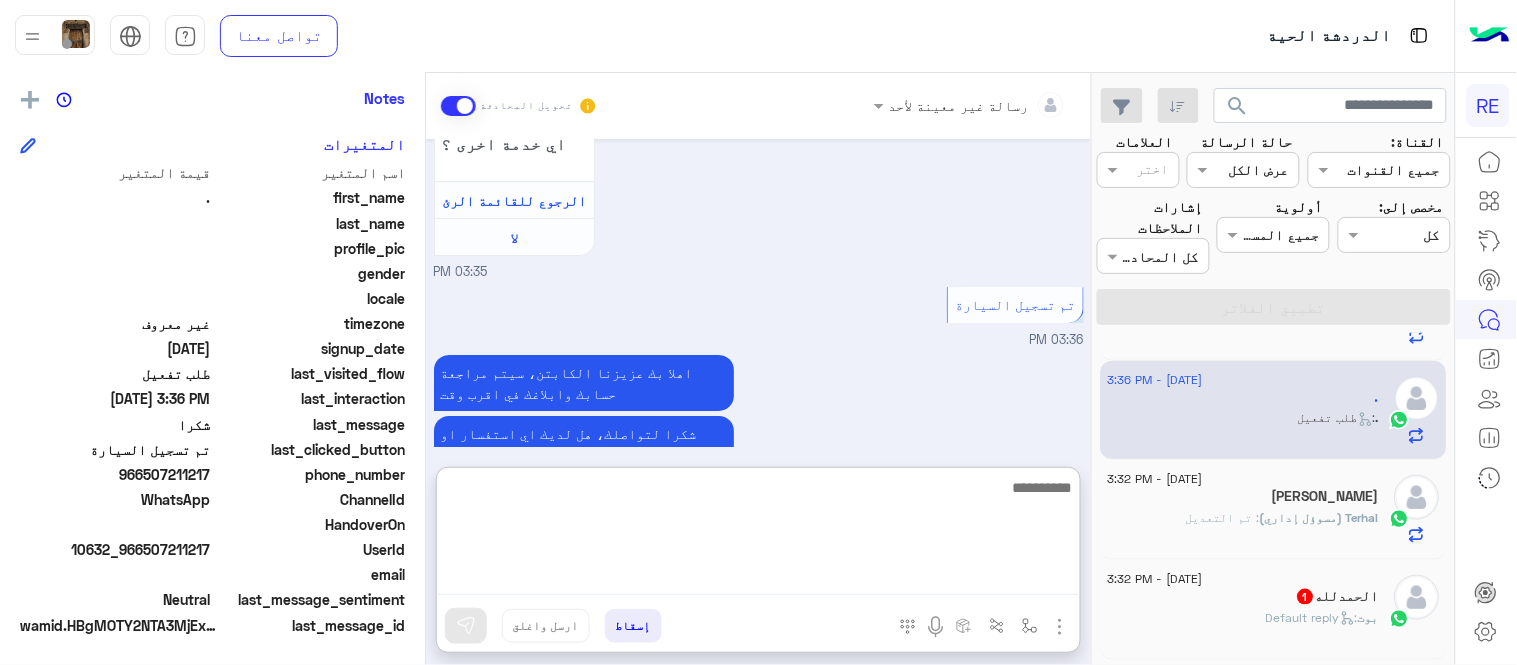 scroll, scrollTop: 2050, scrollLeft: 0, axis: vertical 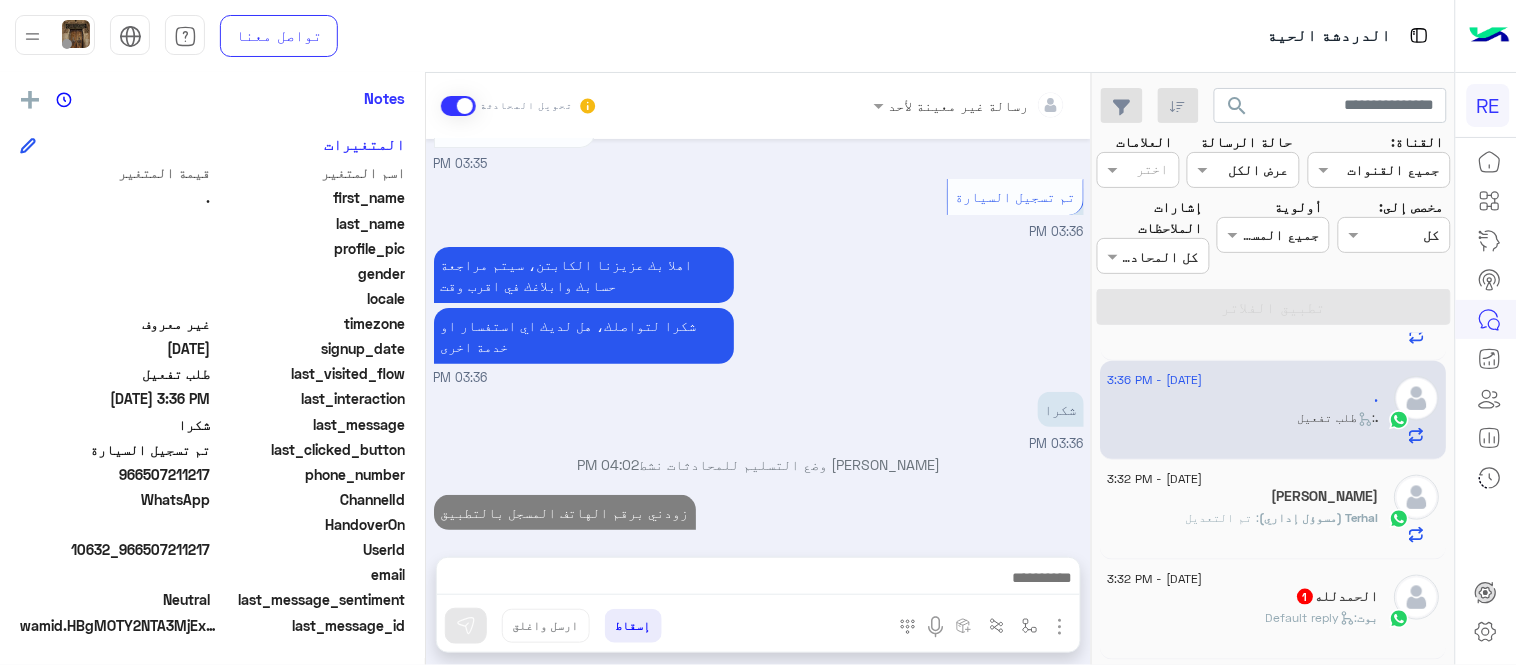 click on "[PERSON_NAME] :   Default reply" 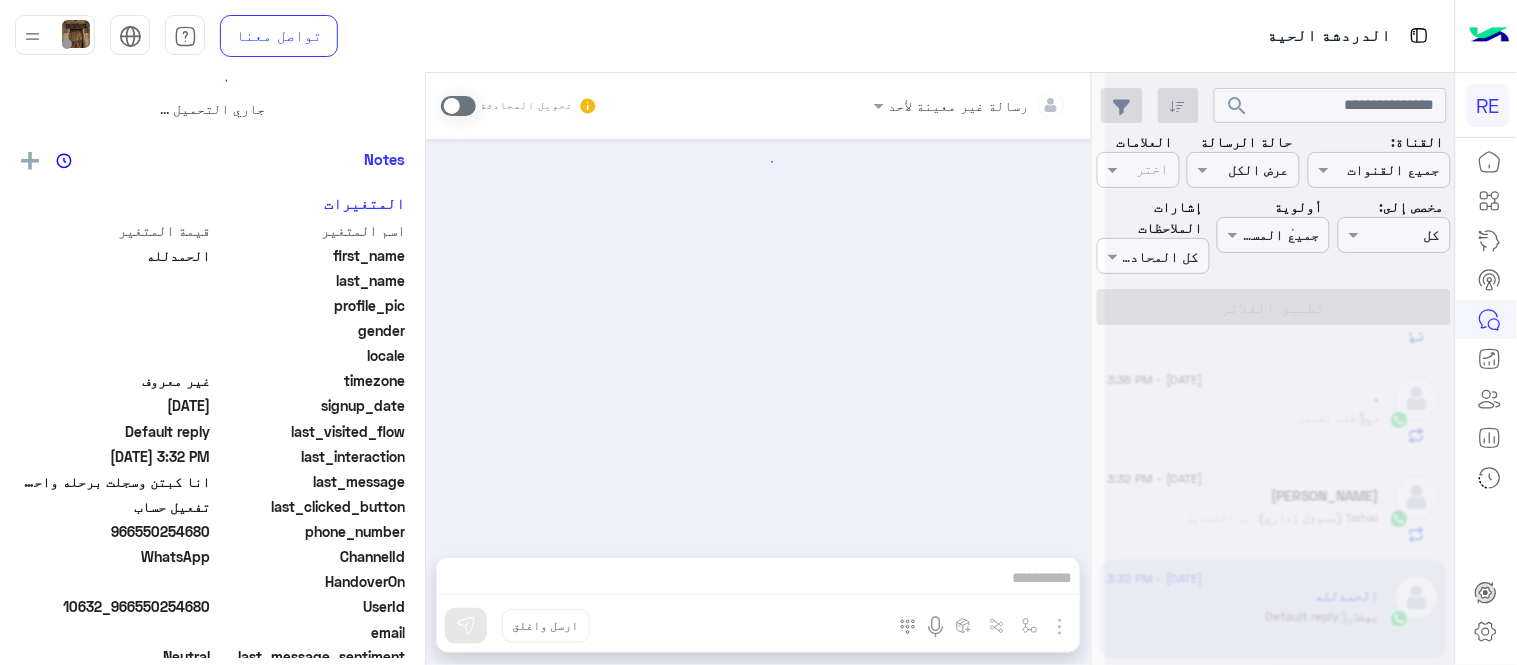 scroll, scrollTop: 0, scrollLeft: 0, axis: both 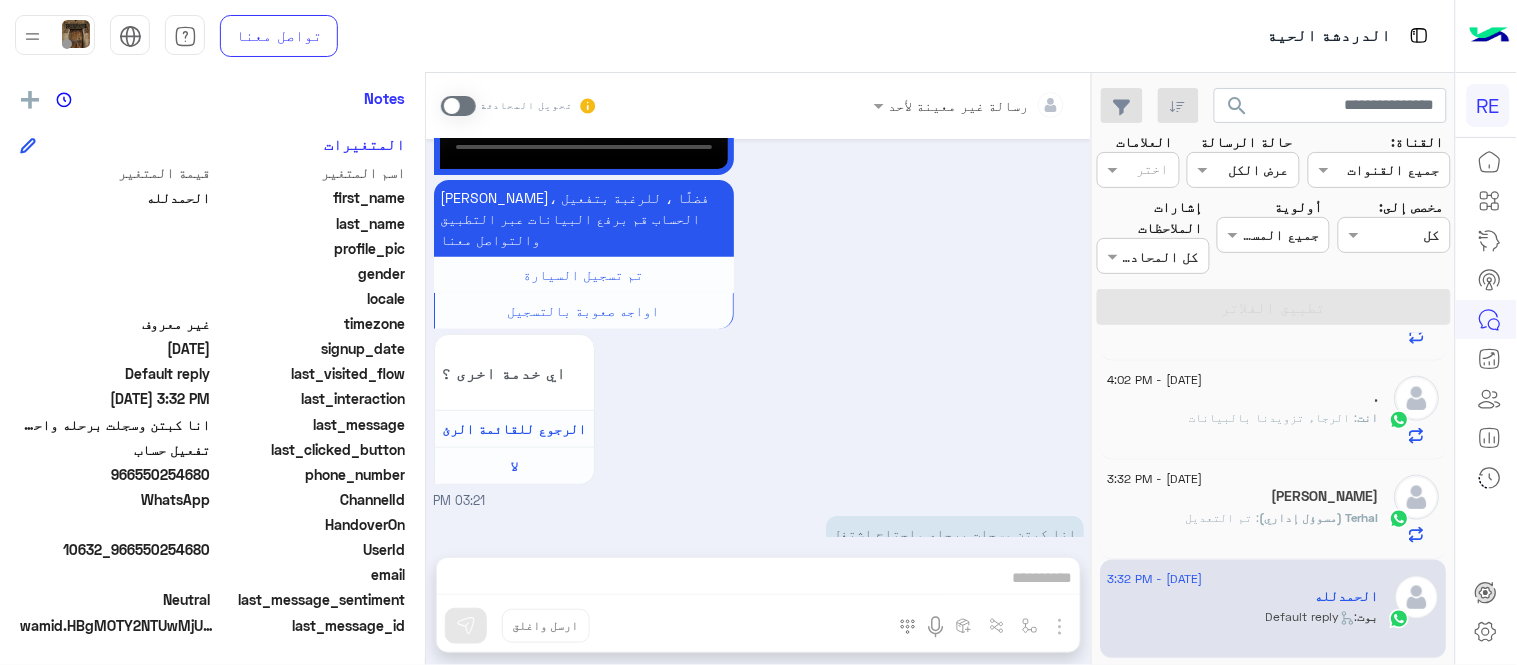 click on "تحويل المحادثة" at bounding box center [519, 106] 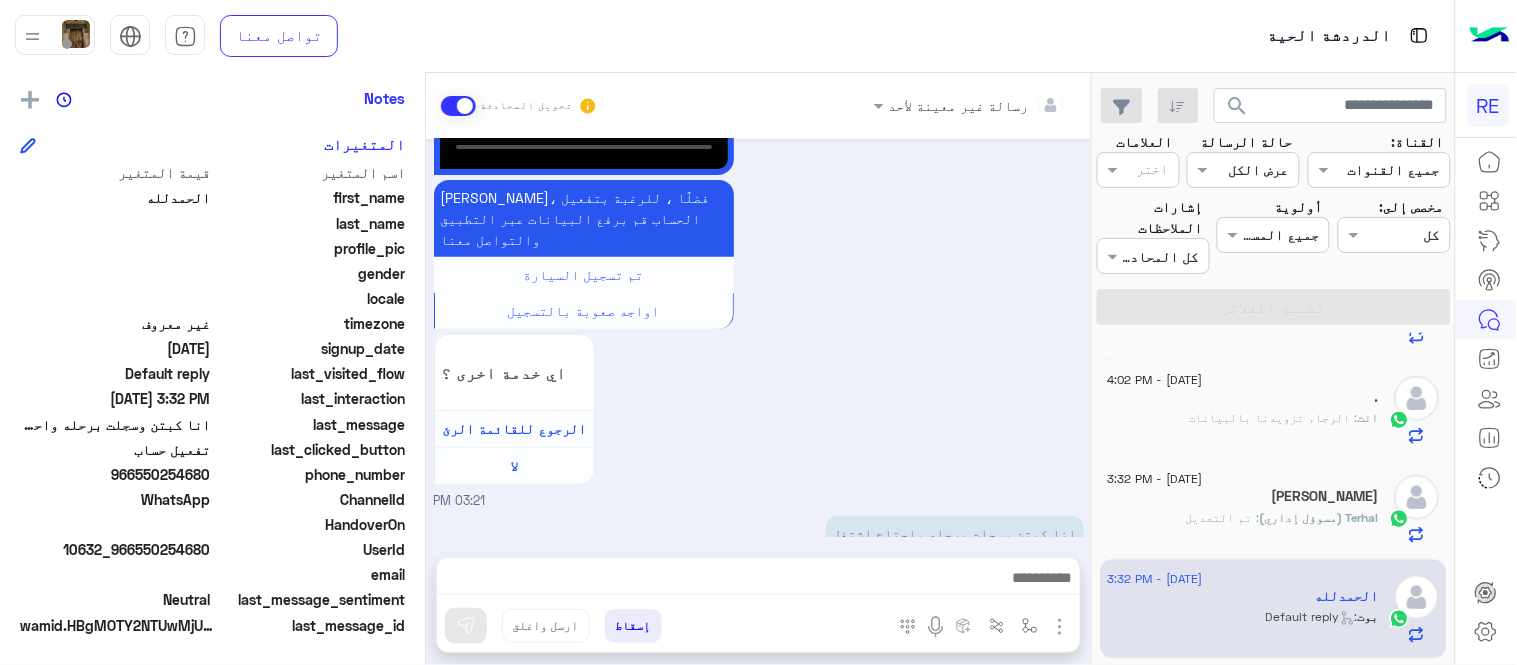 scroll, scrollTop: 2164, scrollLeft: 0, axis: vertical 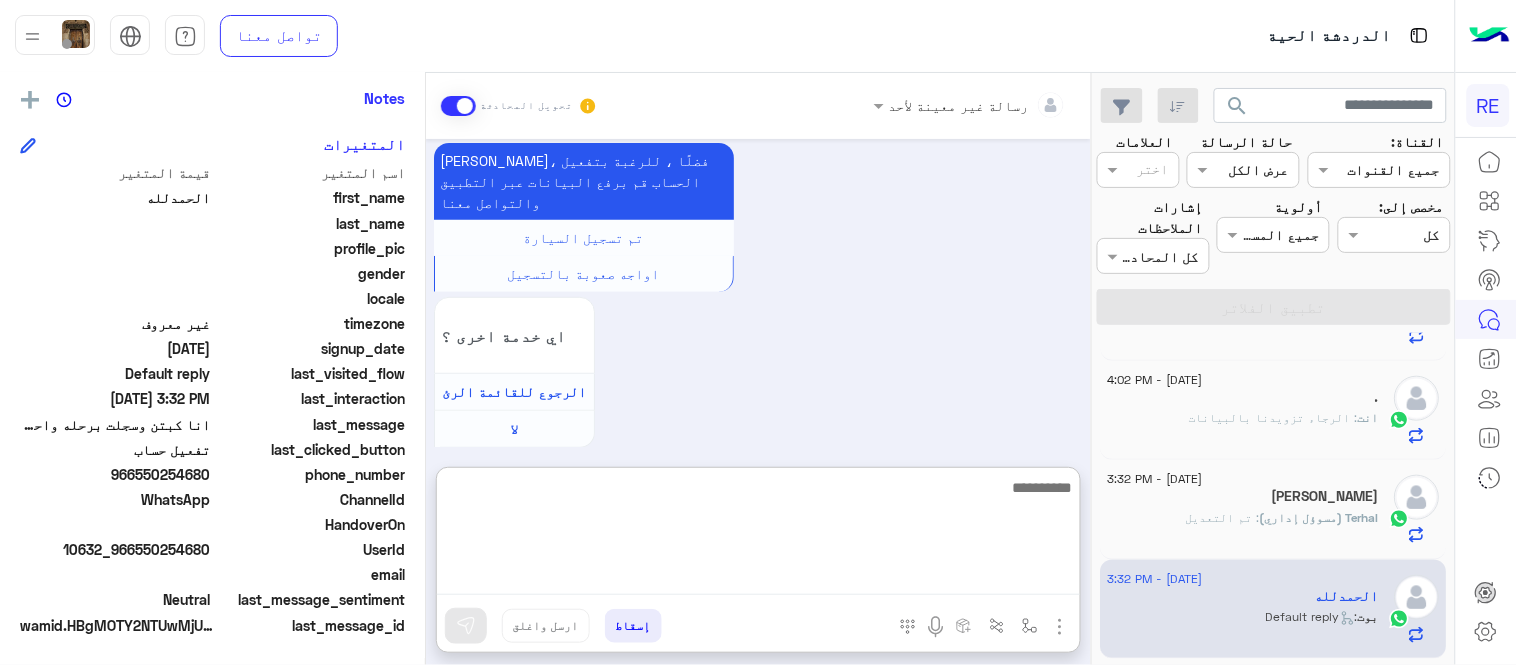 click at bounding box center (758, 535) 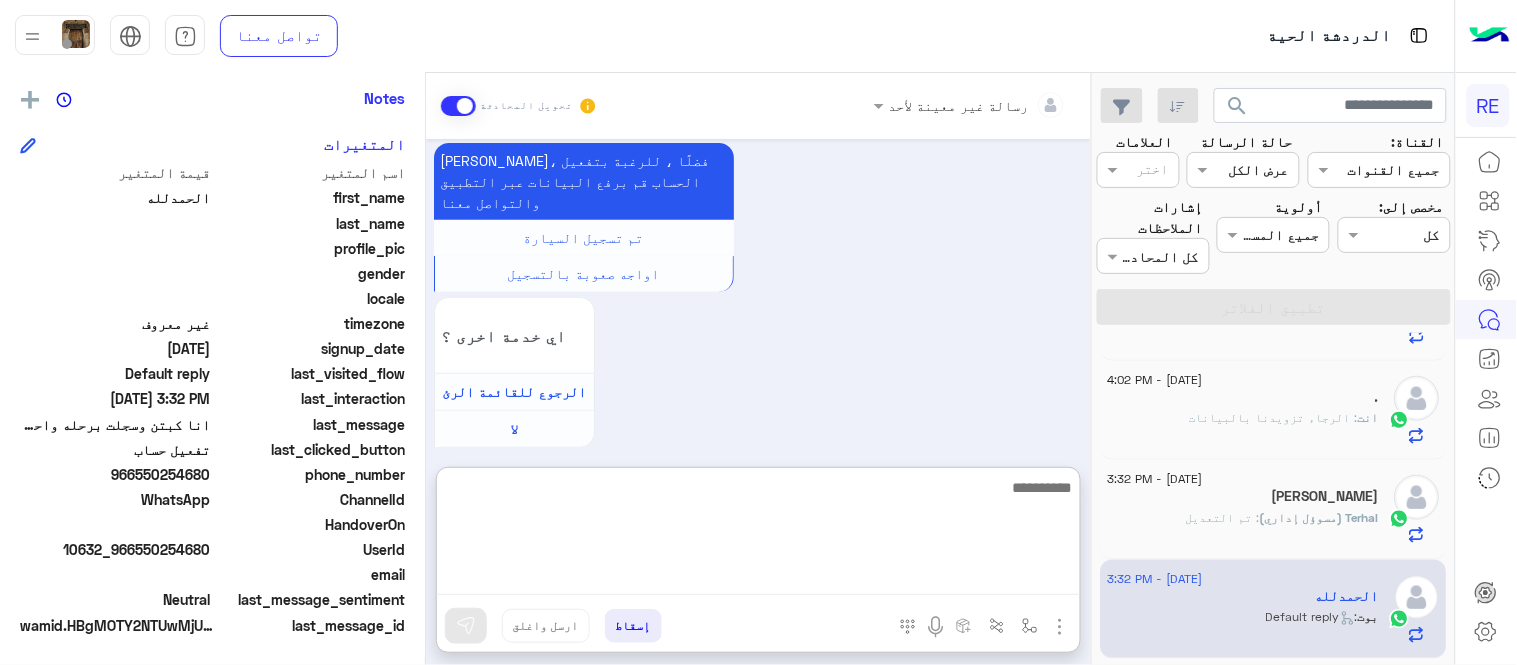 scroll, scrollTop: 2317, scrollLeft: 0, axis: vertical 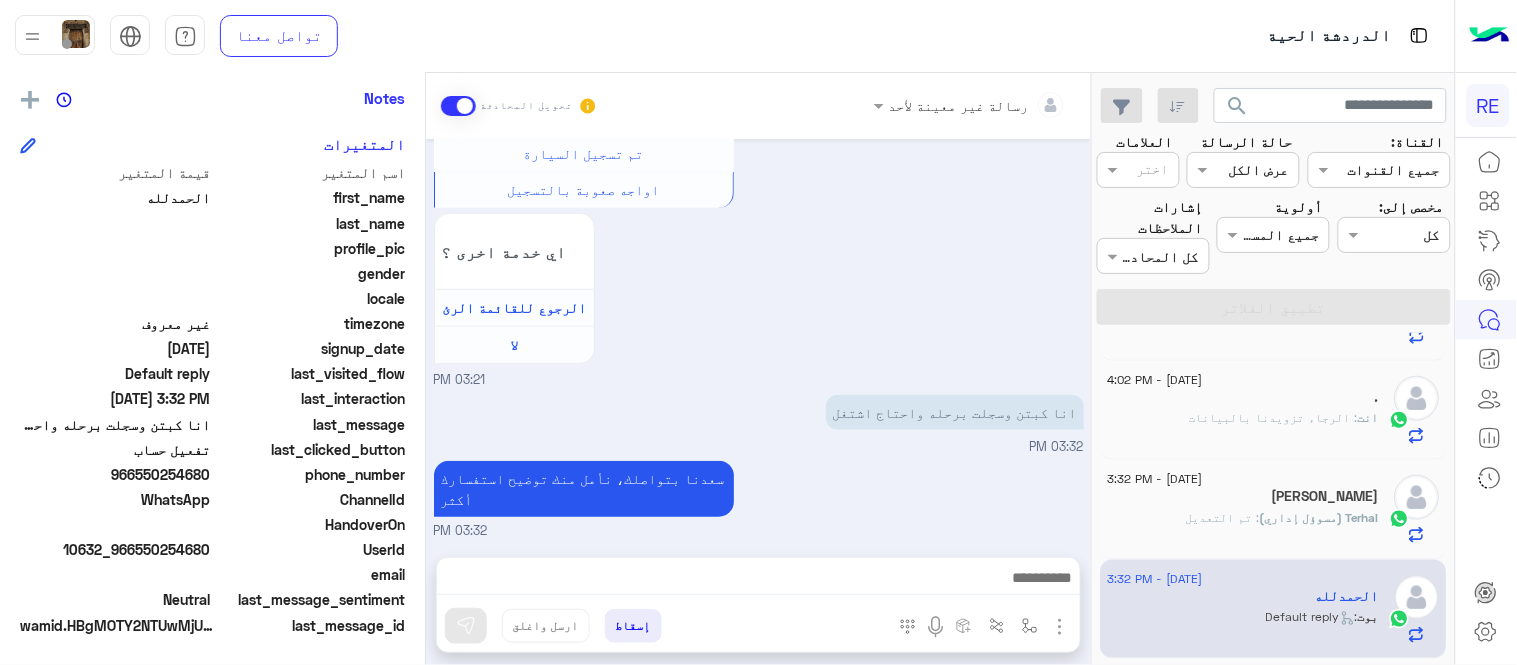 click on "[DATE]   عربي    03:20 PM  هل أنت ؟   كابتن 👨🏻‍✈️   عميل 🧳   رحال (مرشد مرخص) 🏖️     03:20 PM   كابتن �    03:20 PM  اختر [DATE] الخدمات التالية:    03:20 PM   تسجيل حساب     03:20 PM  يمكنك الاطلاع على شروط الانضمام لرحلة ك (كابتن ) الموجودة بالصورة أعلاه،
لتحميل التطبيق عبر الرابط التالي : 📲
[URL][DOMAIN_NAME]    يسعدنا انضمامك لتطبيق رحلة يمكنك اتباع الخطوات الموضحة لتسجيل بيانات سيارتك بالفيديو التالي  : عزيزي الكابتن، فضلًا ، للرغبة بتفعيل الحساب قم برفع البيانات عبر التطبيق والتواصل معنا  تم تسجيل السيارة   اواجه صعوبة بالتسجيل  اي خدمة اخرى ؟  الرجوع للقائمة الرئ   لا     03:20 PM   تفعيل حساب" at bounding box center (758, 338) 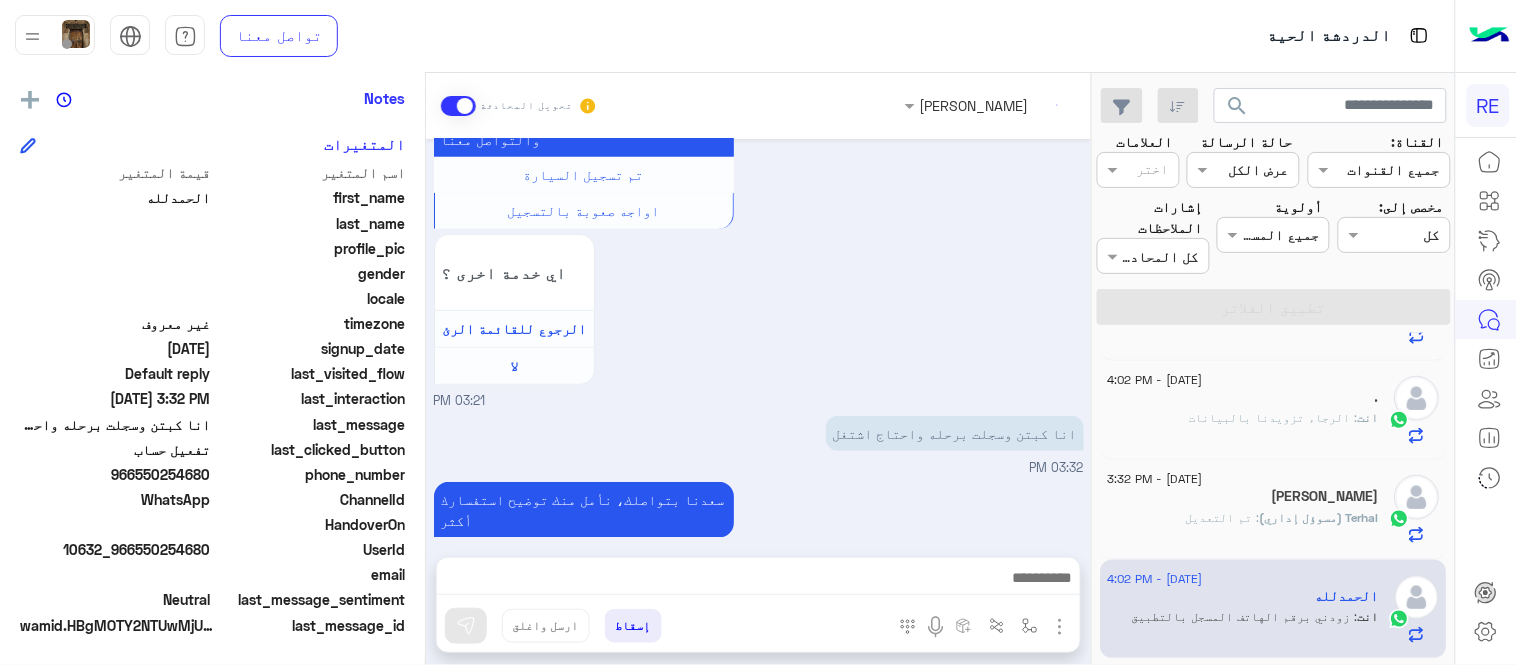 scroll, scrollTop: 2264, scrollLeft: 0, axis: vertical 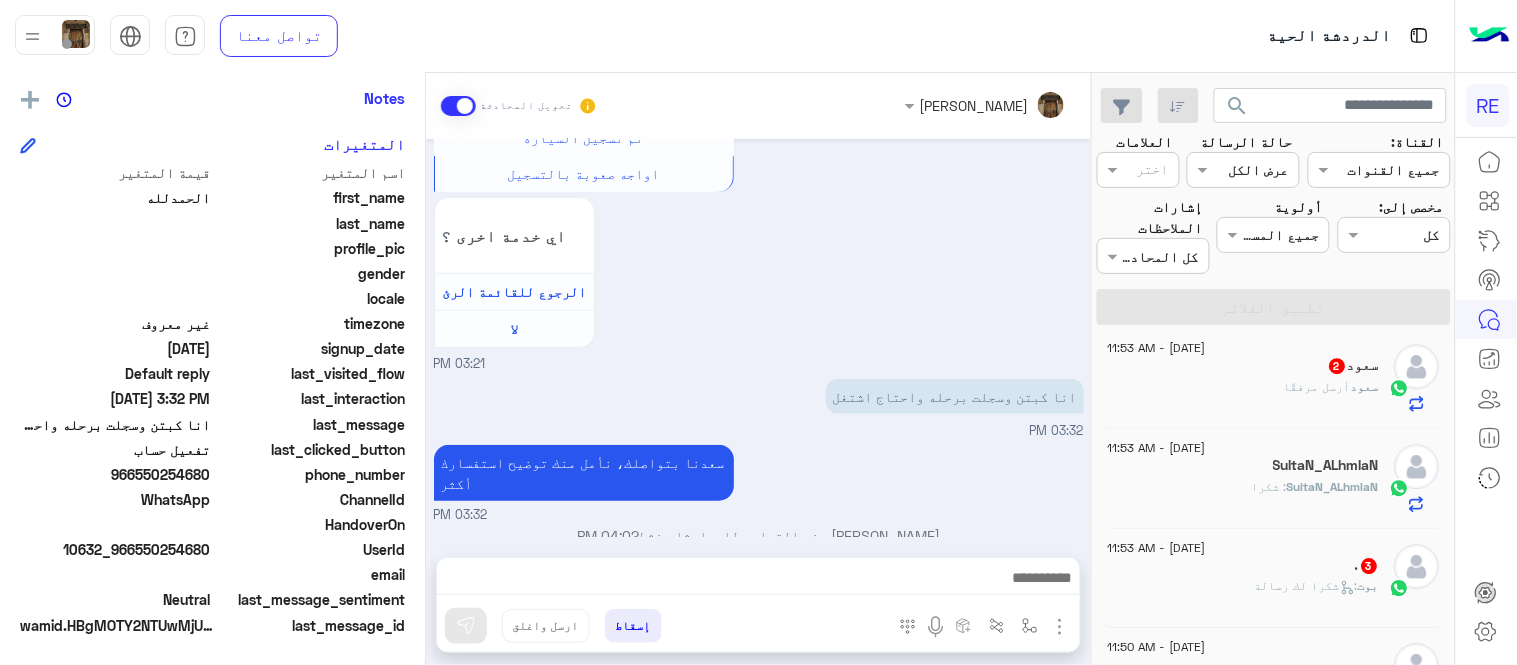 click on "[DATE] - 11:53 AM" 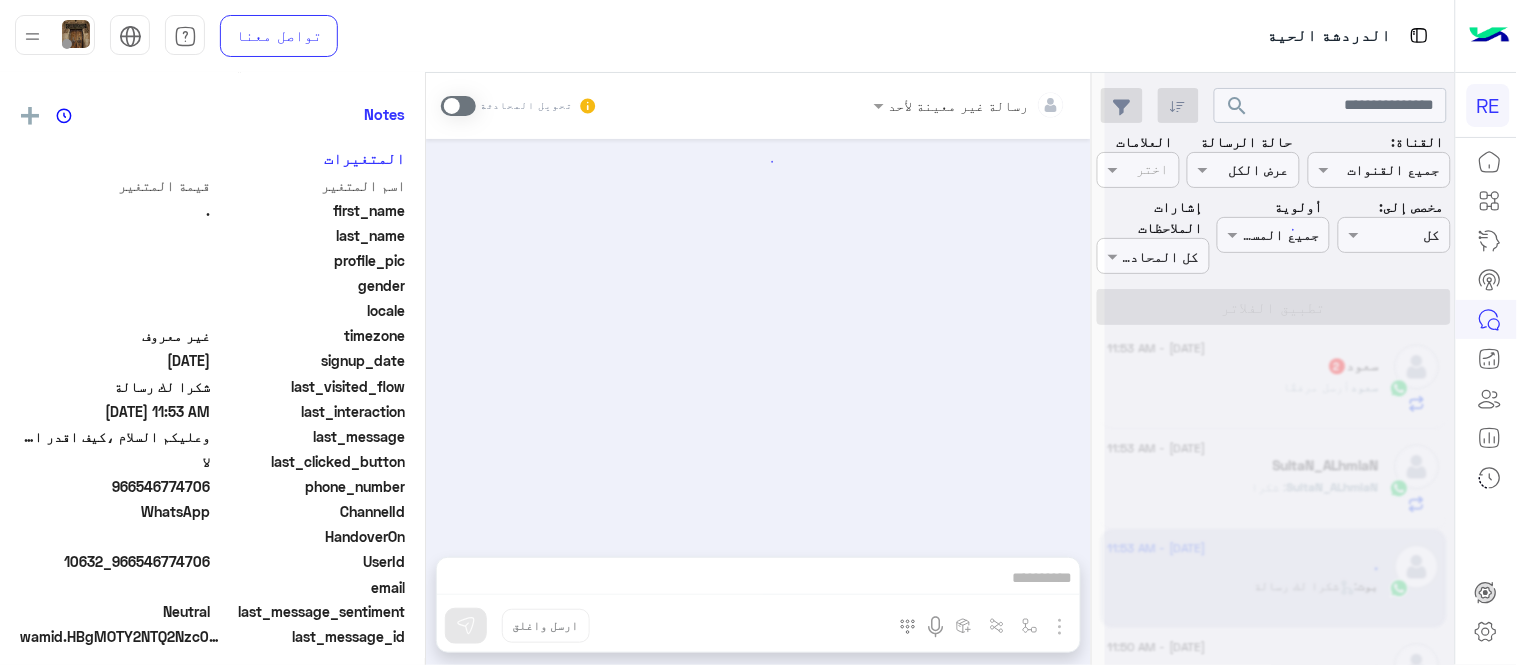 scroll, scrollTop: 405, scrollLeft: 0, axis: vertical 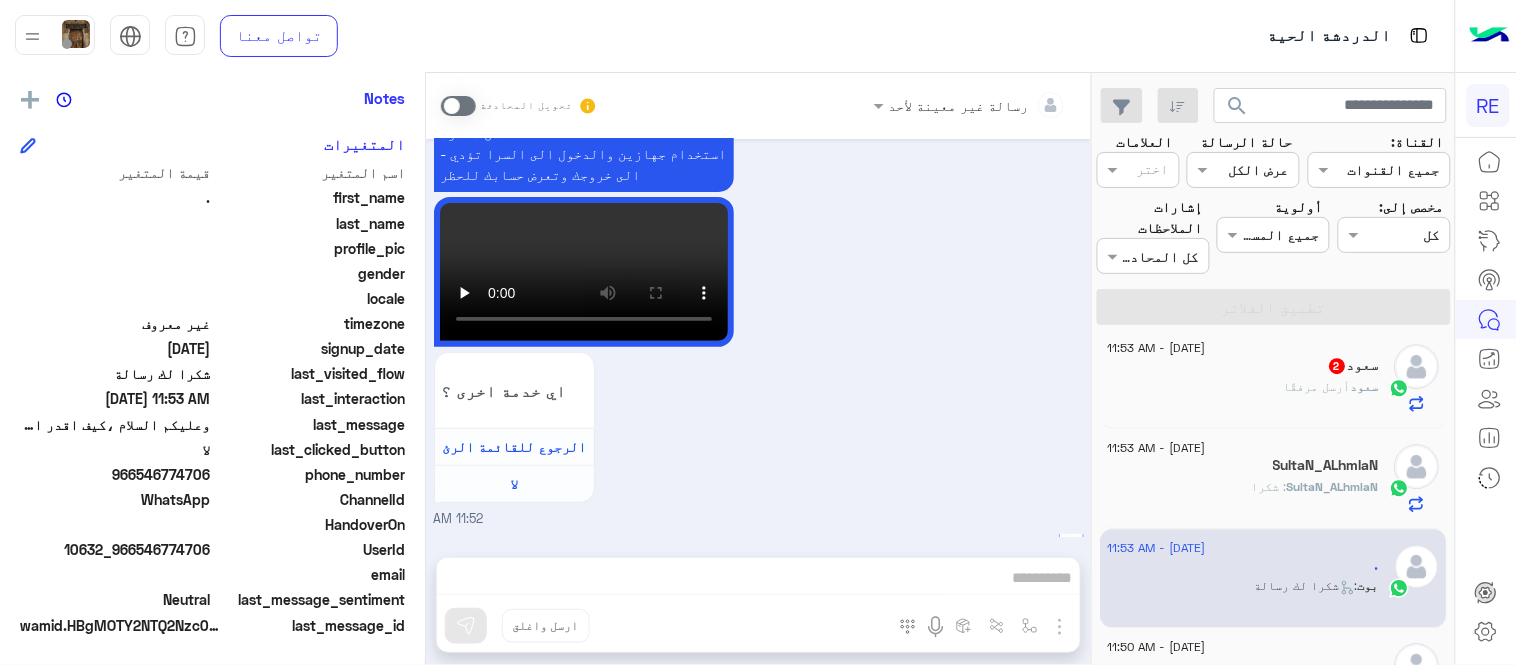 click at bounding box center (458, 106) 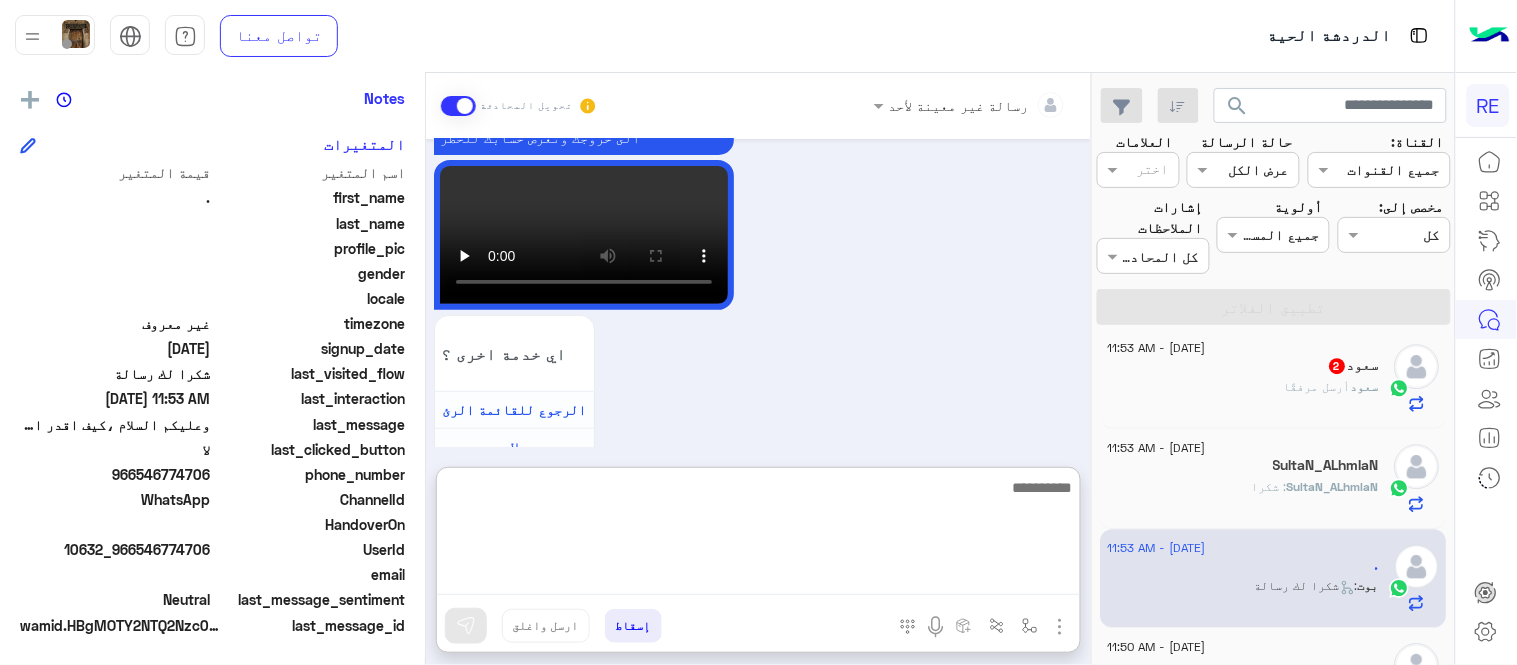 click at bounding box center [758, 535] 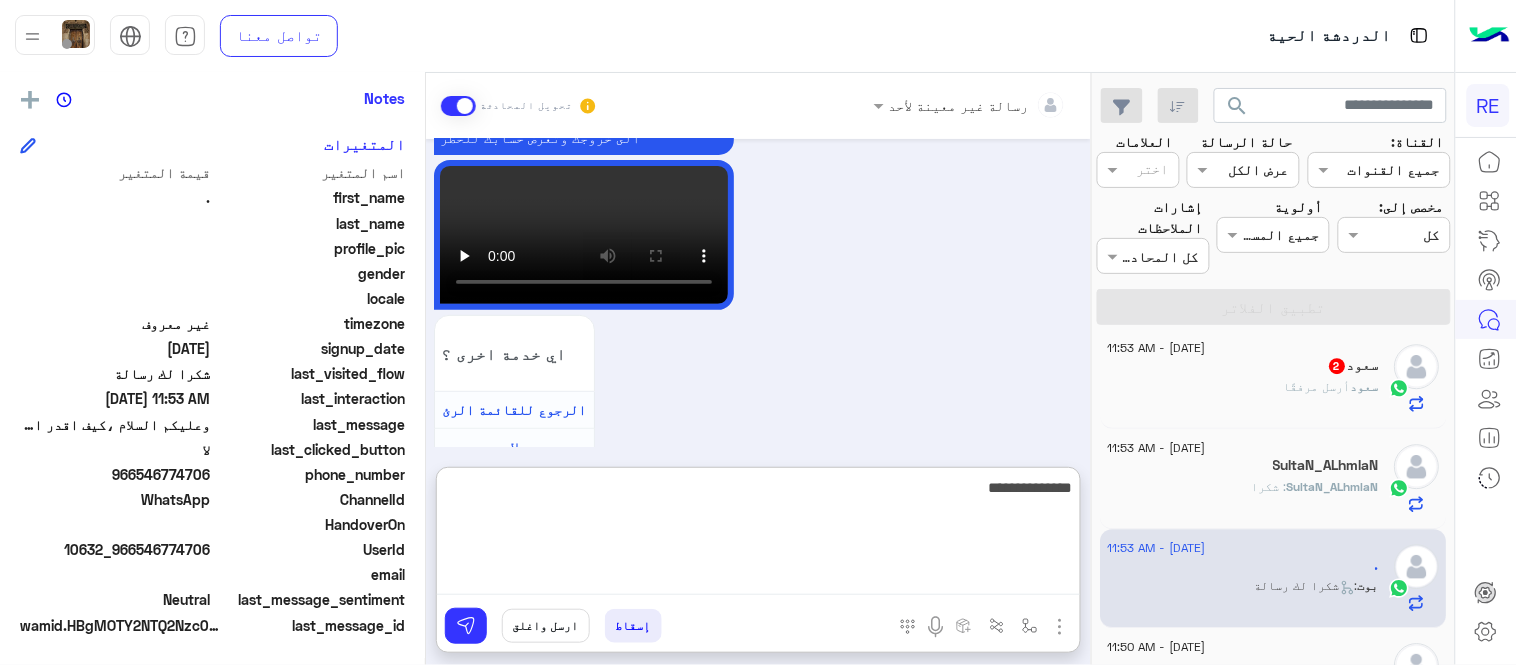type on "**********" 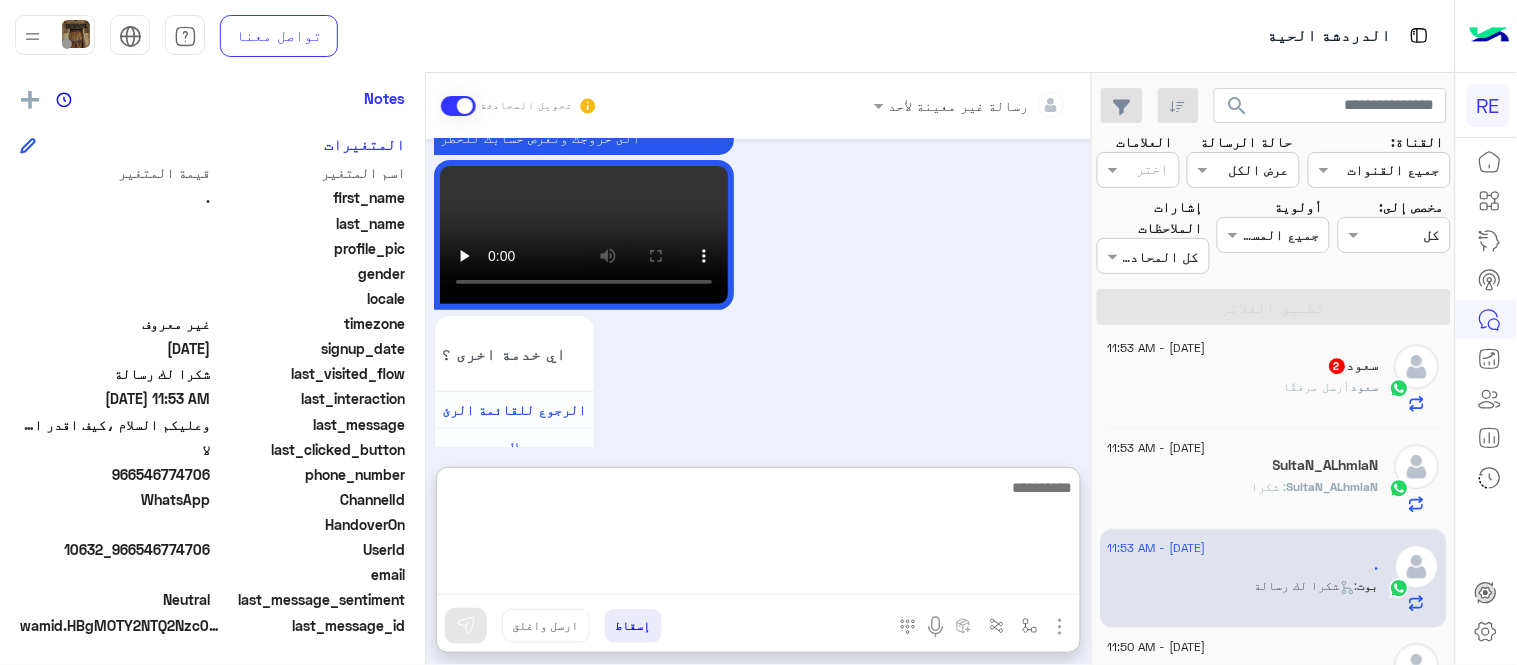 scroll, scrollTop: 2205, scrollLeft: 0, axis: vertical 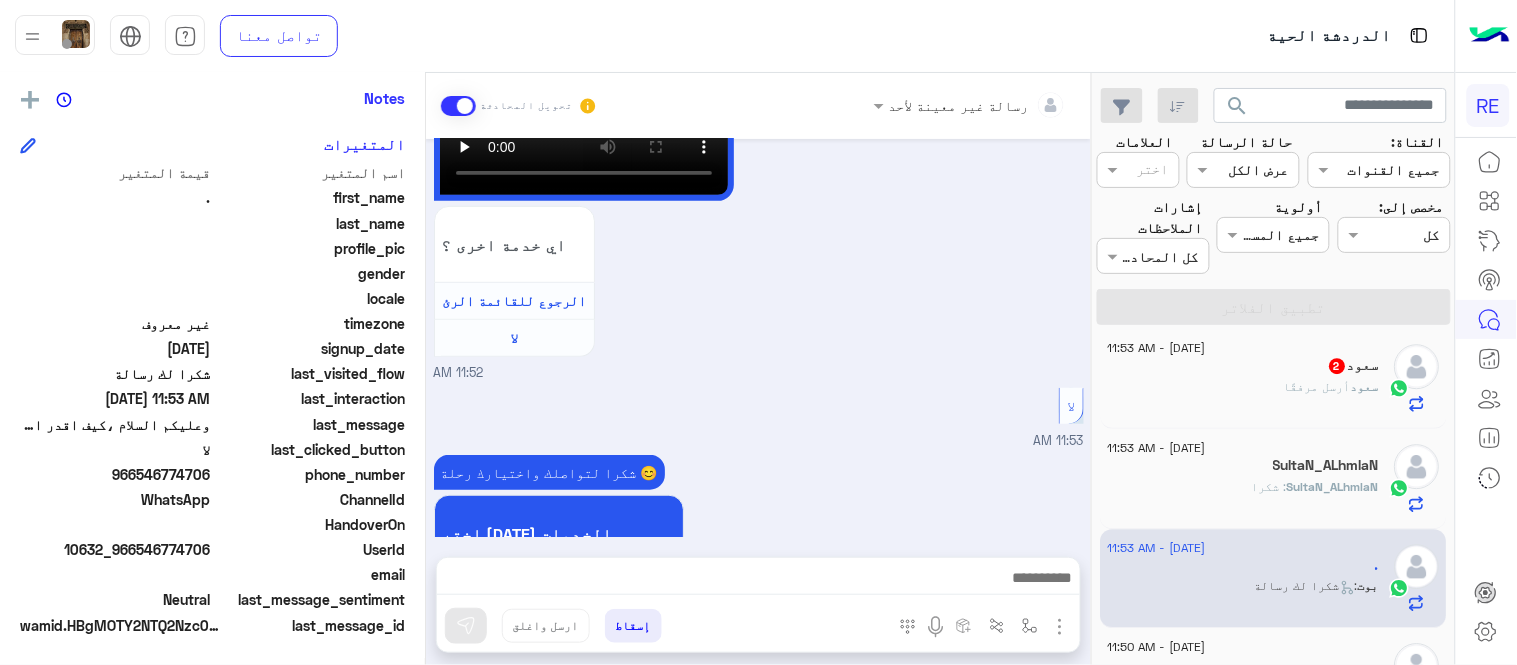 click on "[DATE]   كابتن �    11:29 AM  اختر [DATE] الخدمات التالية:    11:29 AM   تفعيل حساب    11:30 AM  يمكنك الاطلاع على شروط الانضمام لرحلة ك (كابتن ) الموجودة بالصورة أعلاه،
لتحميل التطبيق عبر الرابط التالي : 📲
[URL][DOMAIN_NAME]    يسعدنا انضمامك لتطبيق رحلة يمكنك اتباع الخطوات الموضحة لتسجيل بيانات سيارتك بالفيديو التالي  : عزيزي الكابتن، فضلًا ، للرغبة بتفعيل الحساب قم برفع البيانات عبر التطبيق والتواصل معنا  تم تسجيل السيارة   اواجه صعوبة بالتسجيل  اي خدمة اخرى ؟  الرجوع للقائمة الرئ   لا     11:30 AM   لا    11:45 AM  شكرا لتواصلك واختيارك رحلة 😊 اختر [DATE] الخدمات التالية:    11:45 AM   سرا المطار    11:52 AM" at bounding box center [758, 338] 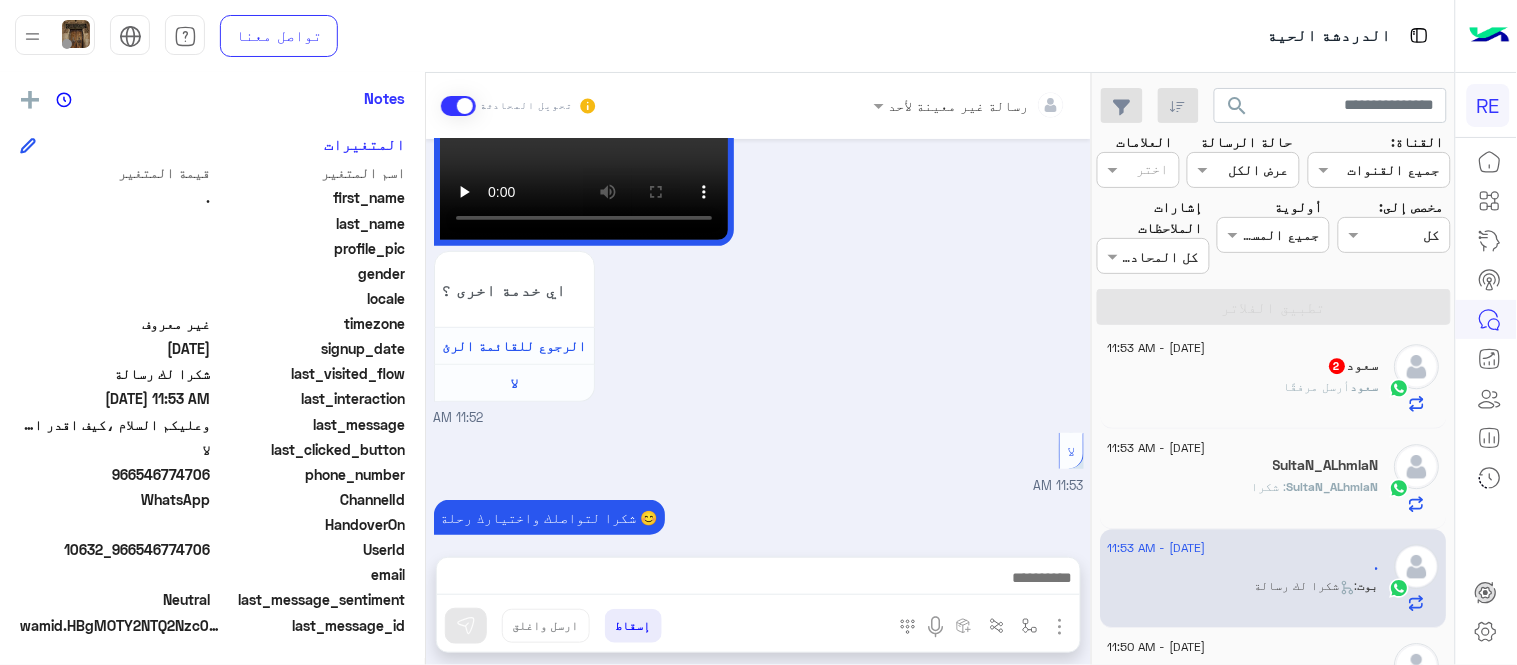 click on "[DATE] - 11:53 AM" 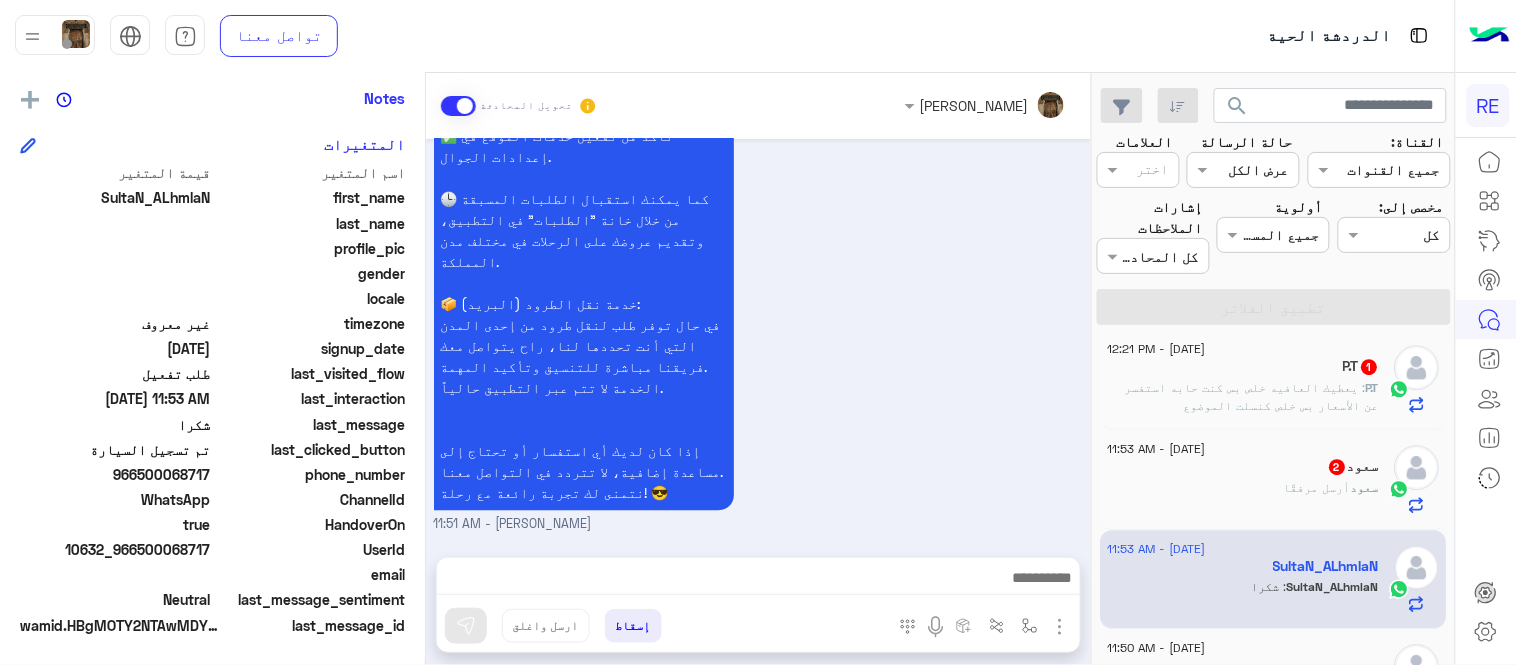 click on "سعود   2" 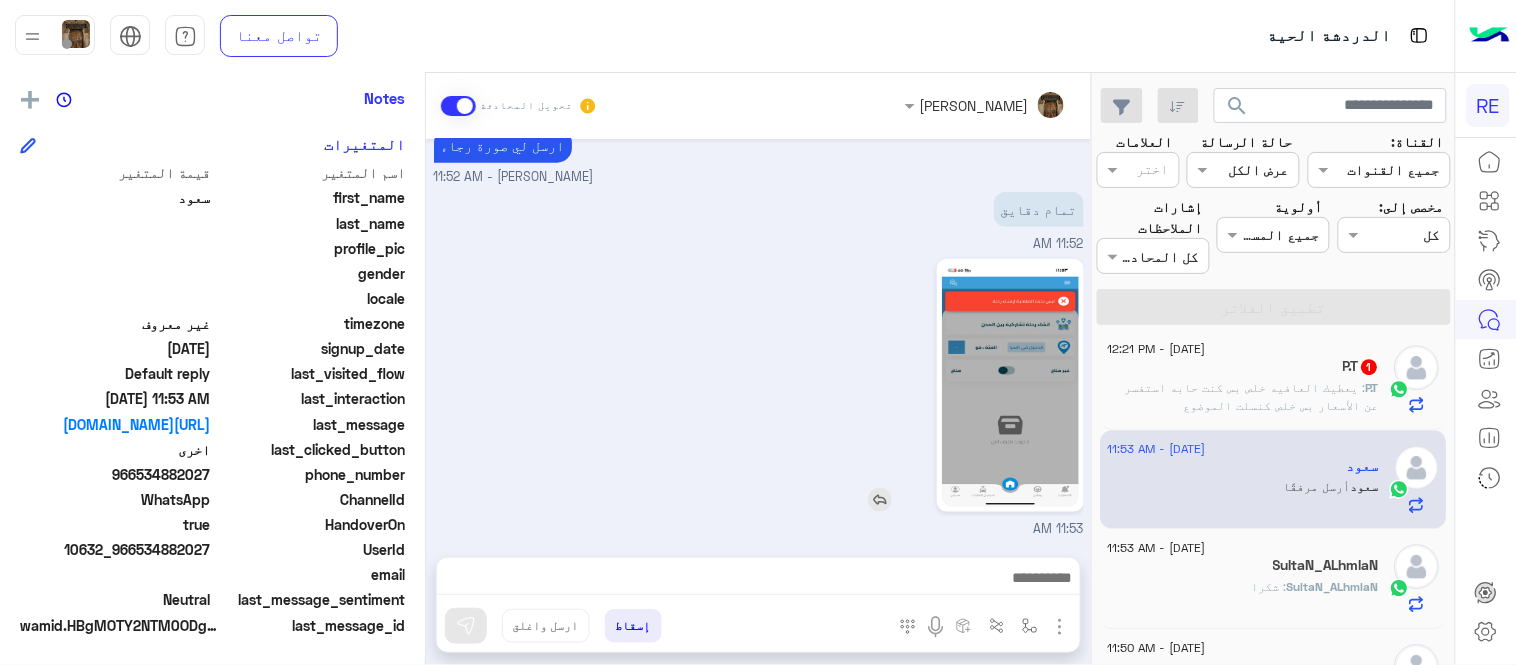 click 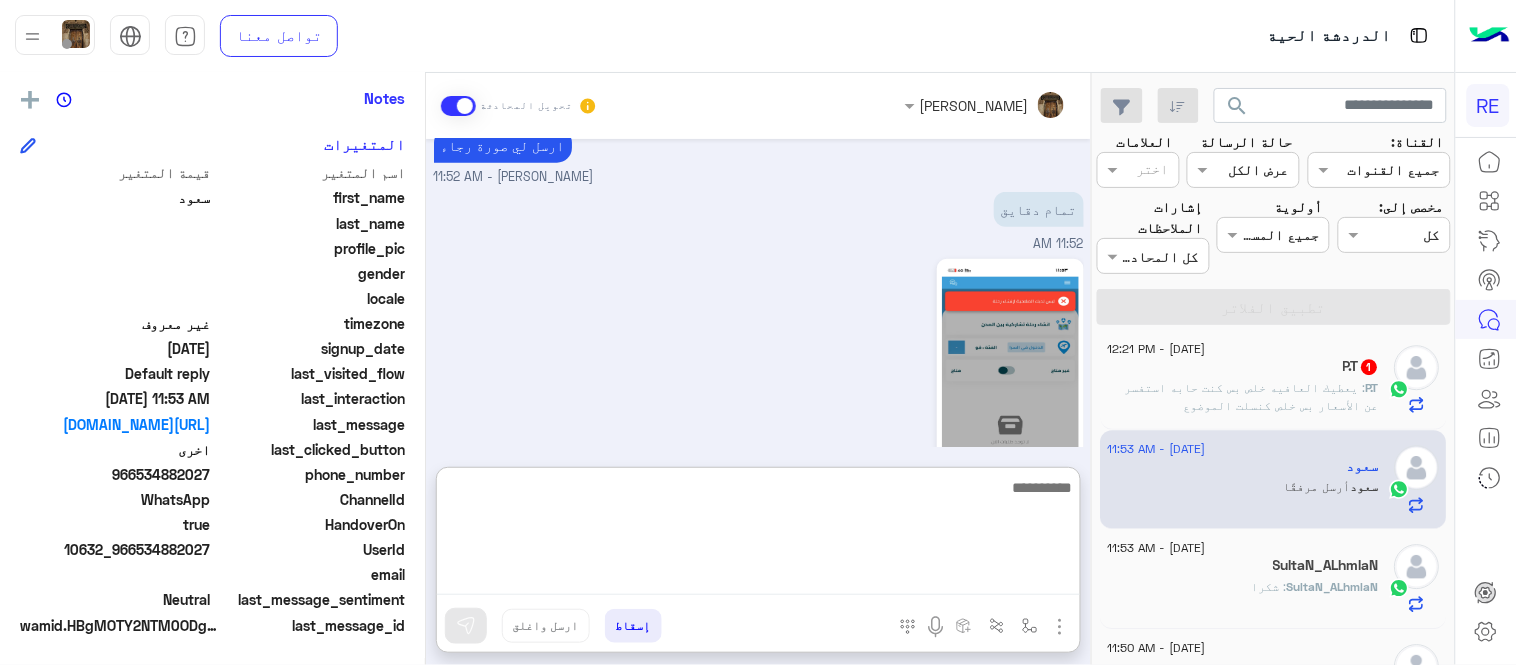 click at bounding box center (758, 535) 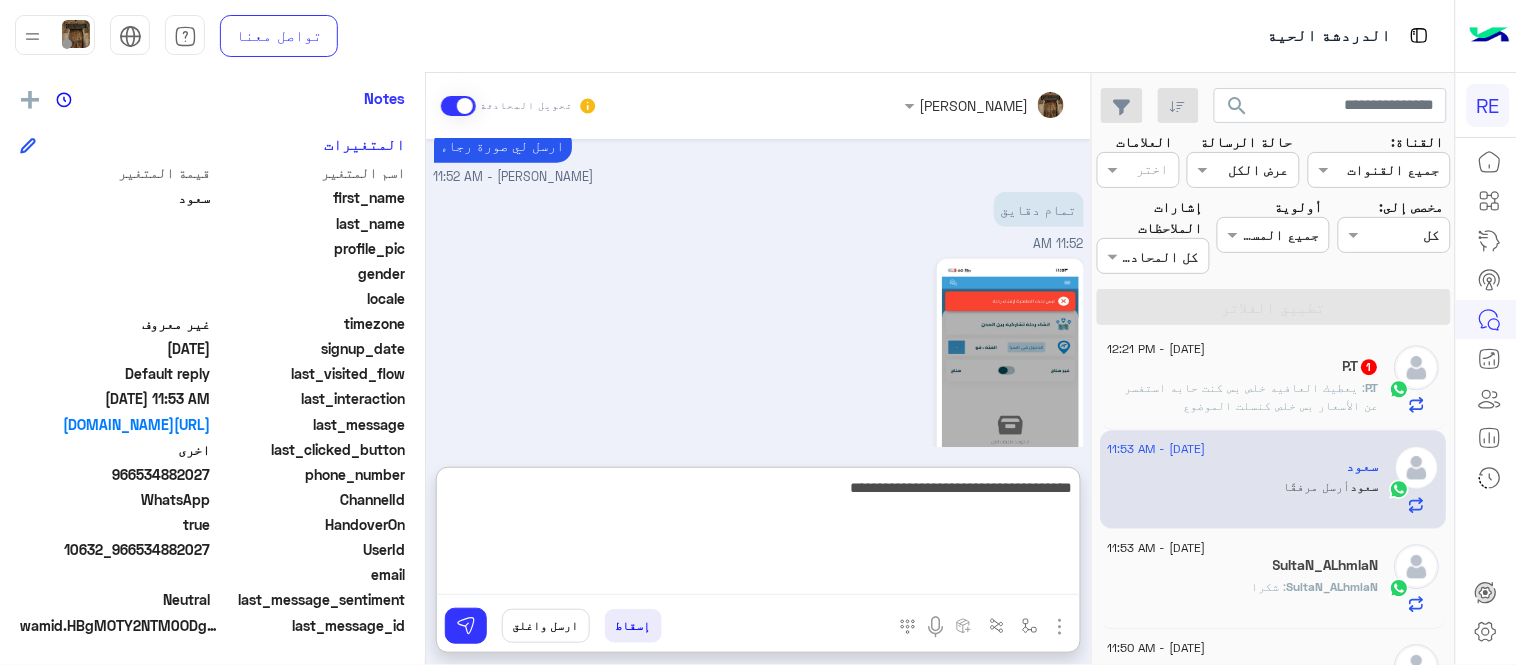 type on "**********" 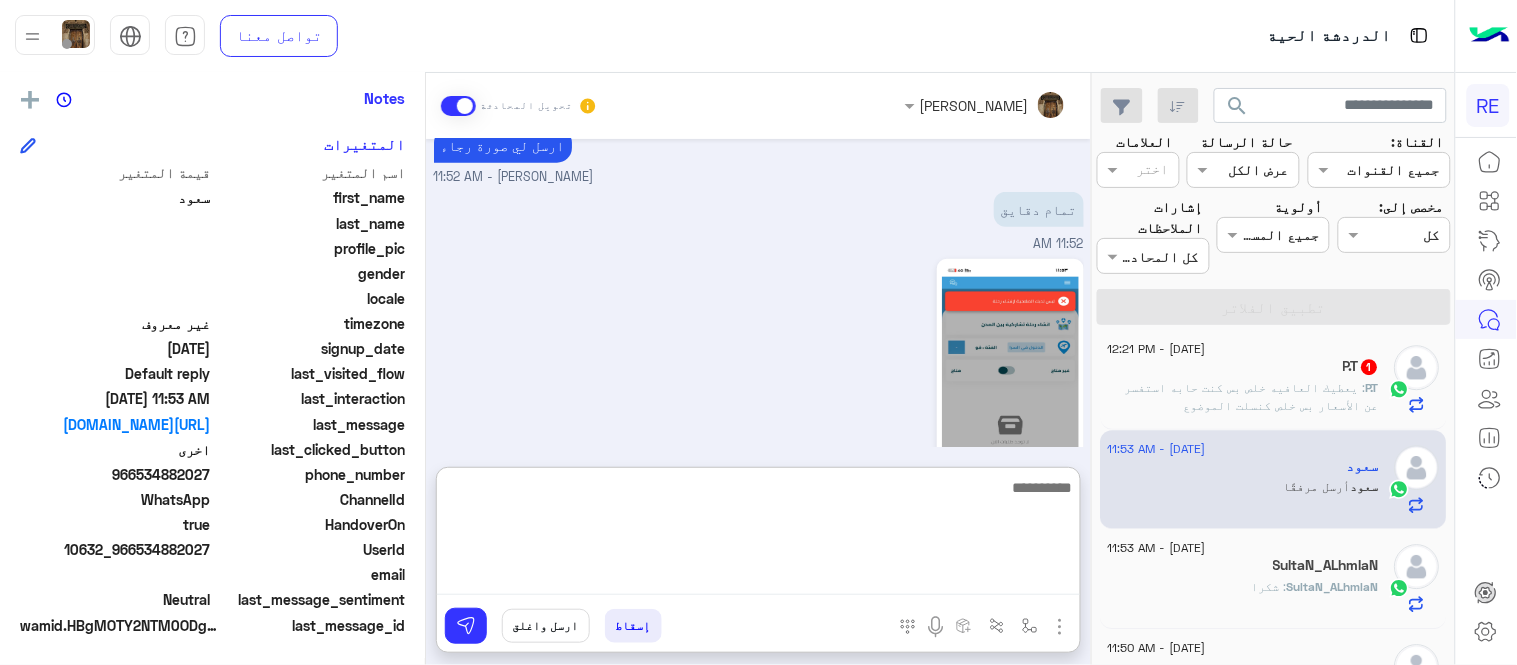 scroll, scrollTop: 602, scrollLeft: 0, axis: vertical 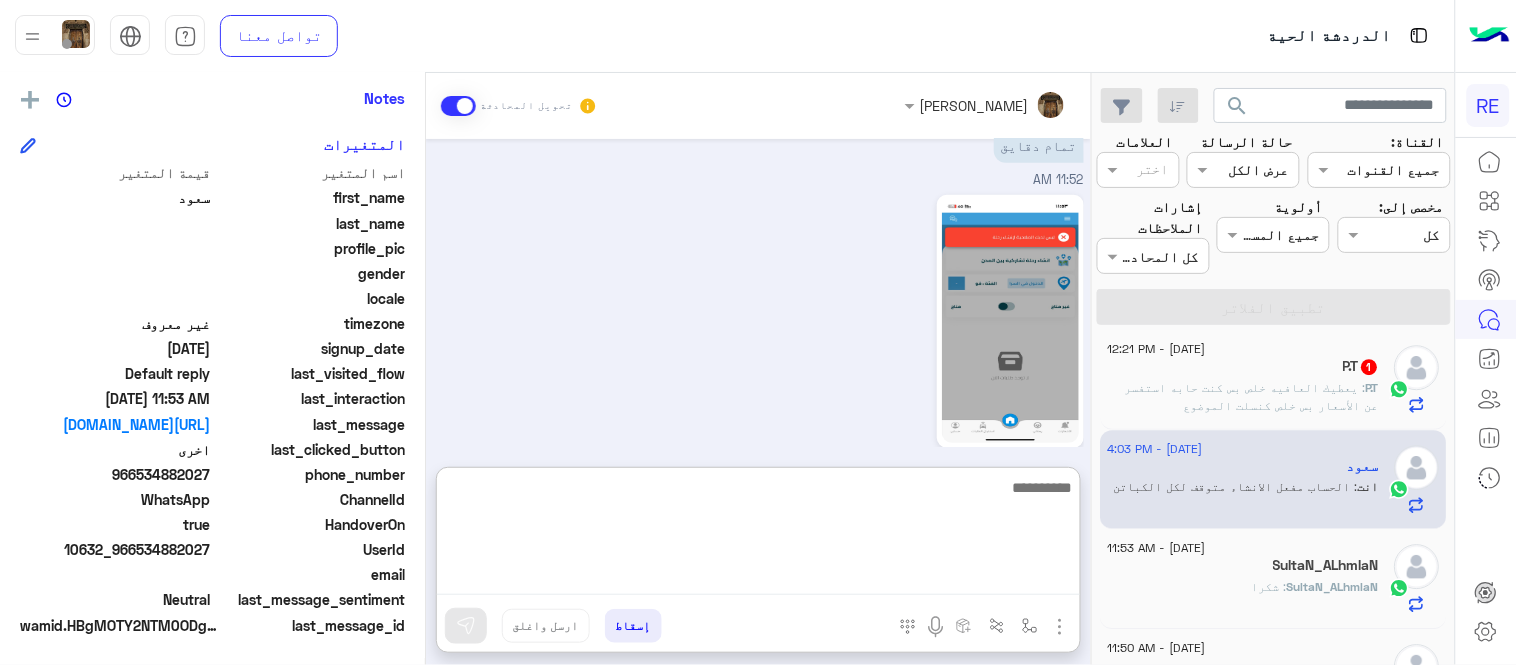 click at bounding box center [758, 535] 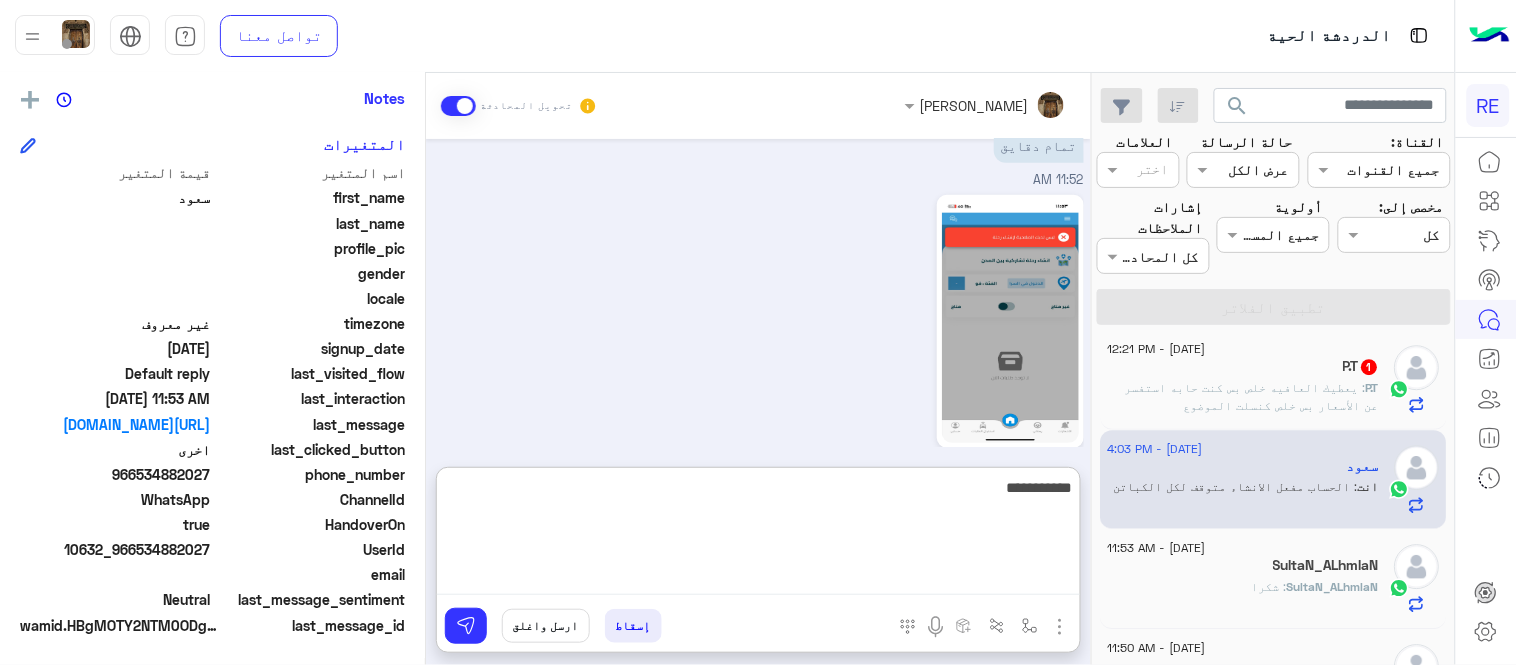 type on "**********" 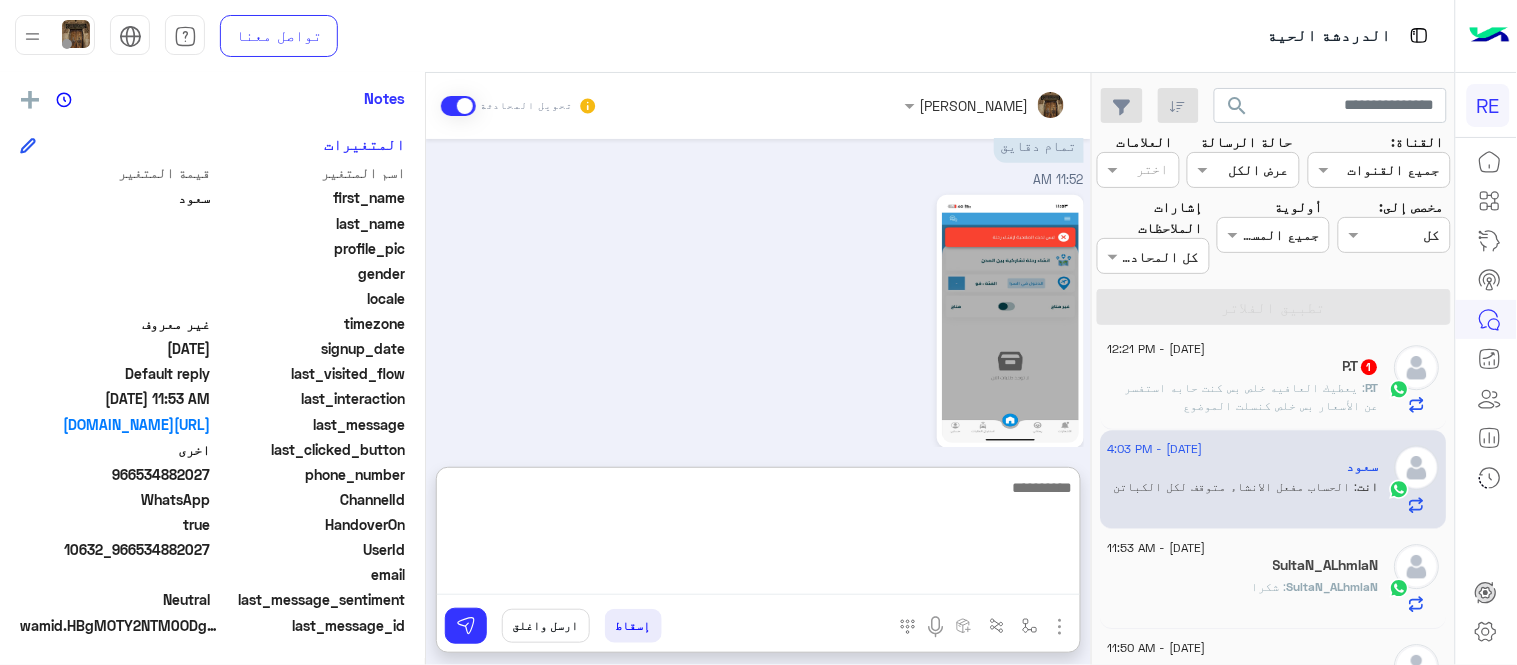 scroll, scrollTop: 665, scrollLeft: 0, axis: vertical 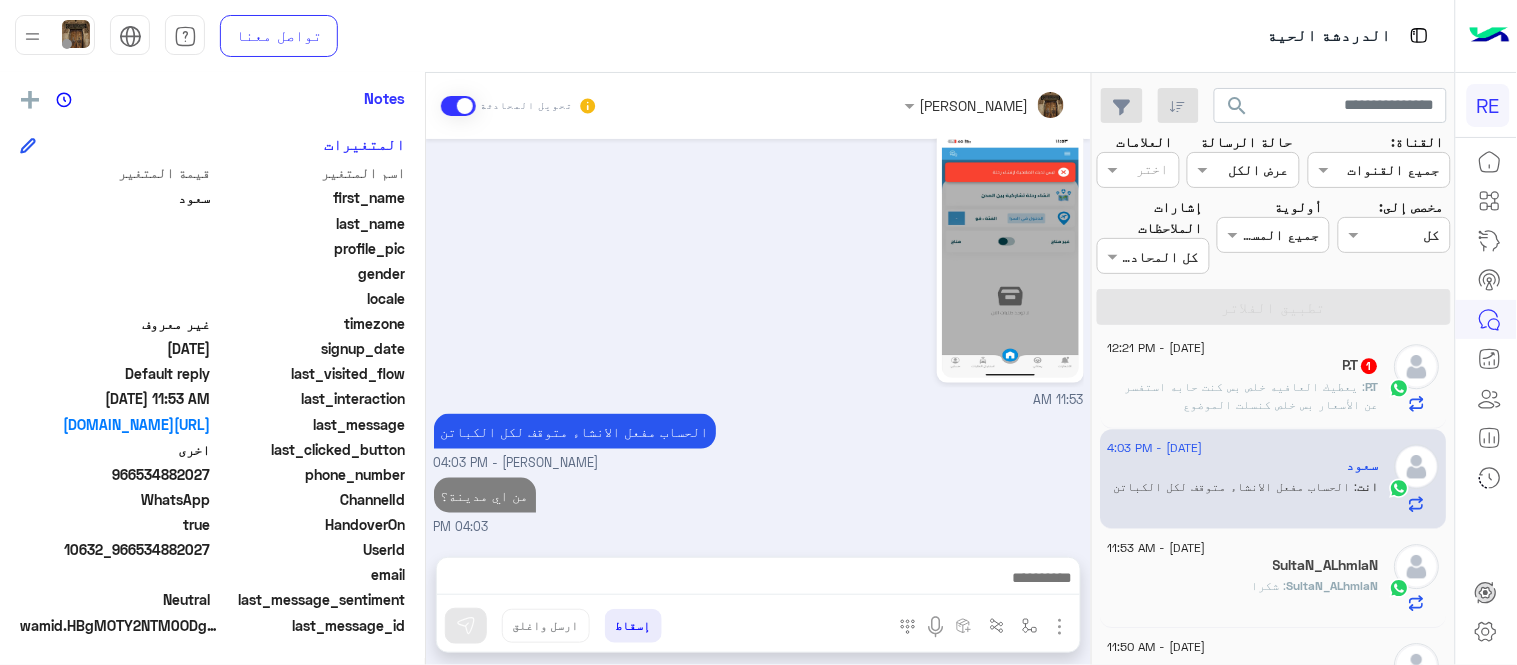 click on ": يعطيك العافيه خلص بس كنت حابه استفسر عن الأسعار بس خلص كنسلت الموضوع" 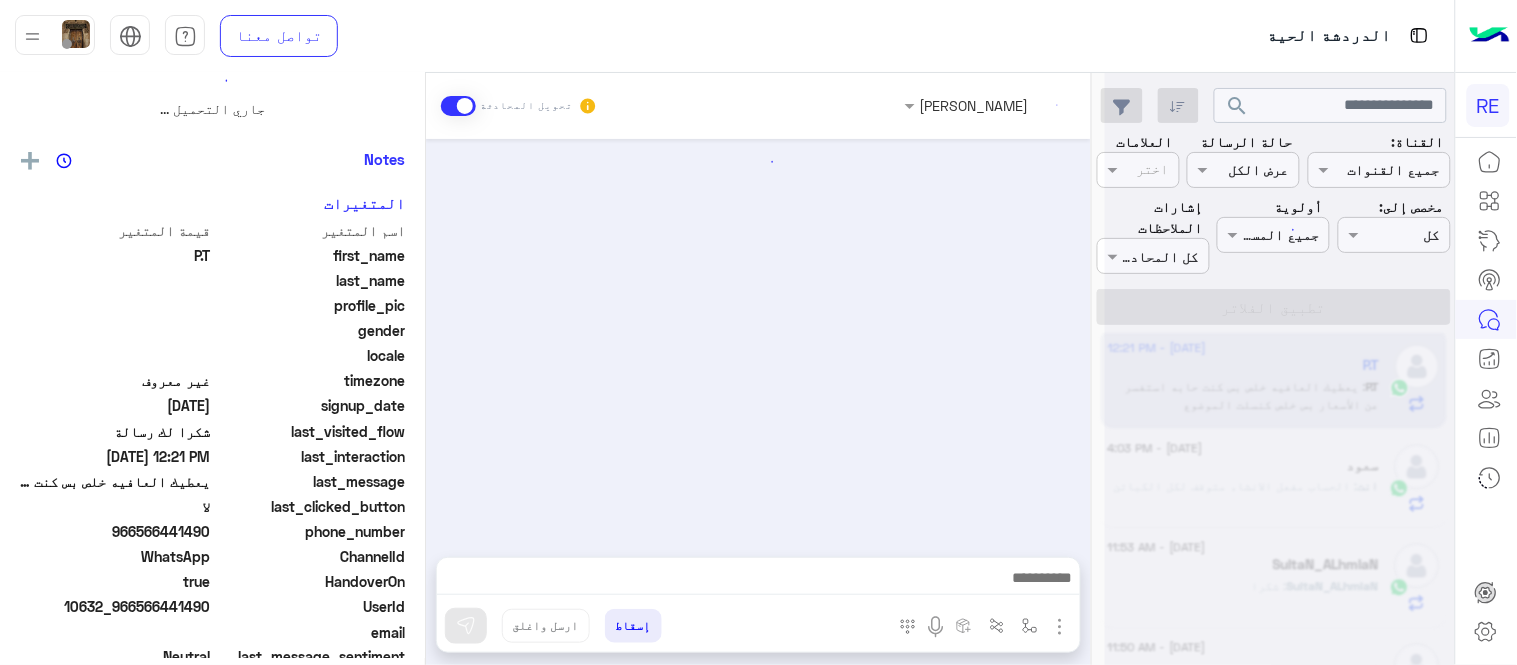 scroll, scrollTop: 455, scrollLeft: 0, axis: vertical 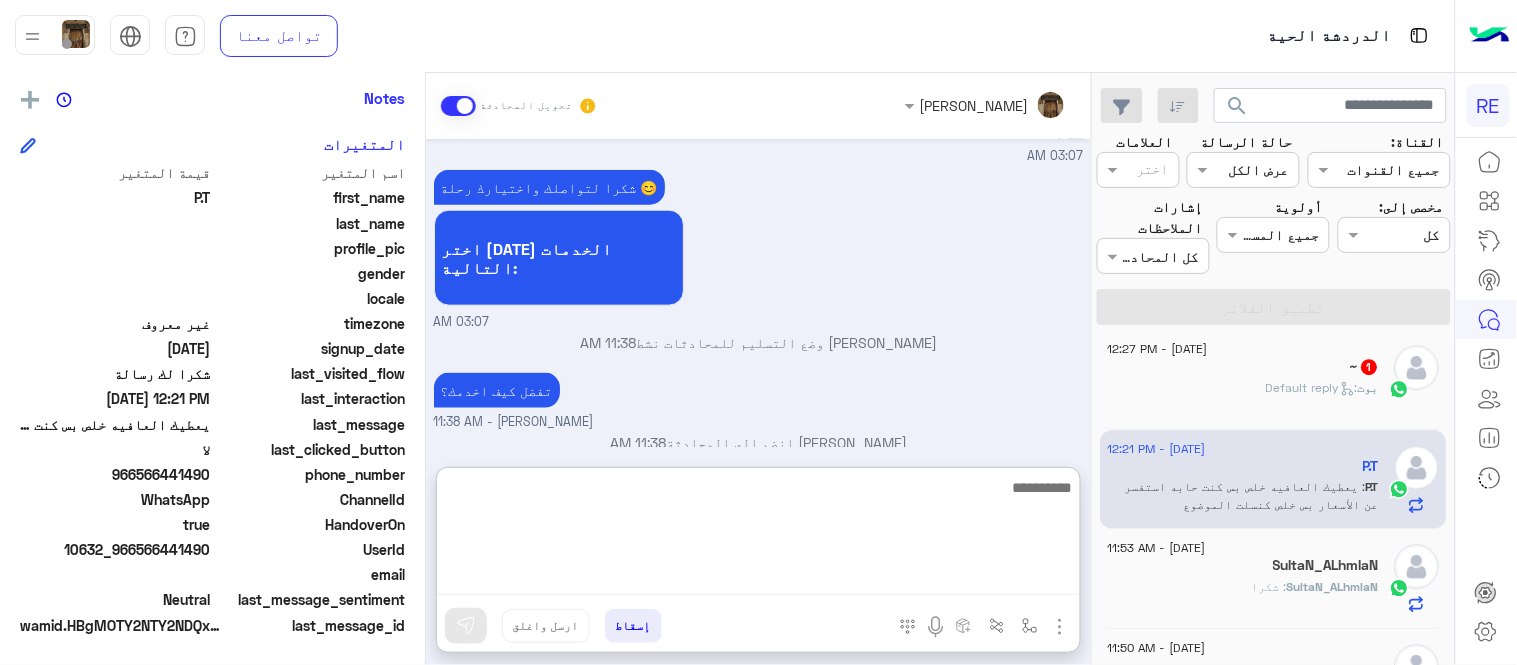click at bounding box center [758, 535] 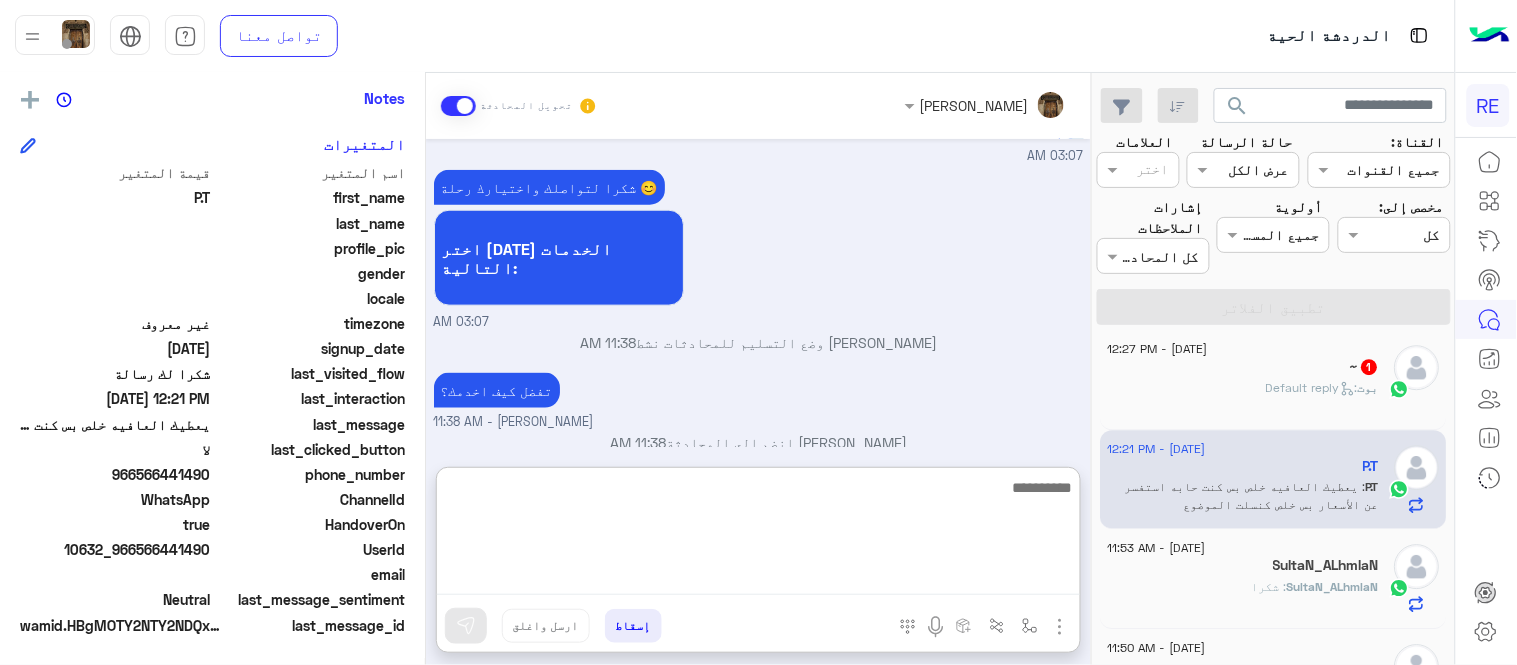 click at bounding box center (758, 535) 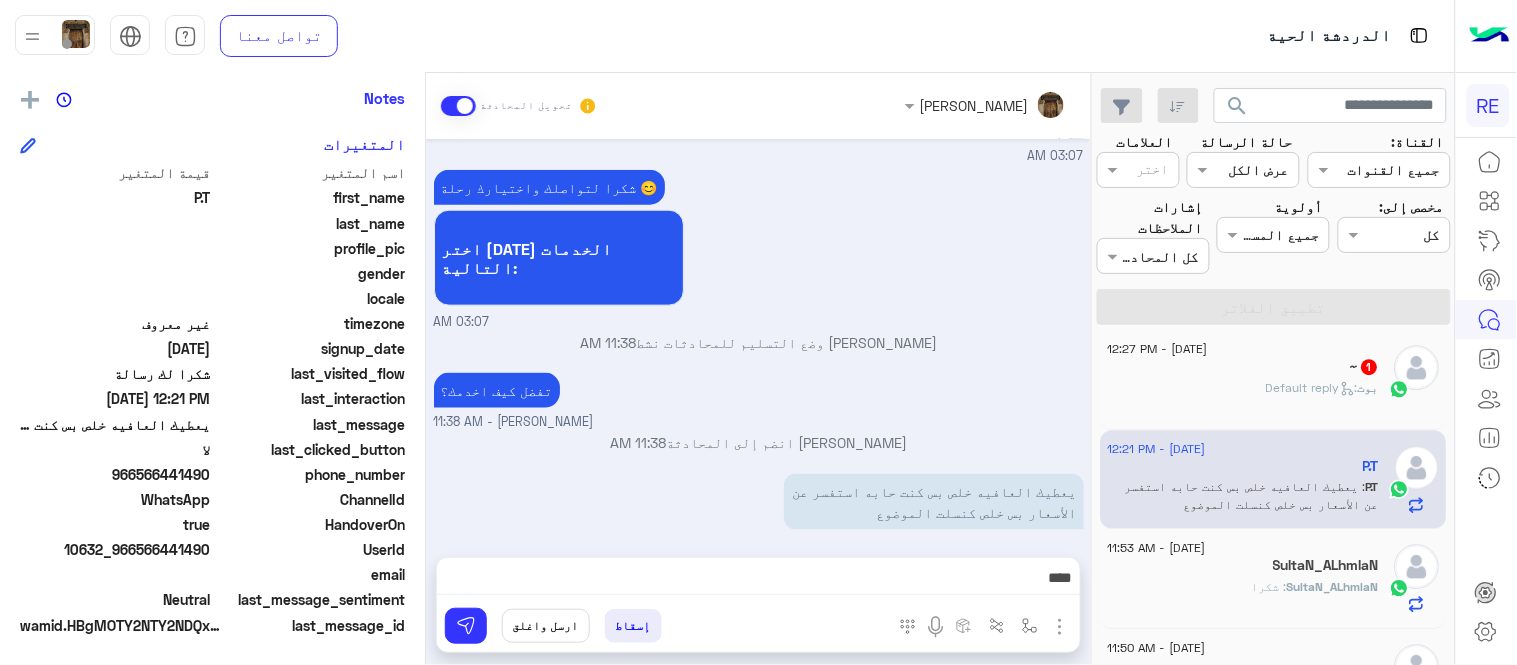 click on "تفضل كيف اخدمك؟  [PERSON_NAME] -  11:38 AM" at bounding box center [759, 400] 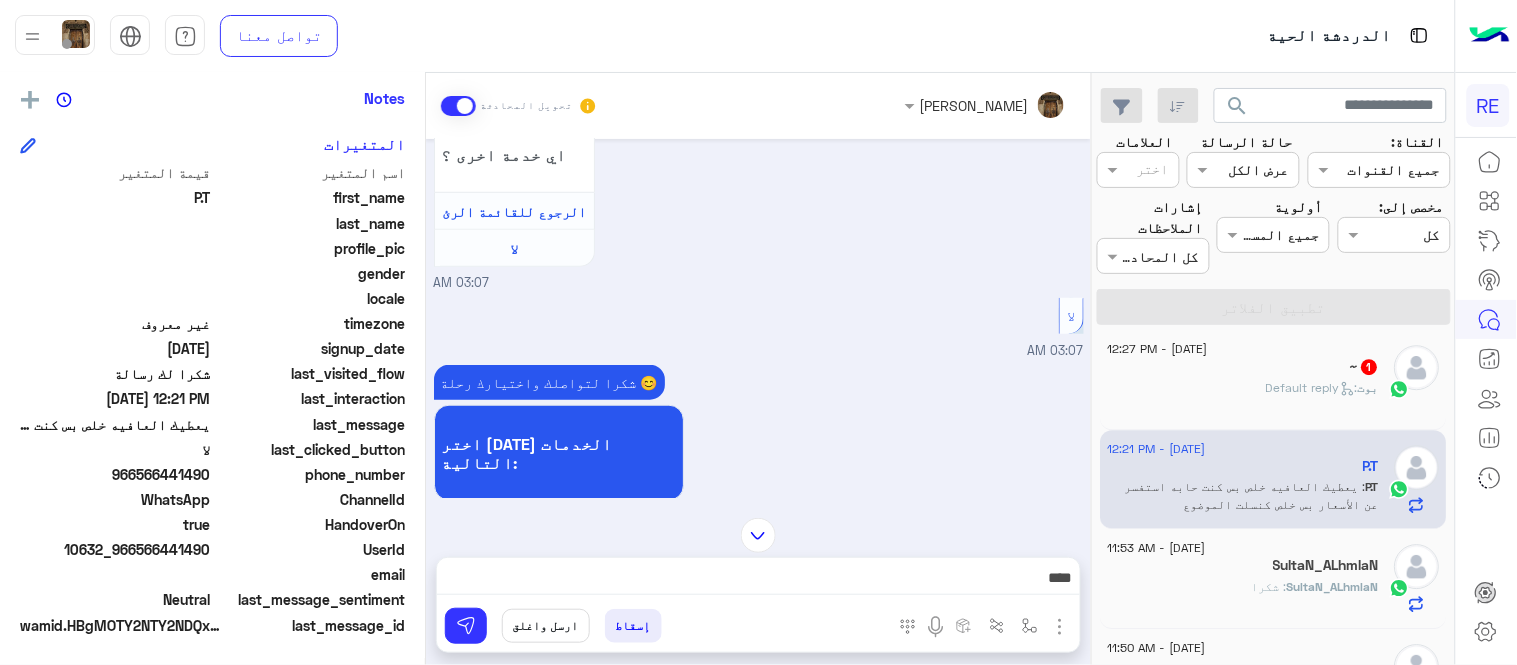 scroll, scrollTop: 221, scrollLeft: 0, axis: vertical 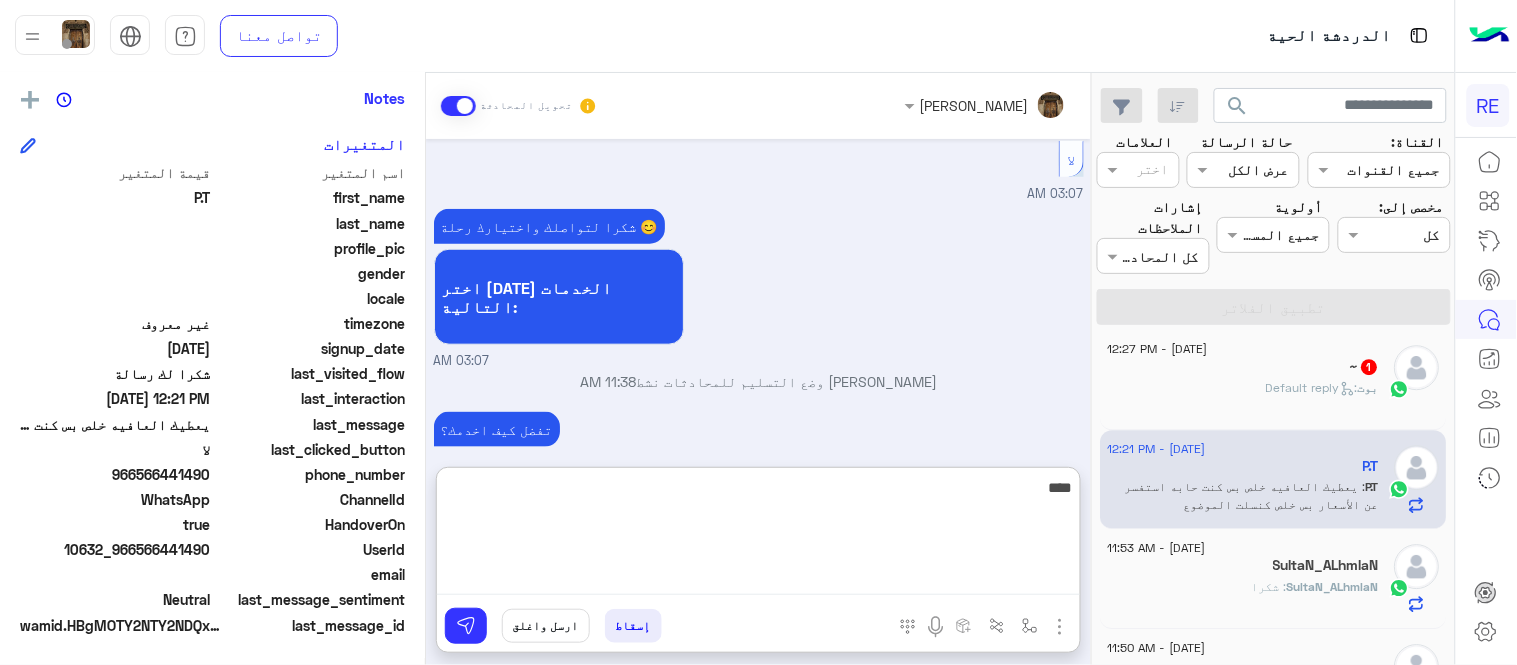 click on "***" at bounding box center (758, 535) 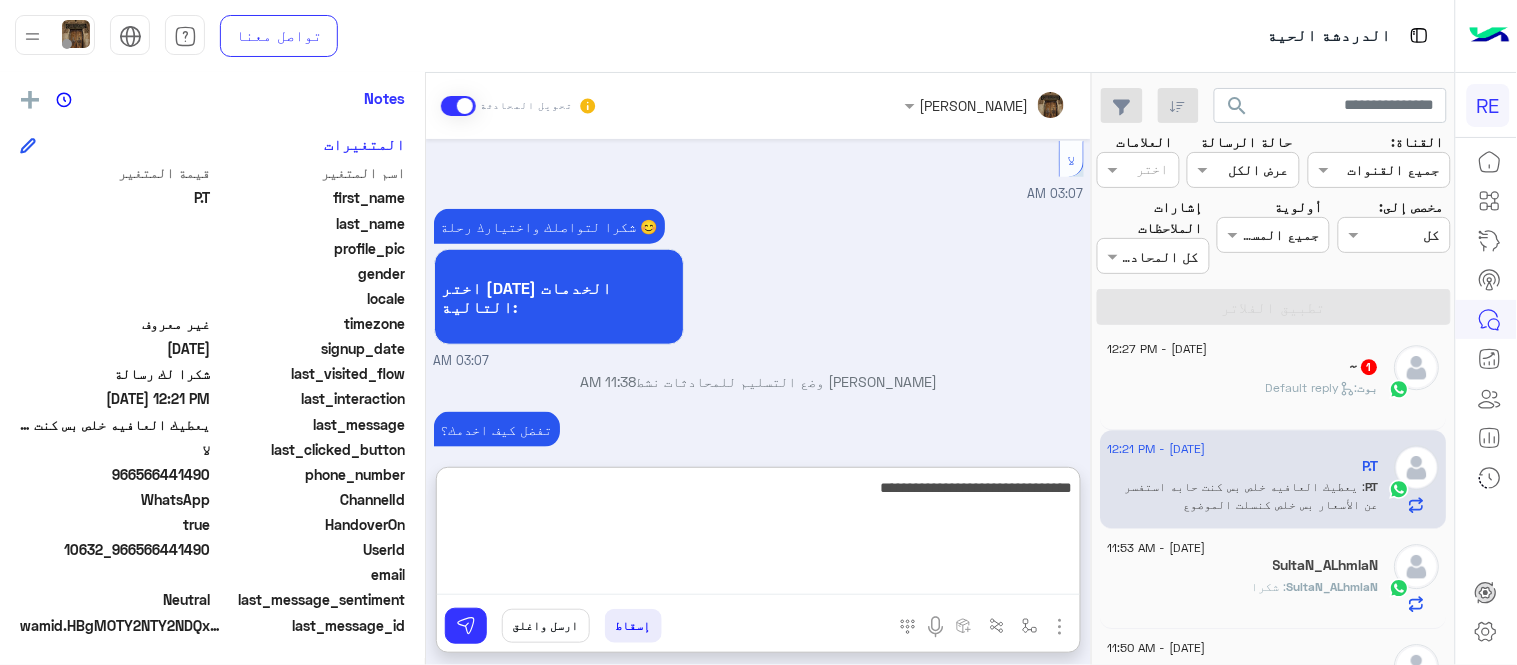 type on "**********" 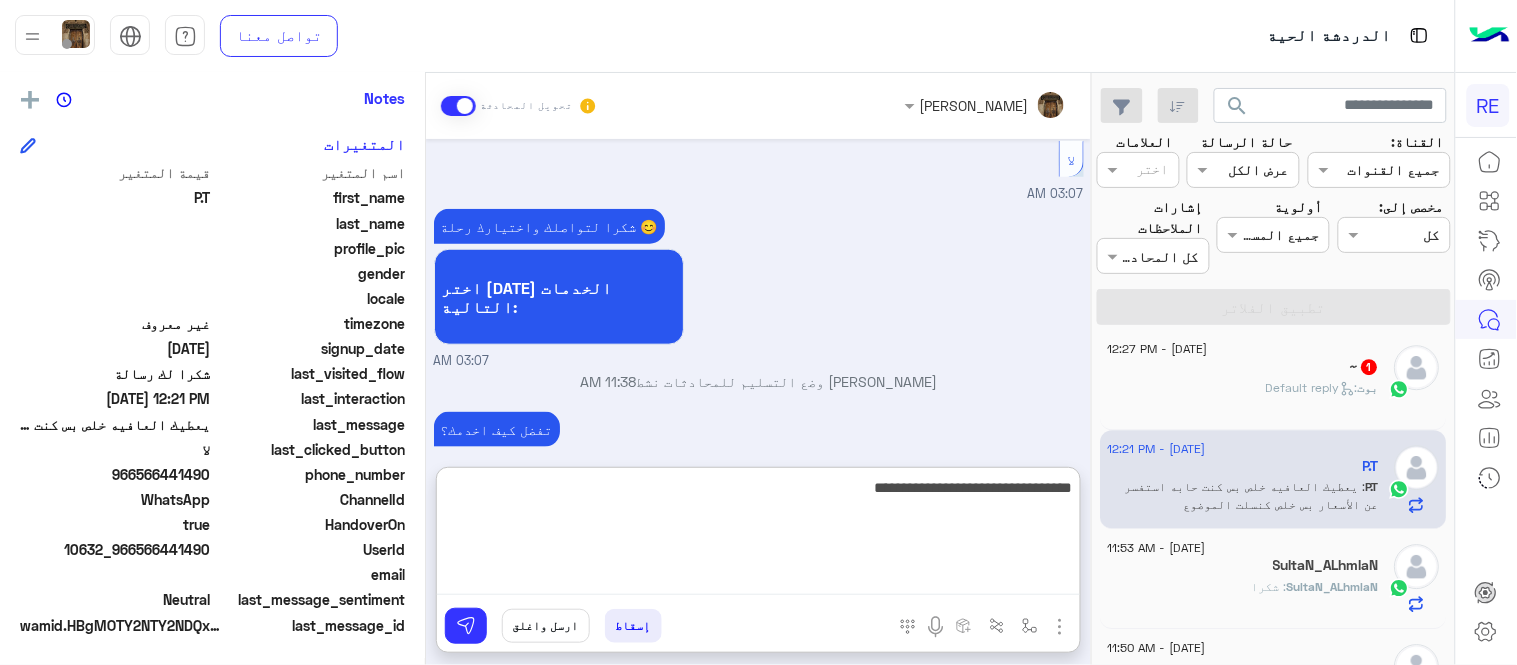 click on "**********" at bounding box center (758, 535) 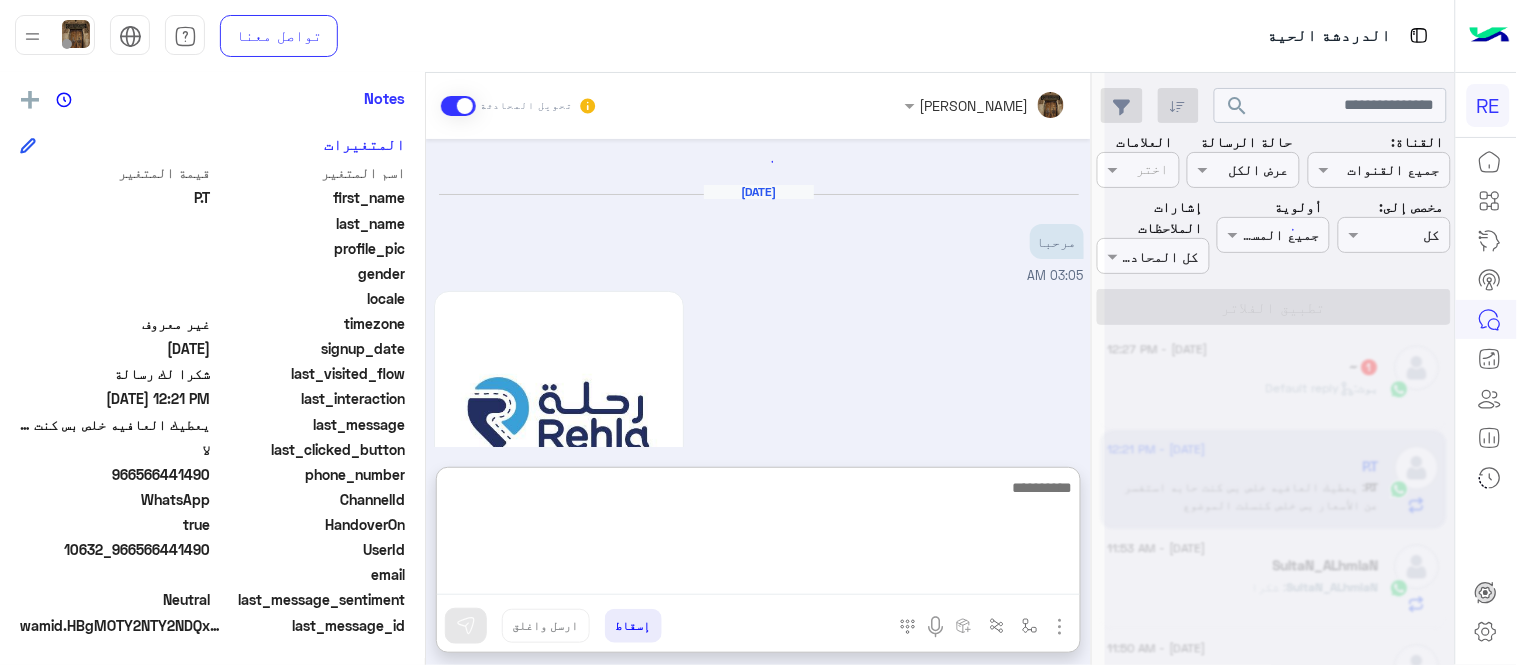 scroll, scrollTop: 2615, scrollLeft: 0, axis: vertical 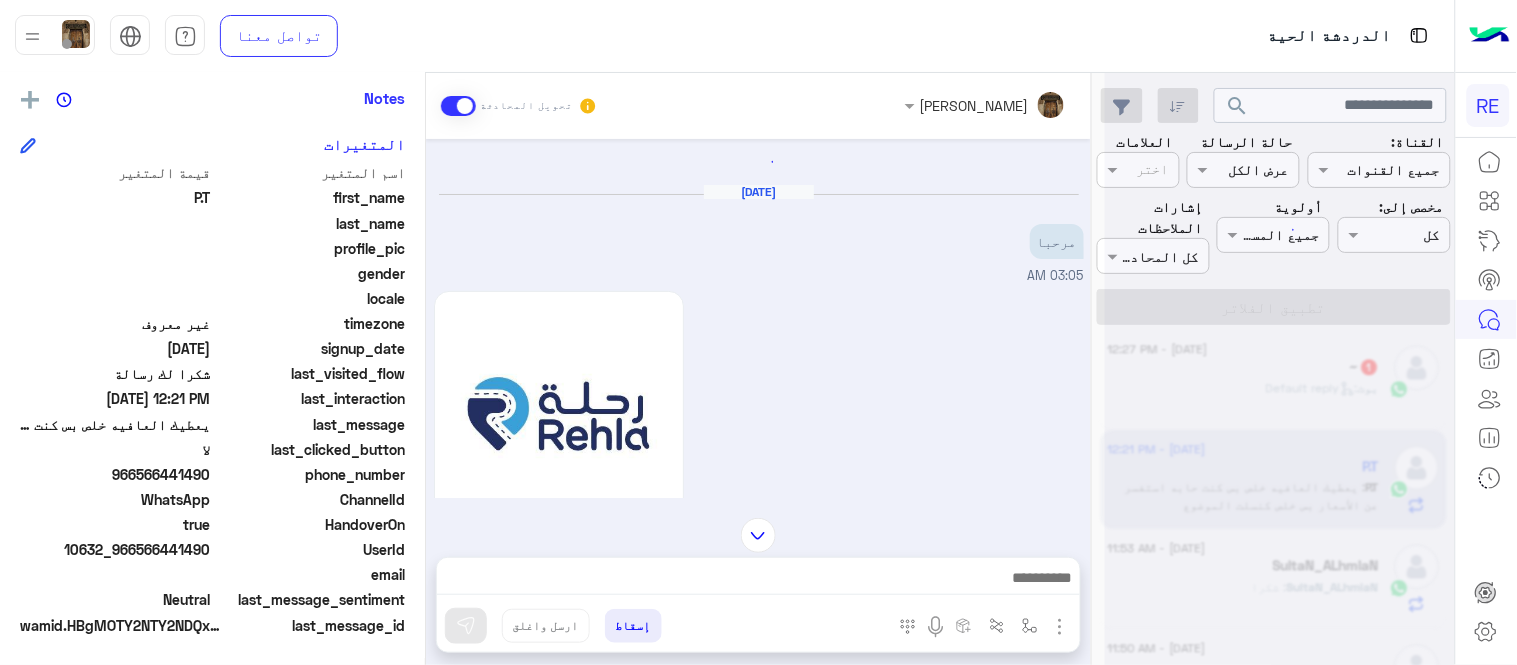 click on "اهلًا بك في تطبيق رحلة 👋
Welcome to [GEOGRAPHIC_DATA]  👋
من فضلك أختر لغة التواصل
Please choose your preferred Language
English   عربي     03:05 AM" at bounding box center (759, 532) 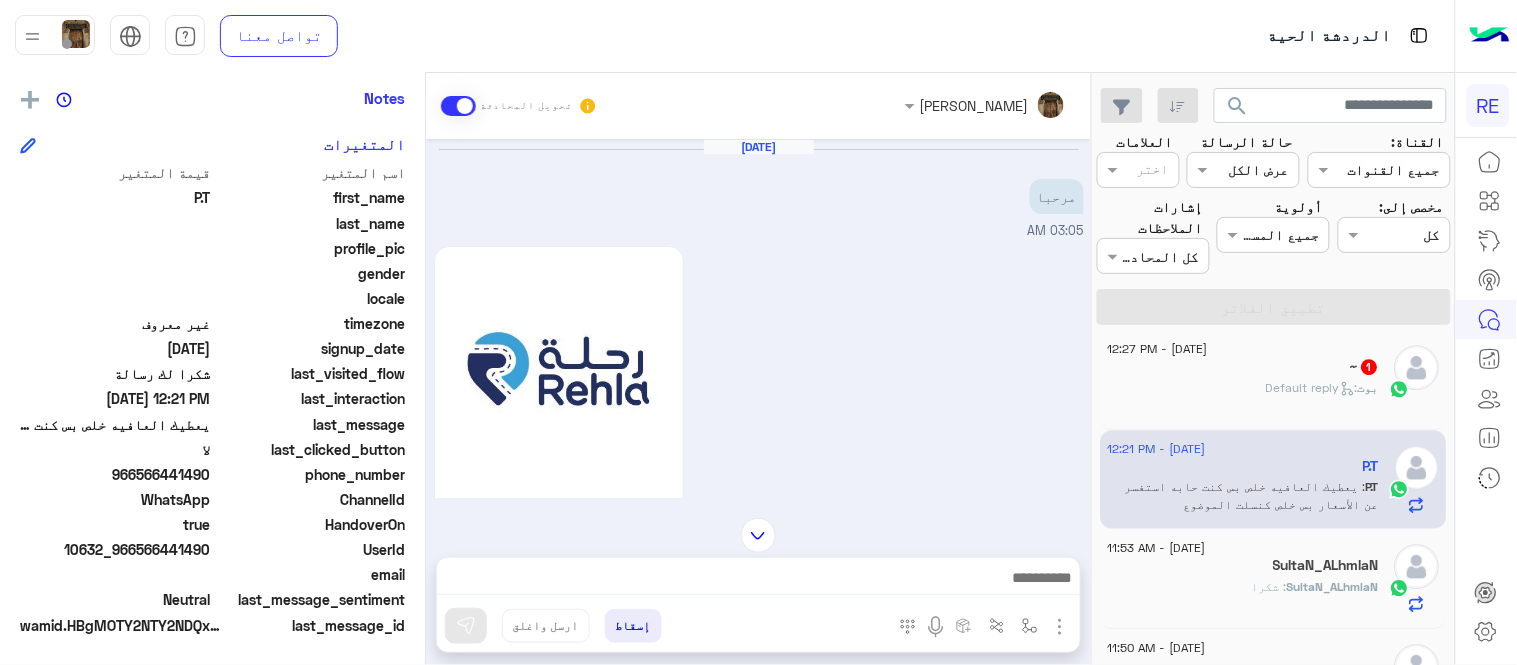 scroll, scrollTop: 2480, scrollLeft: 0, axis: vertical 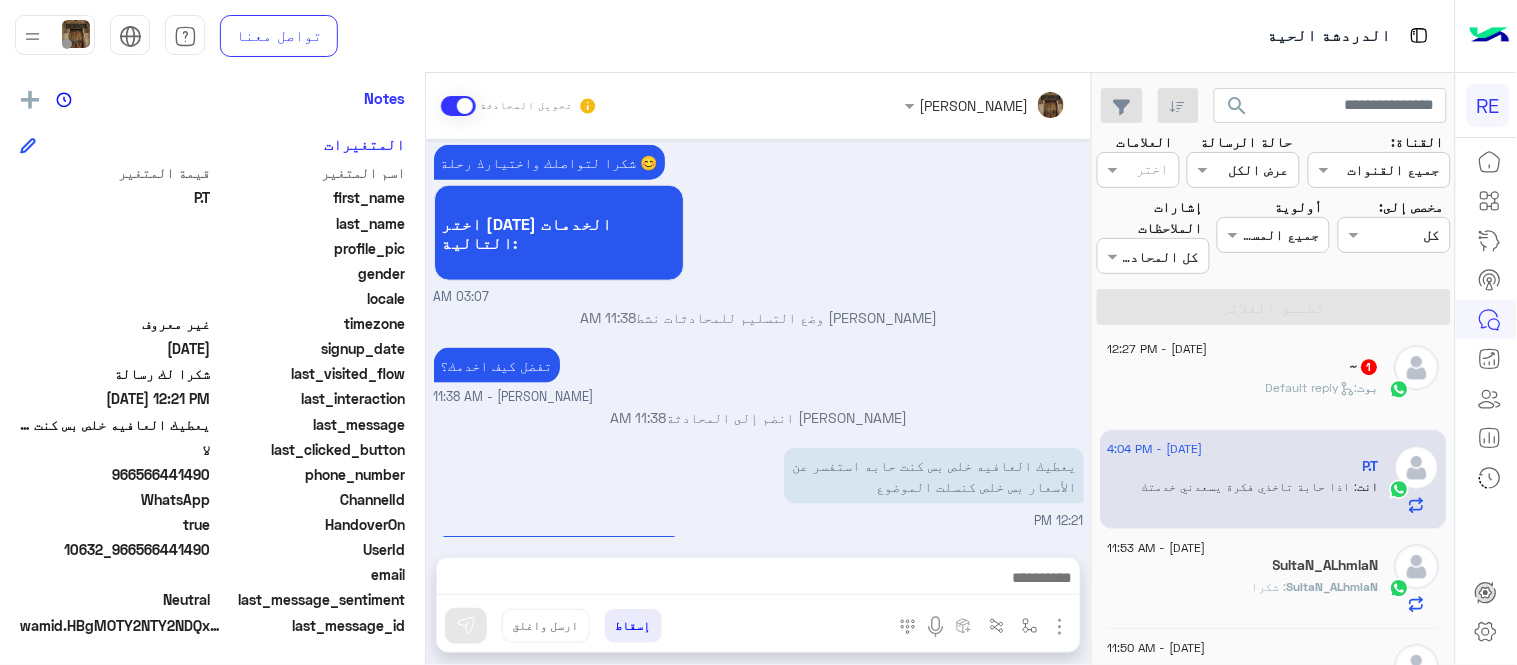 click on "[PERSON_NAME] :   Default reply" 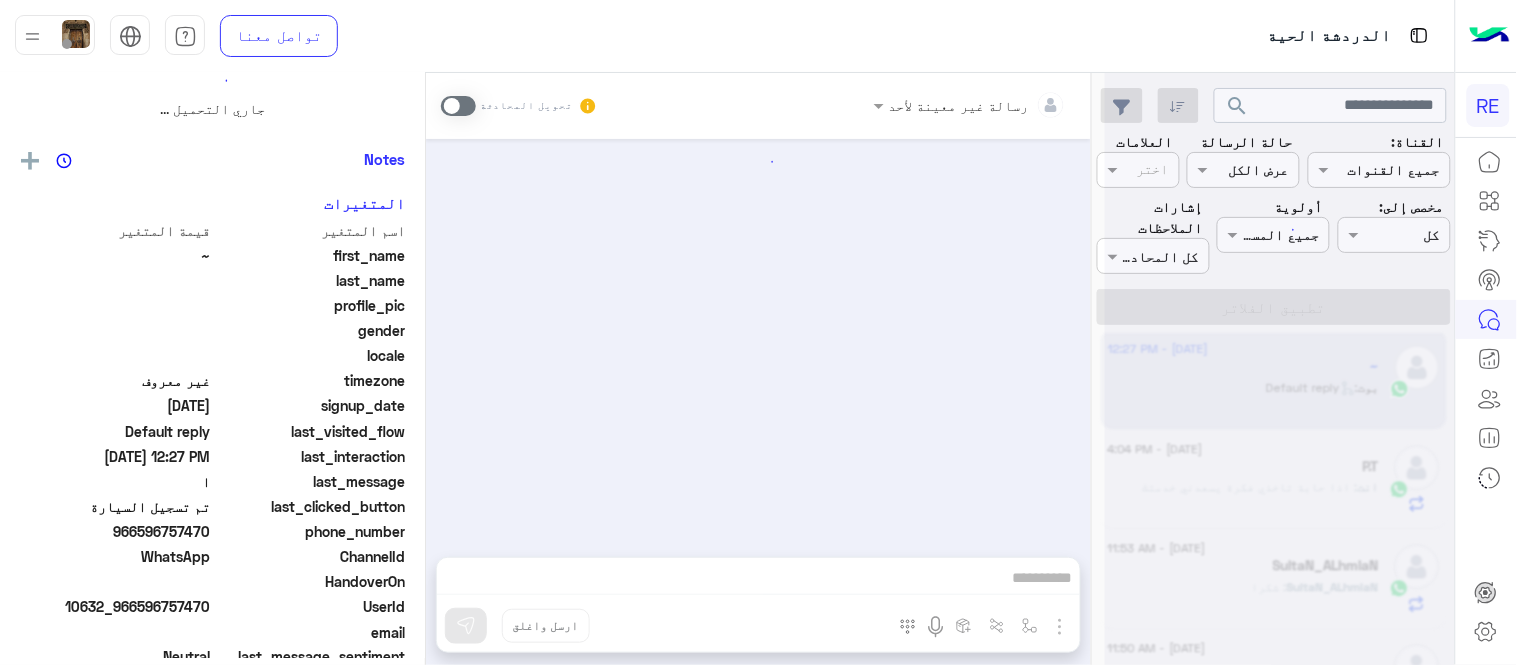 scroll, scrollTop: 0, scrollLeft: 0, axis: both 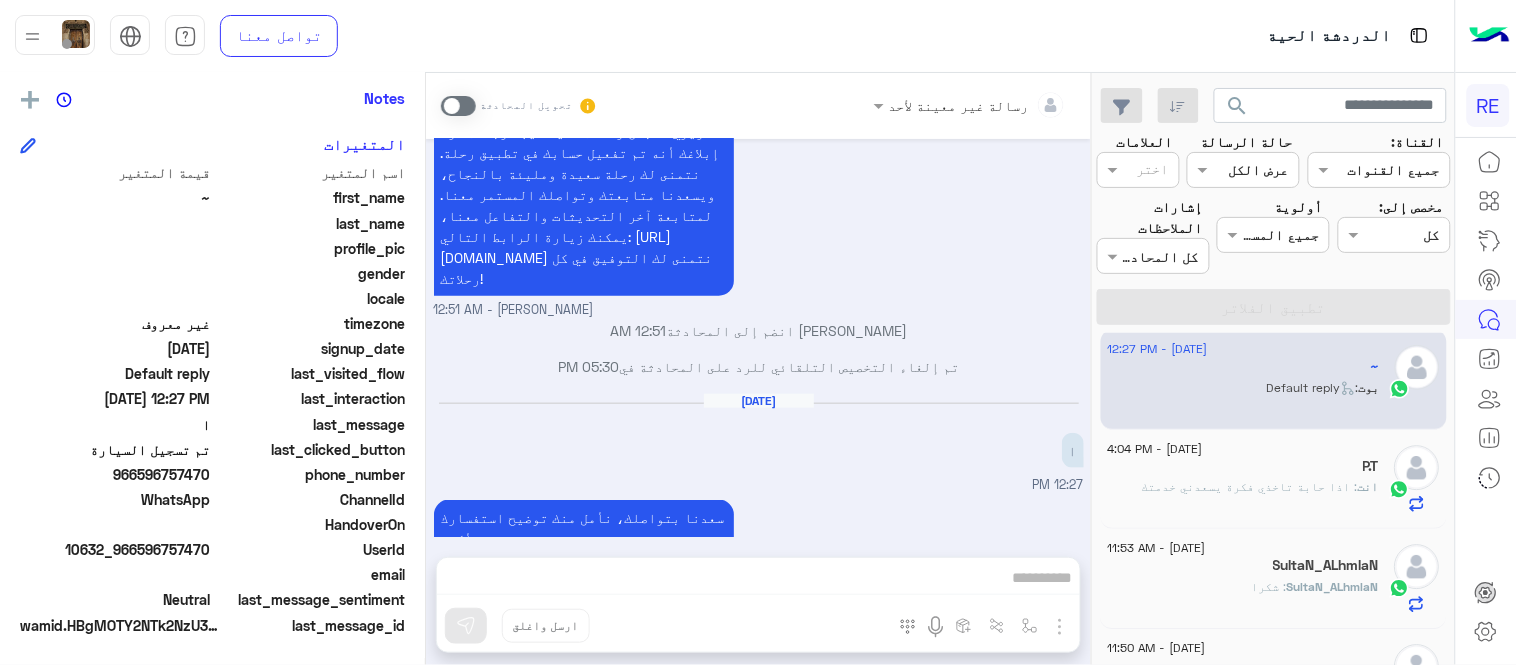 click at bounding box center (458, 106) 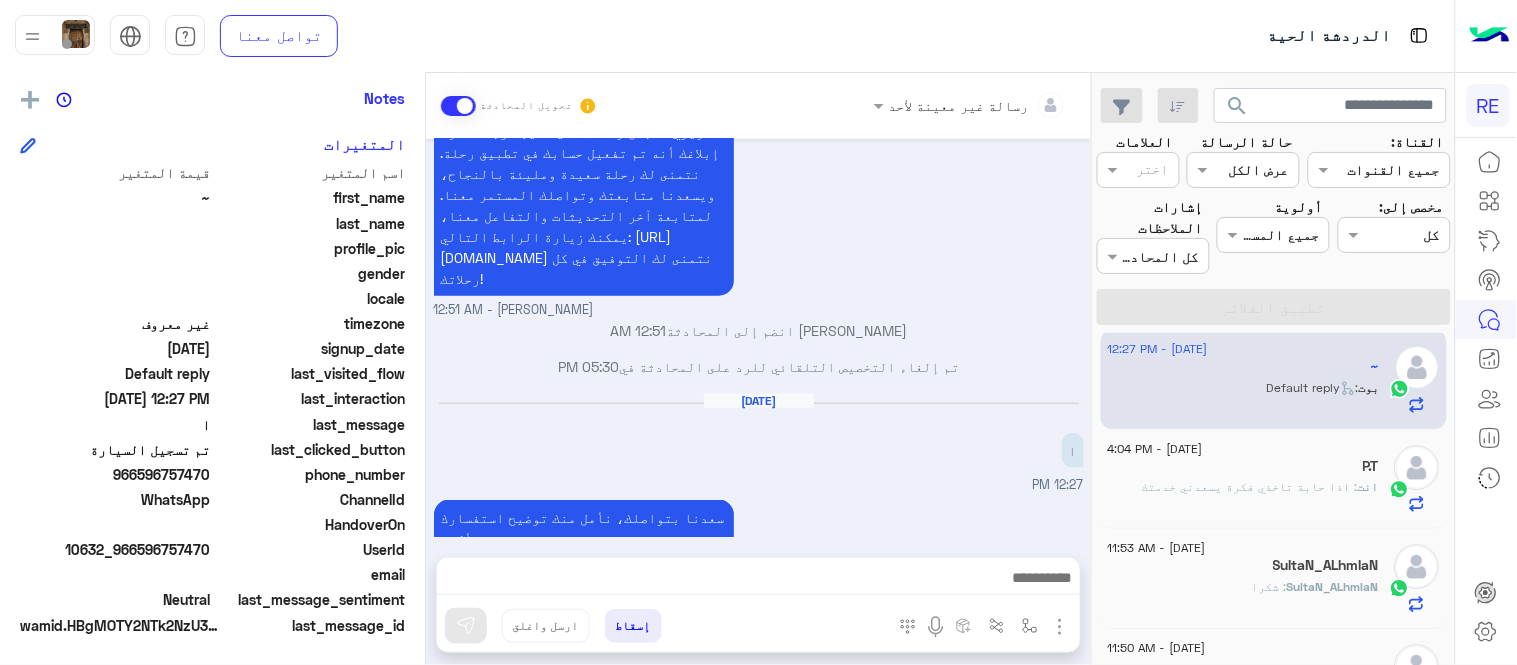 scroll, scrollTop: 463, scrollLeft: 0, axis: vertical 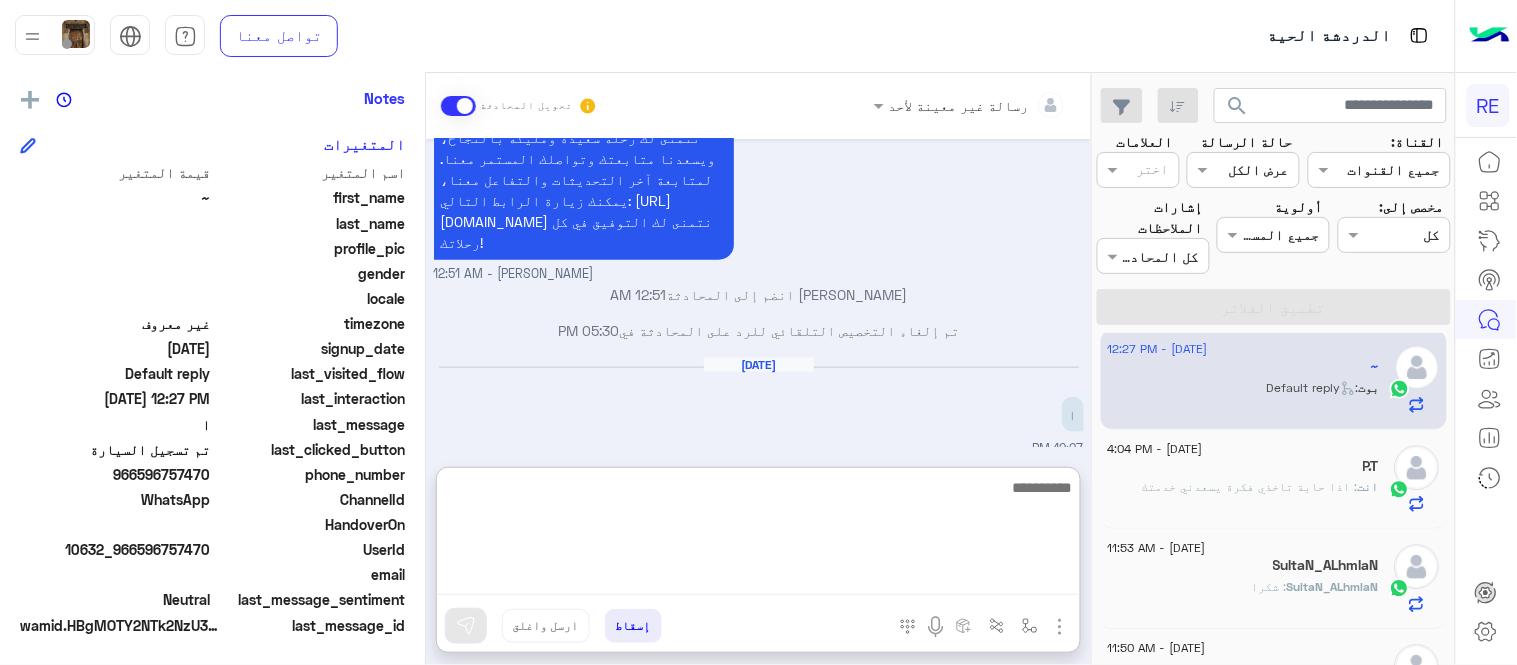click at bounding box center [758, 535] 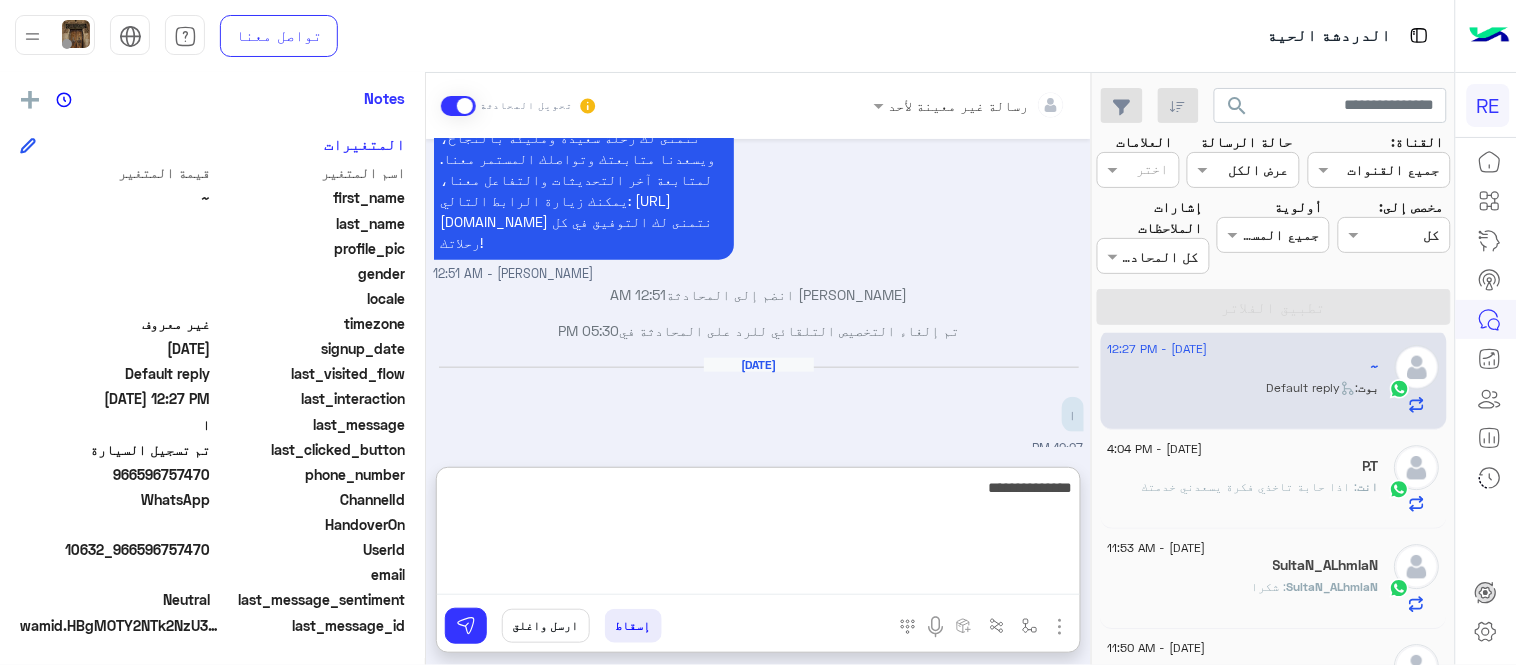 type on "**********" 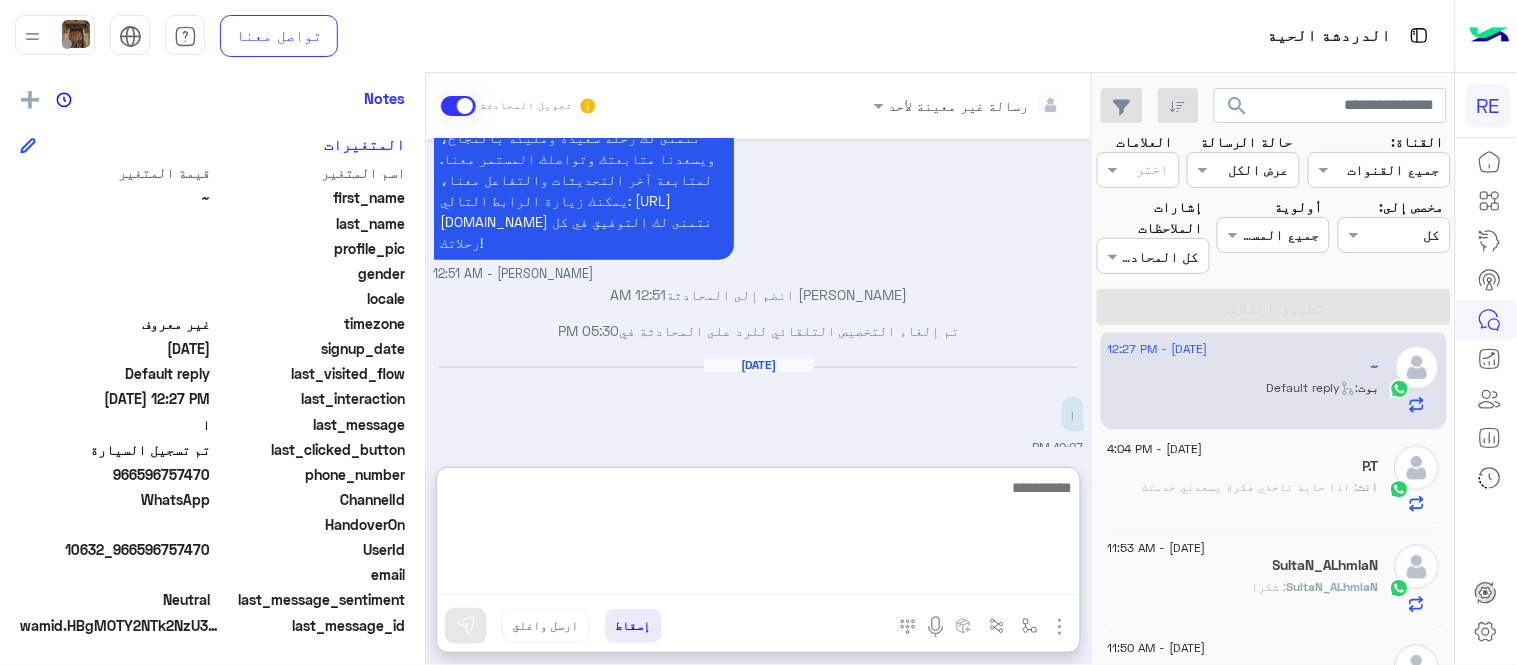 scroll, scrollTop: 617, scrollLeft: 0, axis: vertical 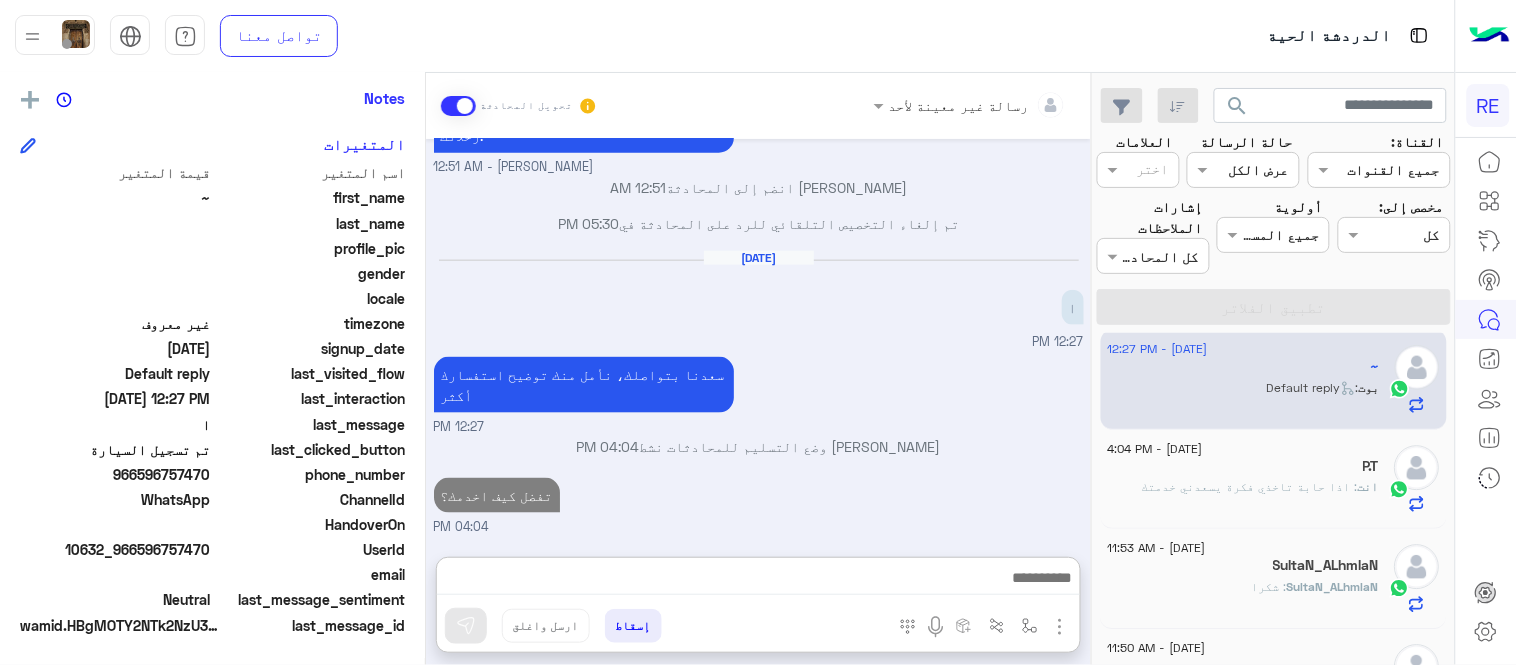 click on "[DATE]  ا   12:27 PM" at bounding box center [759, 301] 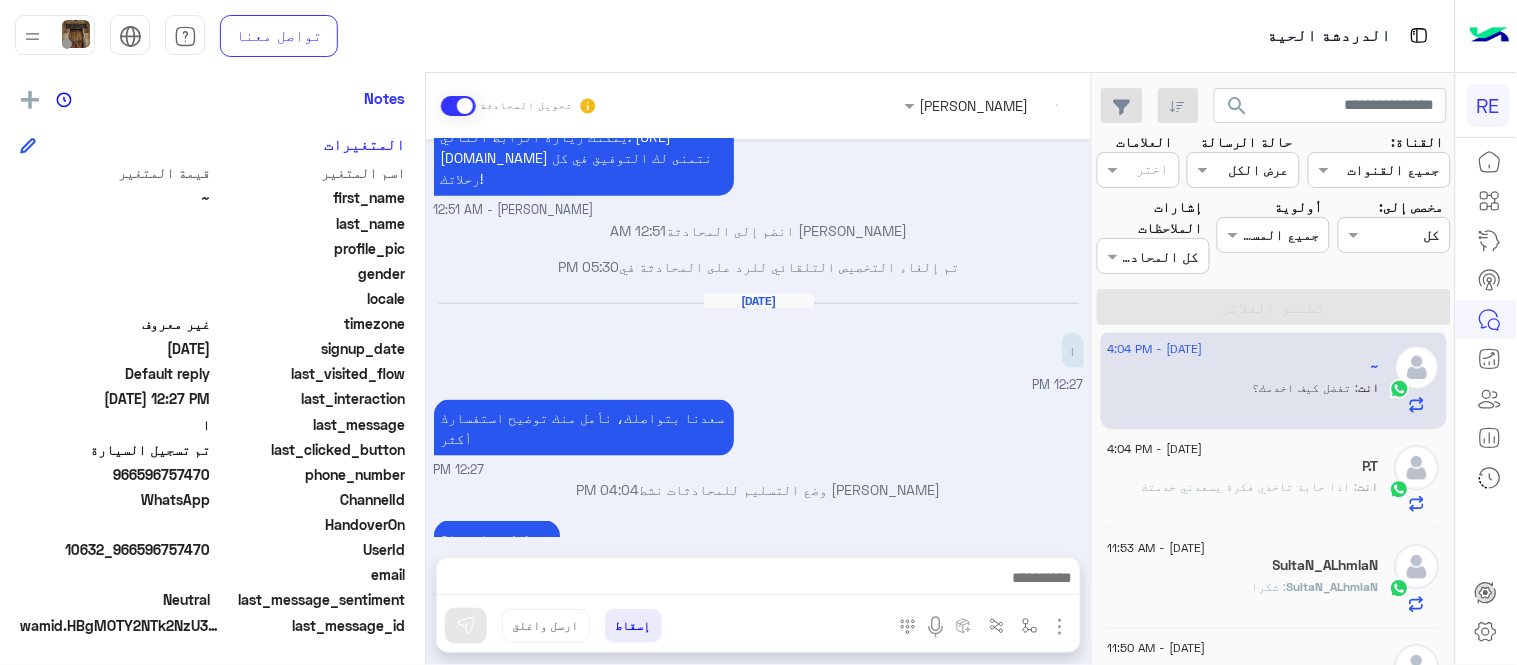 scroll, scrollTop: 563, scrollLeft: 0, axis: vertical 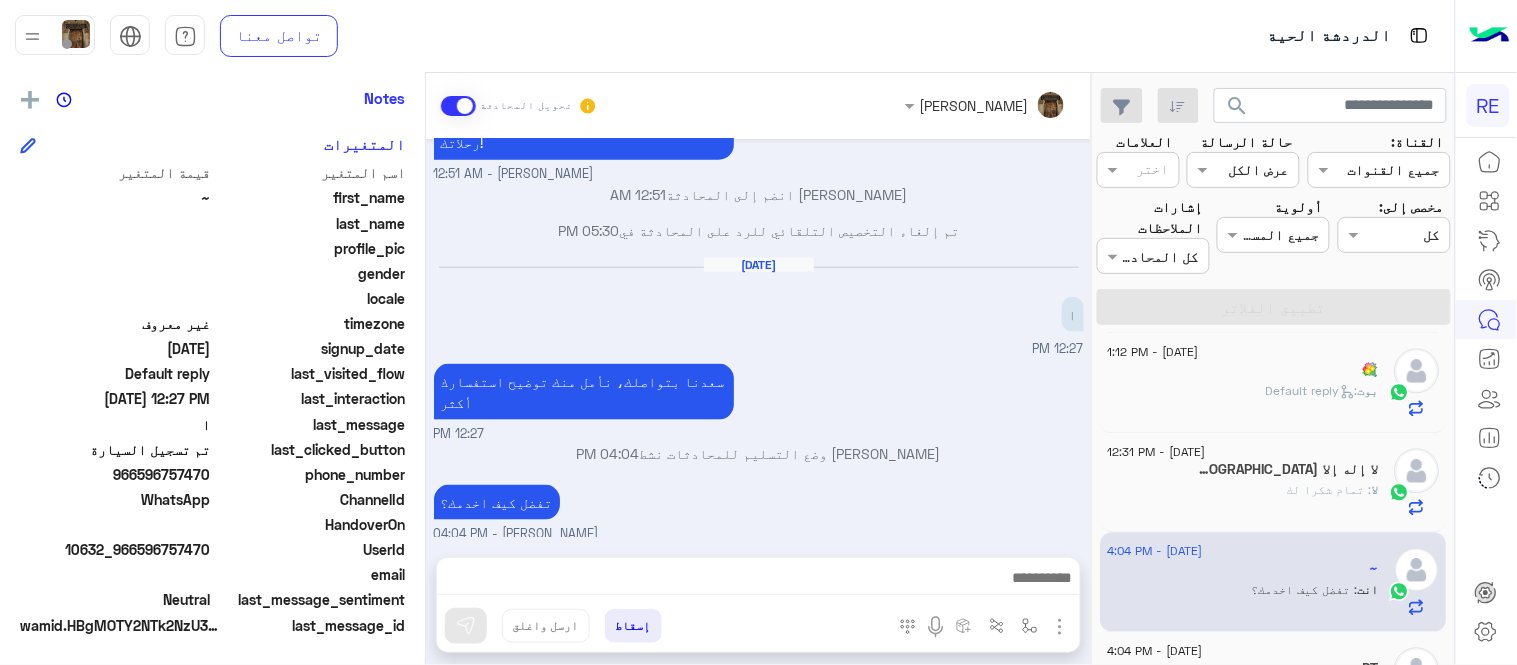 click on "[PERSON_NAME] :   Default reply" 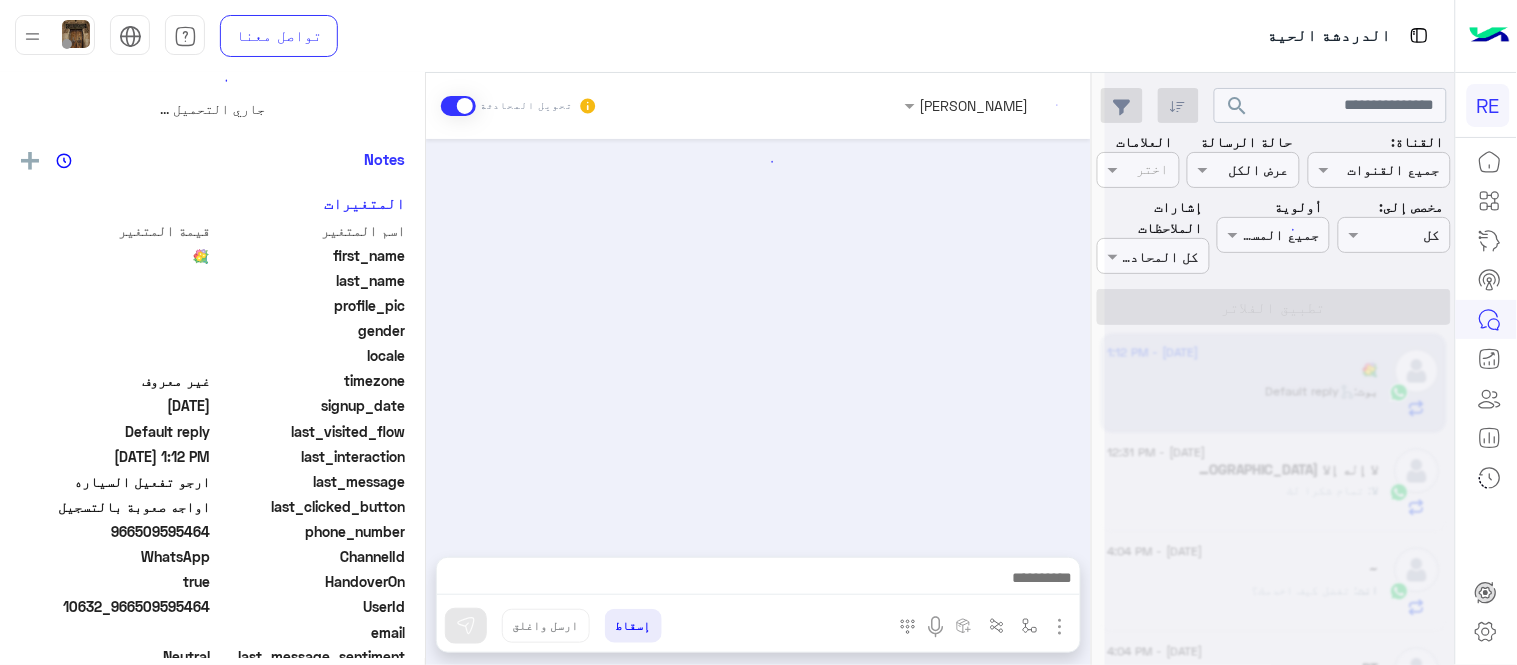 scroll, scrollTop: 0, scrollLeft: 0, axis: both 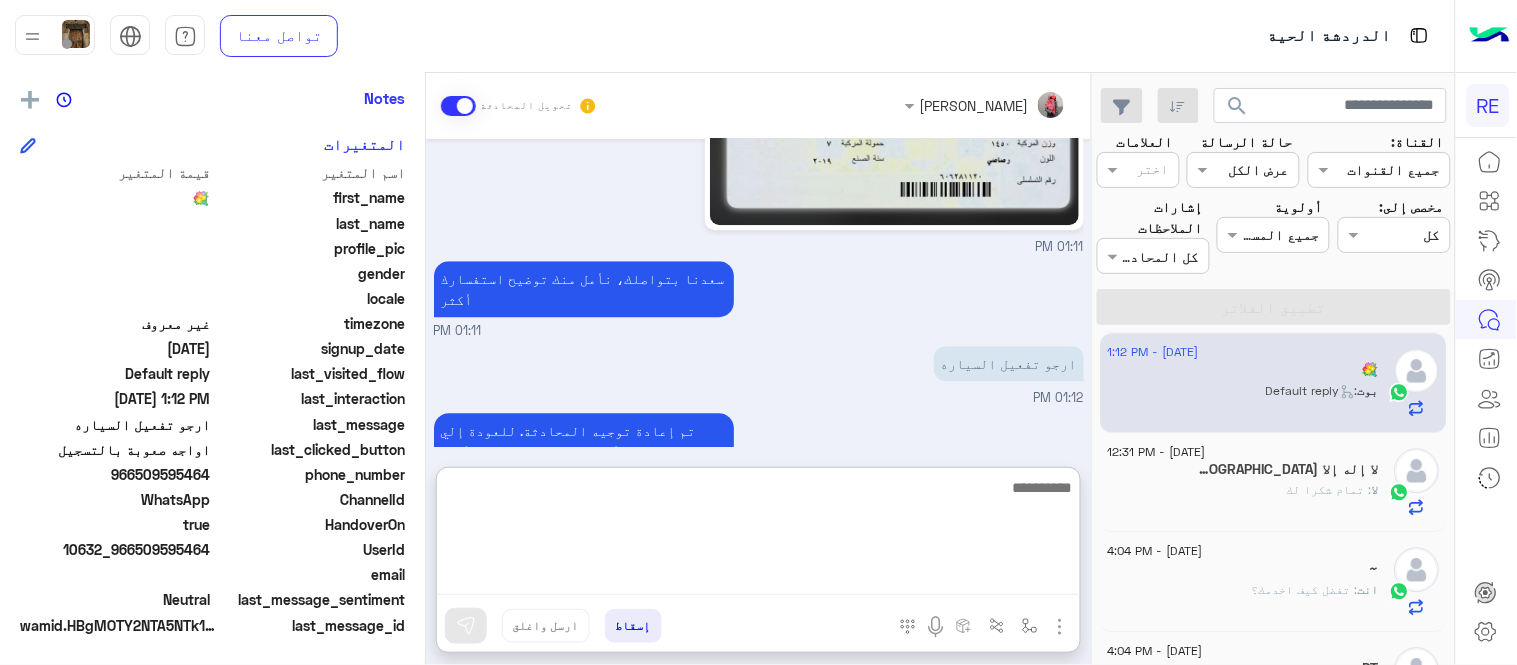 click at bounding box center [758, 535] 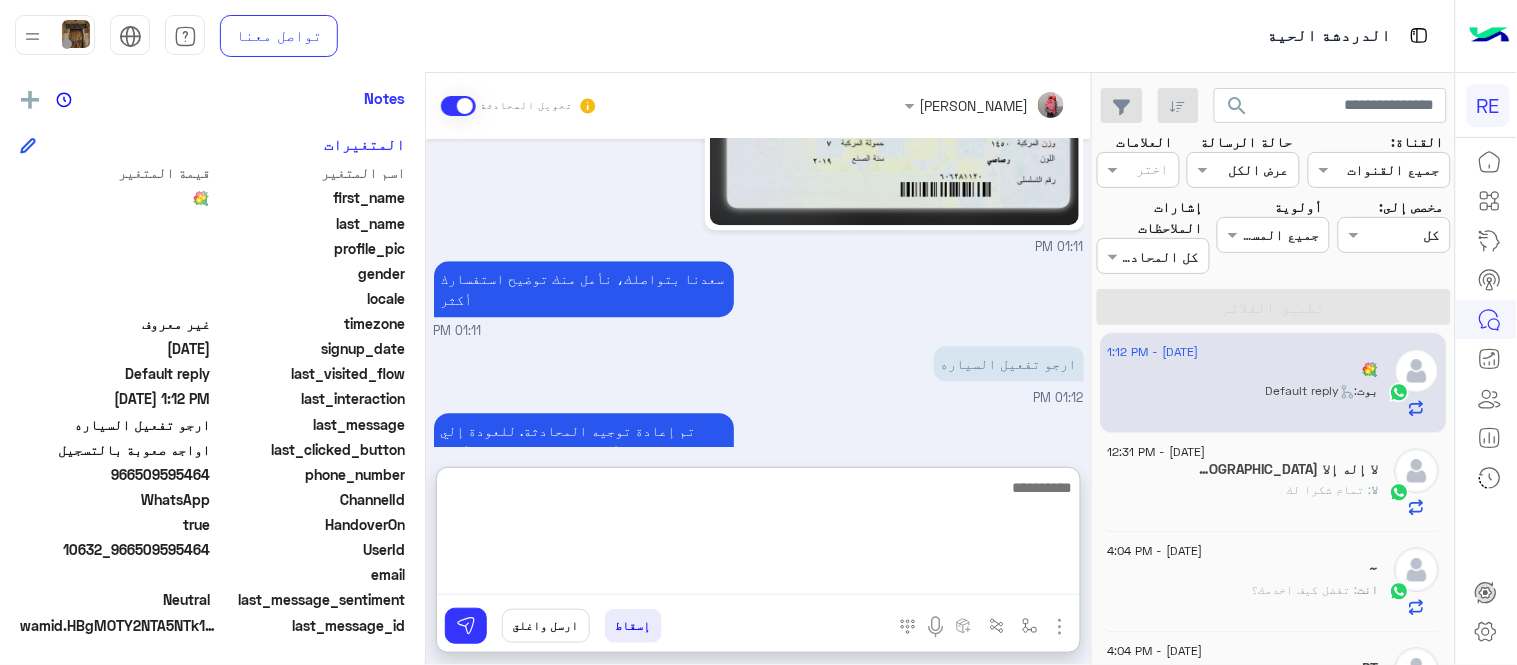 scroll, scrollTop: 1540, scrollLeft: 0, axis: vertical 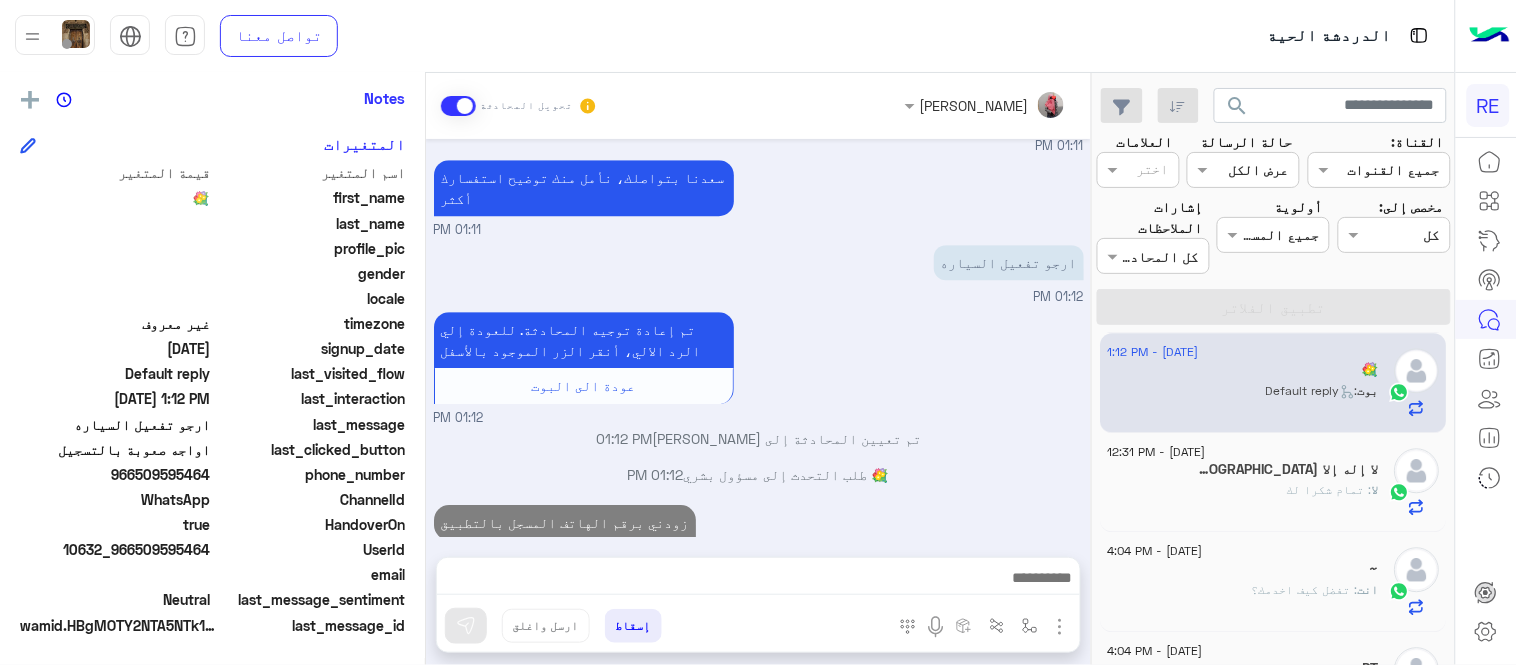 click on "[DATE]   تفعيل حساب    01:11 PM  يمكنك الاطلاع على شروط الانضمام لرحلة ك (كابتن ) الموجودة بالصورة أعلاه،
لتحميل التطبيق عبر الرابط التالي : 📲
[URL][DOMAIN_NAME]    يسعدنا انضمامك لتطبيق رحلة يمكنك اتباع الخطوات الموضحة لتسجيل بيانات سيارتك بالفيديو التالي  : عزيزي الكابتن، فضلًا ، للرغبة بتفعيل الحساب قم برفع البيانات عبر التطبيق والتواصل معنا  تم تسجيل السيارة   اواجه صعوبة بالتسجيل  اي خدمة اخرى ؟  الرجوع للقائمة الرئ   لا     01:11 PM   اواجه صعوبة بالتسجيل    01:11 PM  مرحبا بك، اترك لنا استفسارك وسيتم مراجعته وابلاغك في أقرب وقت شكرا لتواصلك معنا، دمت بخير    01:11 PM    01:11 PM     01:11 PM" at bounding box center [758, 338] 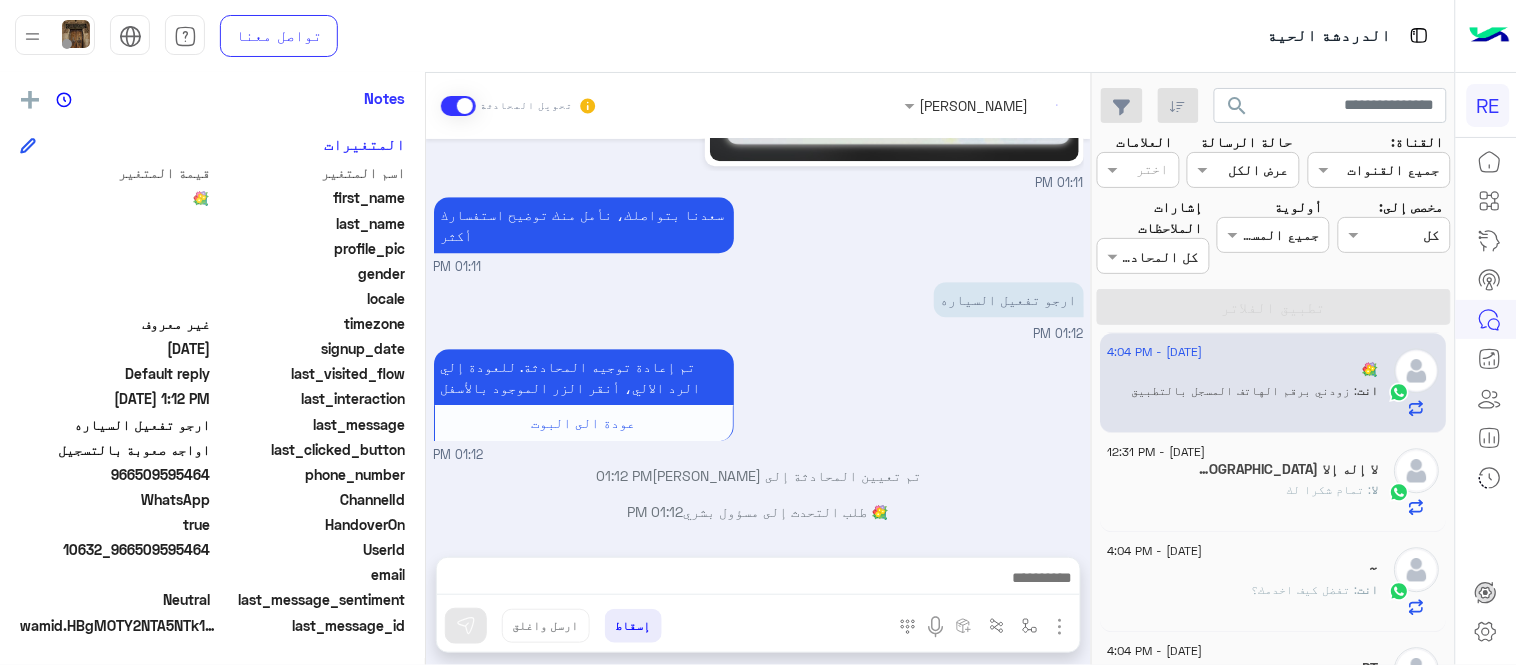 scroll, scrollTop: 1486, scrollLeft: 0, axis: vertical 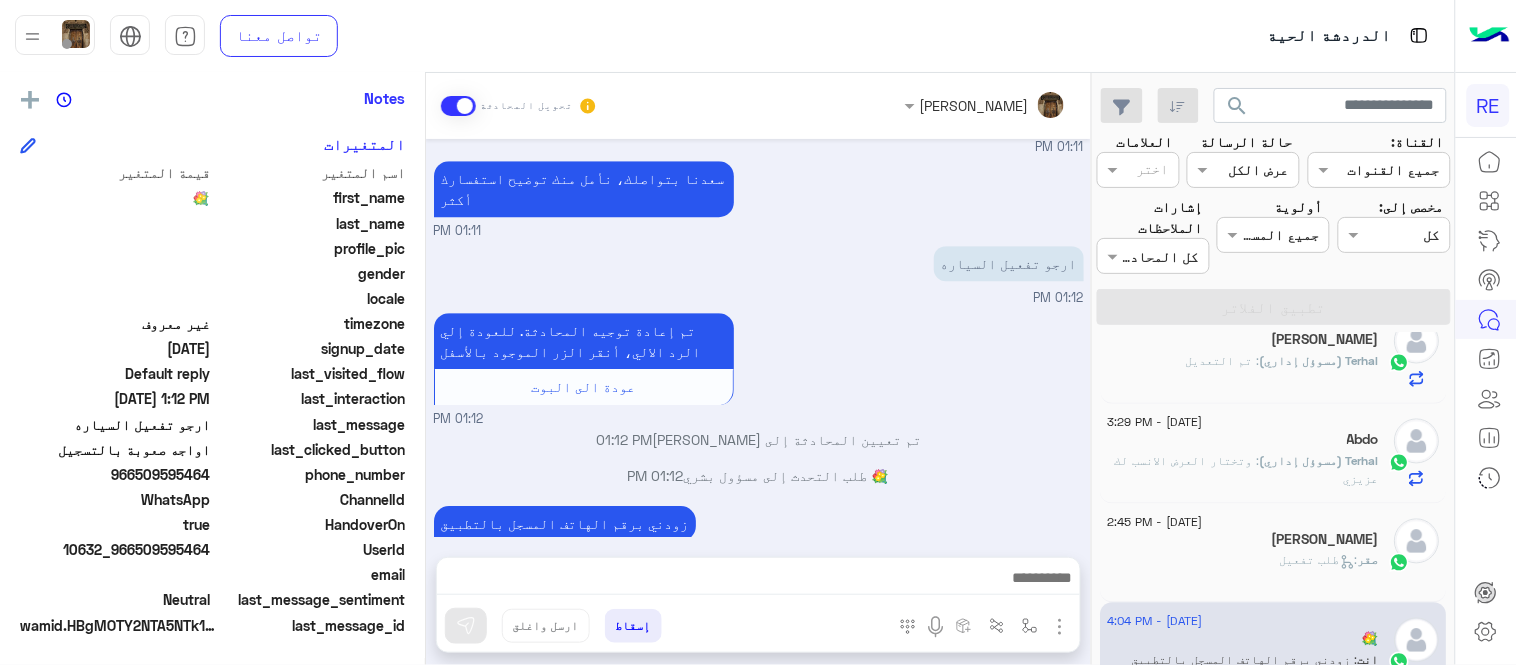 click on "[PERSON_NAME]" 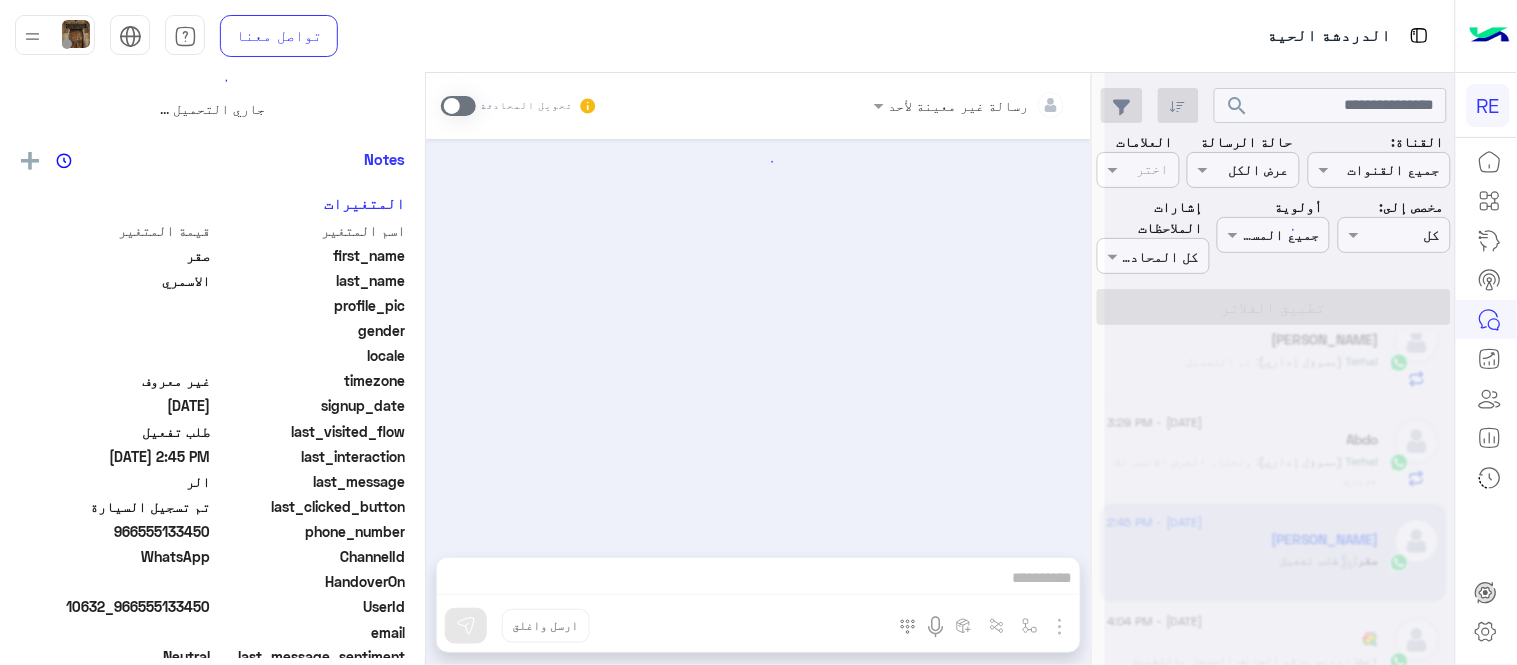 scroll, scrollTop: 0, scrollLeft: 0, axis: both 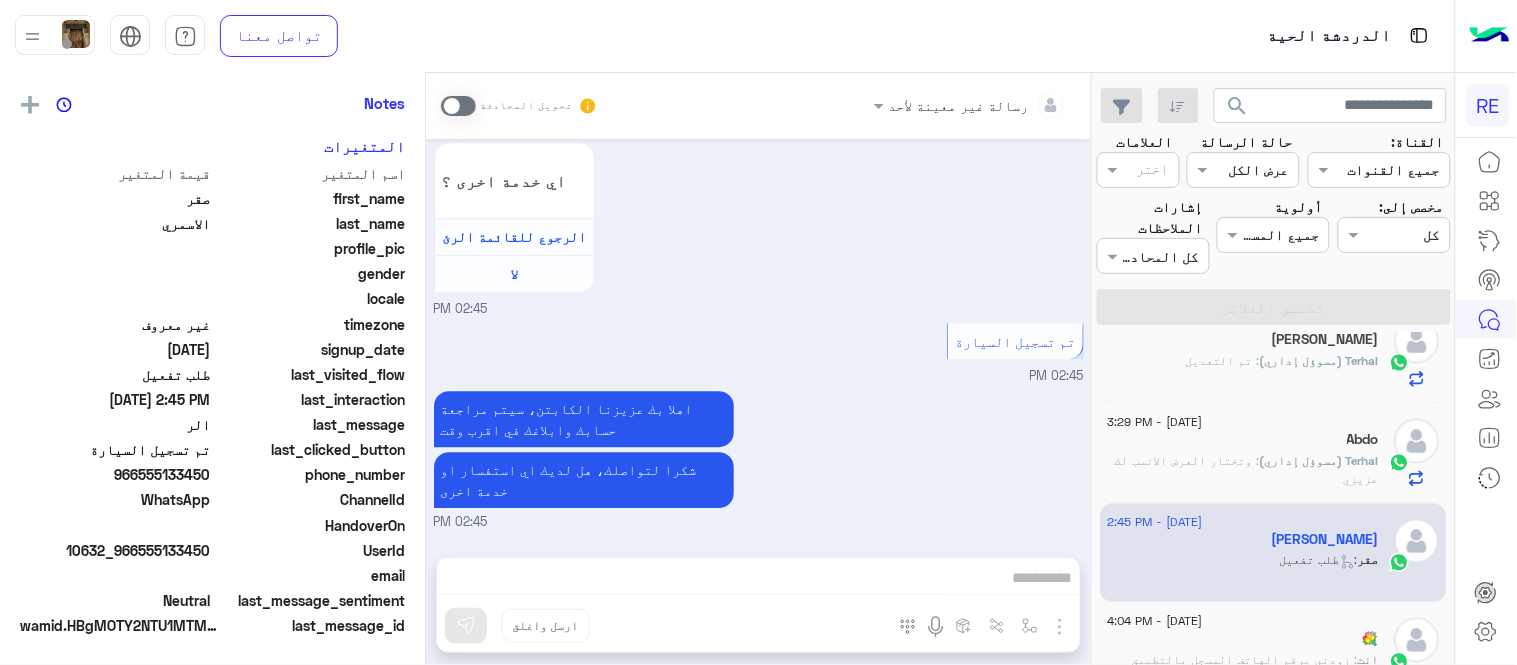 click on "رسالة غير معينة لأحد تحويل المحادثة     [DATE]   [PERSON_NAME] غادر المحادثة   02:44 PM       عربي    02:44 PM  هل أنت ؟   كابتن 👨🏻‍✈️   عميل 🧳   رحال (مرشد مرخص) 🏖️     02:44 PM   كابتن �    02:44 PM  اختر [DATE] الخدمات التالية:    02:44 PM   تفعيل حساب    02:45 PM  يمكنك الاطلاع على شروط الانضمام لرحلة ك (كابتن ) الموجودة بالصورة أعلاه،
لتحميل التطبيق عبر الرابط التالي : 📲
[URL][DOMAIN_NAME]    يسعدنا انضمامك لتطبيق رحلة يمكنك اتباع الخطوات الموضحة لتسجيل بيانات سيارتك بالفيديو التالي  : عزيزي الكابتن، فضلًا ، للرغبة بتفعيل الحساب قم برفع البيانات عبر التطبيق والتواصل معنا  تم تسجيل السيارة   لا     02:45 PM" at bounding box center [758, 373] 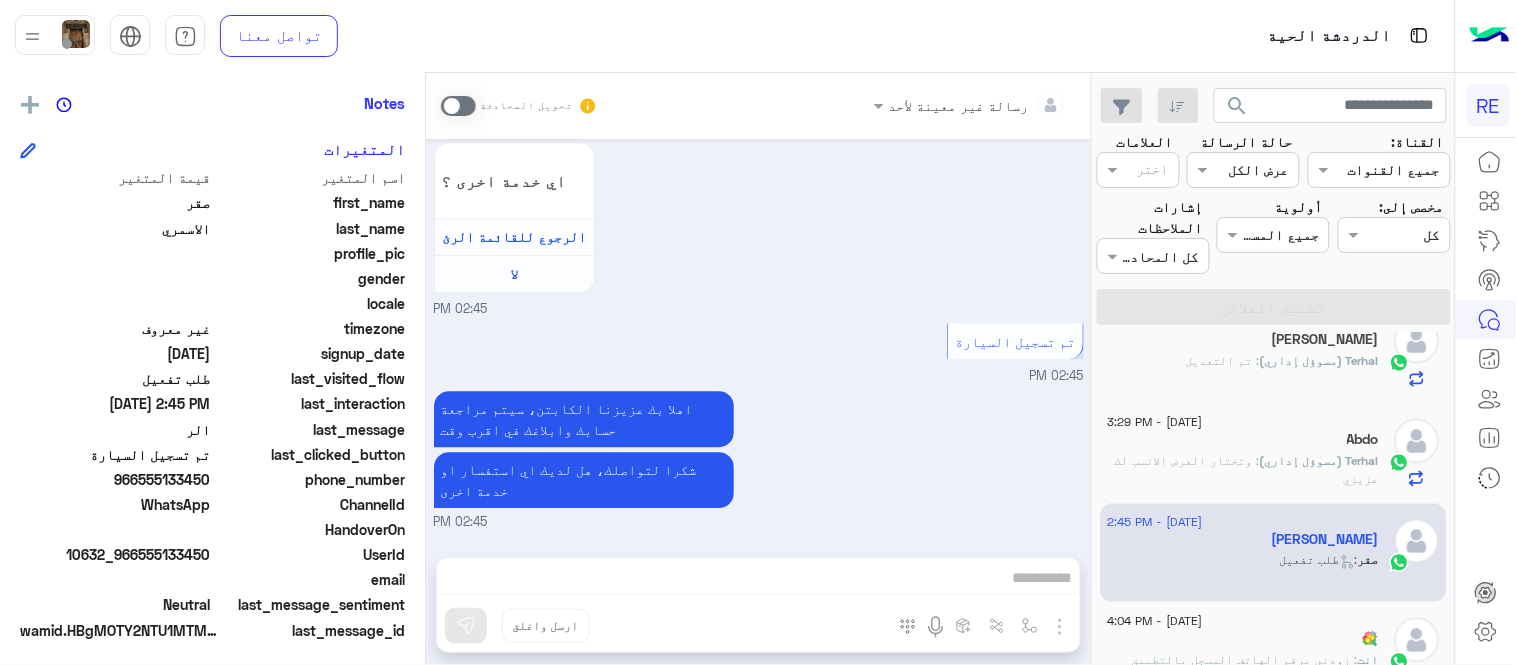 scroll, scrollTop: 410, scrollLeft: 0, axis: vertical 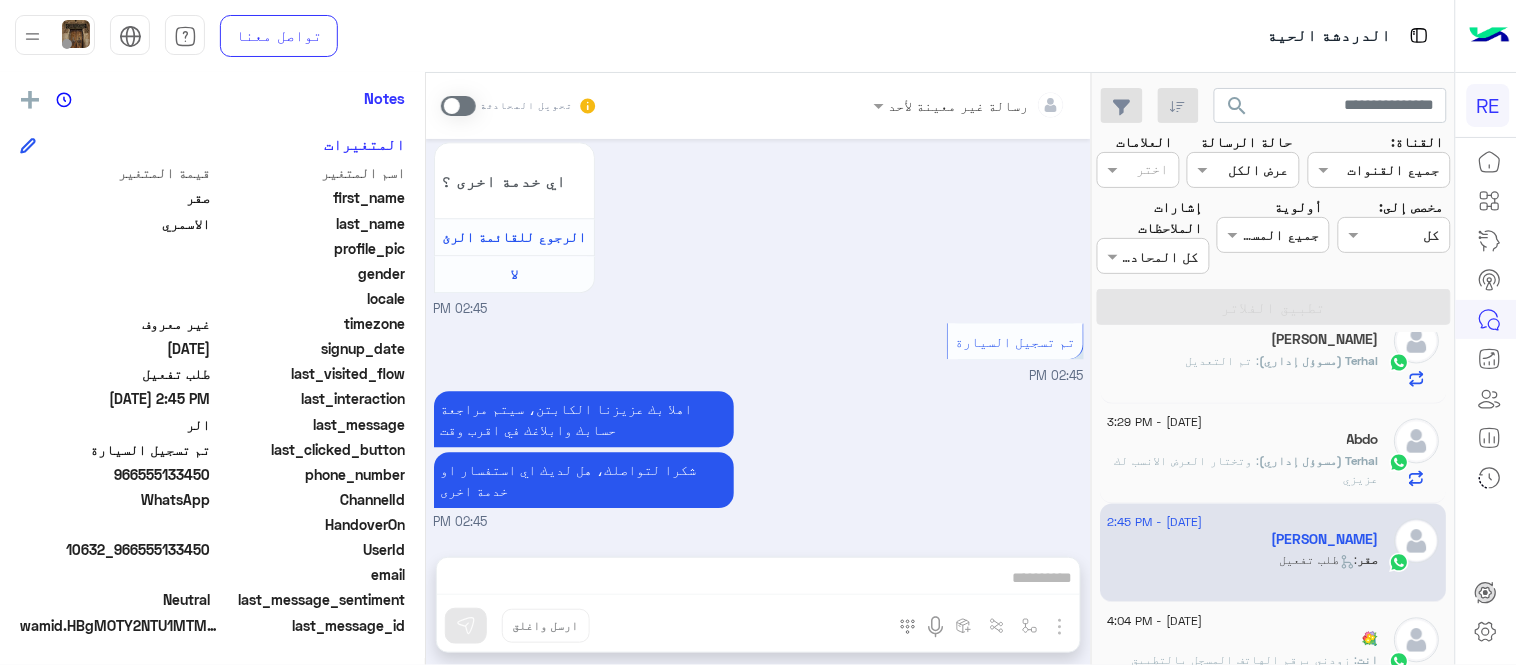 click on "رسالة غير معينة لأحد تحويل المحادثة     [DATE]   [PERSON_NAME] غادر المحادثة   02:44 PM       عربي    02:44 PM  هل أنت ؟   كابتن 👨🏻‍✈️   عميل 🧳   رحال (مرشد مرخص) 🏖️     02:44 PM   كابتن �    02:44 PM  اختر [DATE] الخدمات التالية:    02:44 PM   تفعيل حساب    02:45 PM  يمكنك الاطلاع على شروط الانضمام لرحلة ك (كابتن ) الموجودة بالصورة أعلاه،
لتحميل التطبيق عبر الرابط التالي : 📲
[URL][DOMAIN_NAME]    يسعدنا انضمامك لتطبيق رحلة يمكنك اتباع الخطوات الموضحة لتسجيل بيانات سيارتك بالفيديو التالي  : عزيزي الكابتن، فضلًا ، للرغبة بتفعيل الحساب قم برفع البيانات عبر التطبيق والتواصل معنا  تم تسجيل السيارة   لا     02:45 PM" at bounding box center (758, 373) 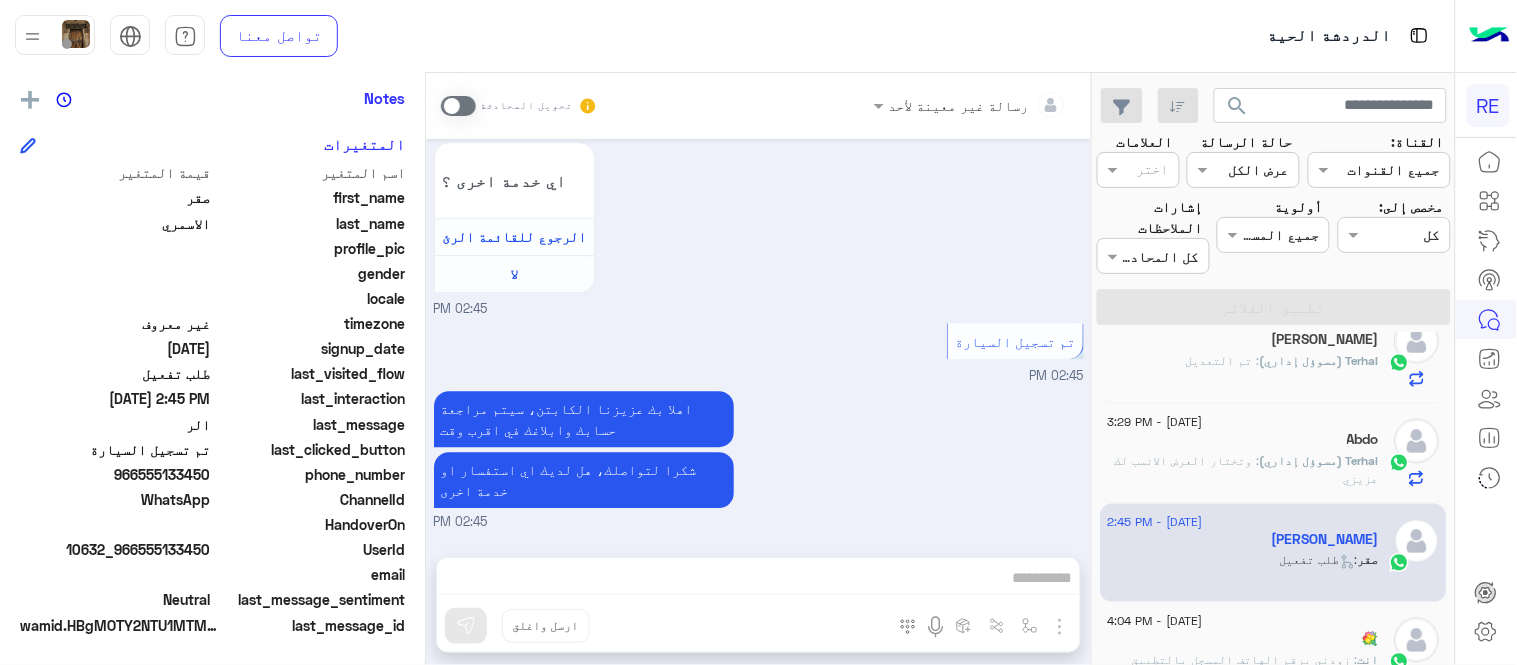 click at bounding box center [458, 106] 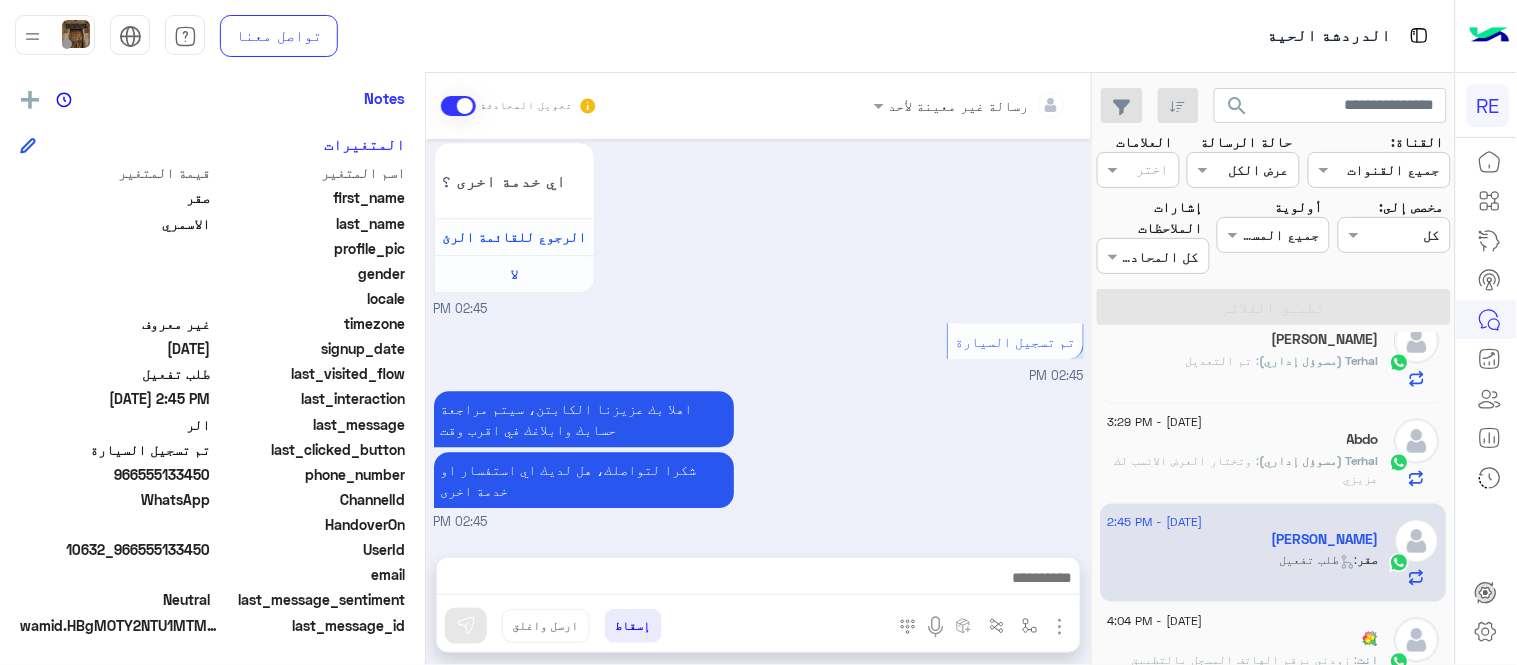 scroll, scrollTop: 1401, scrollLeft: 0, axis: vertical 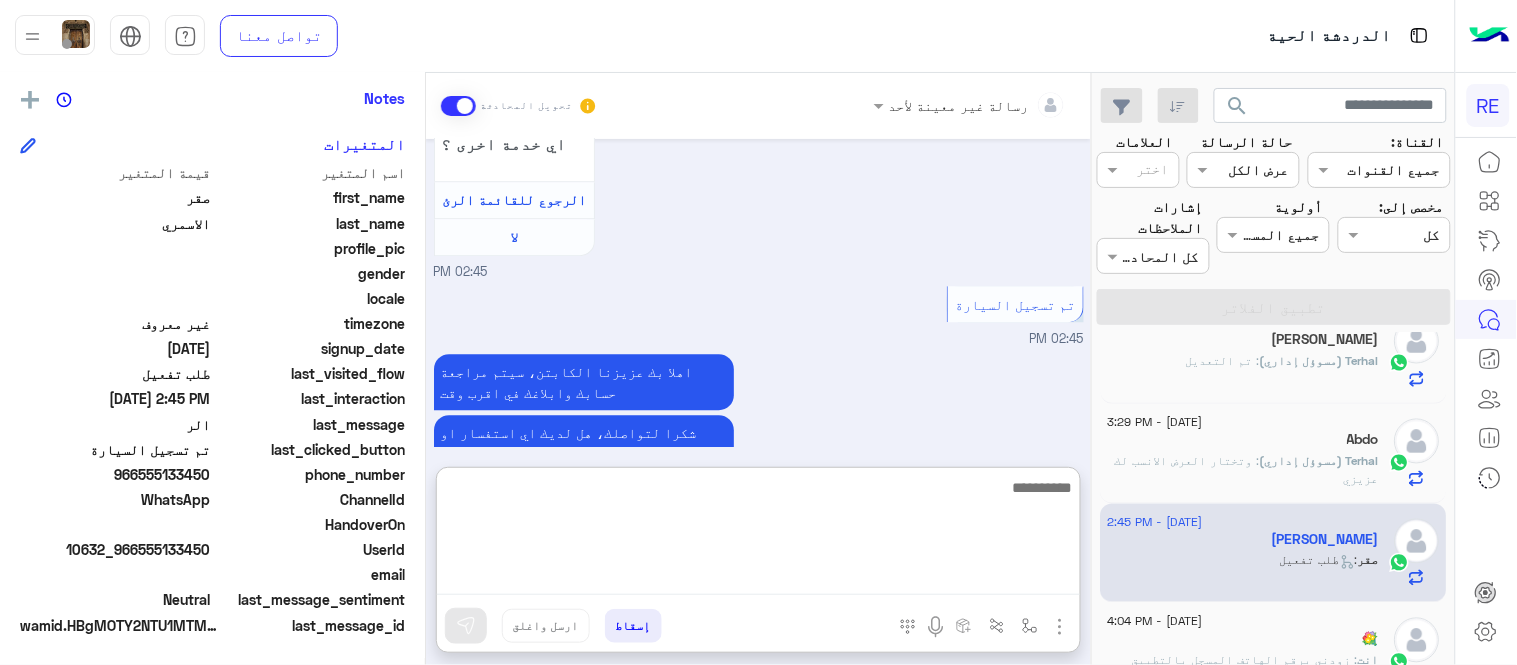 click at bounding box center (758, 535) 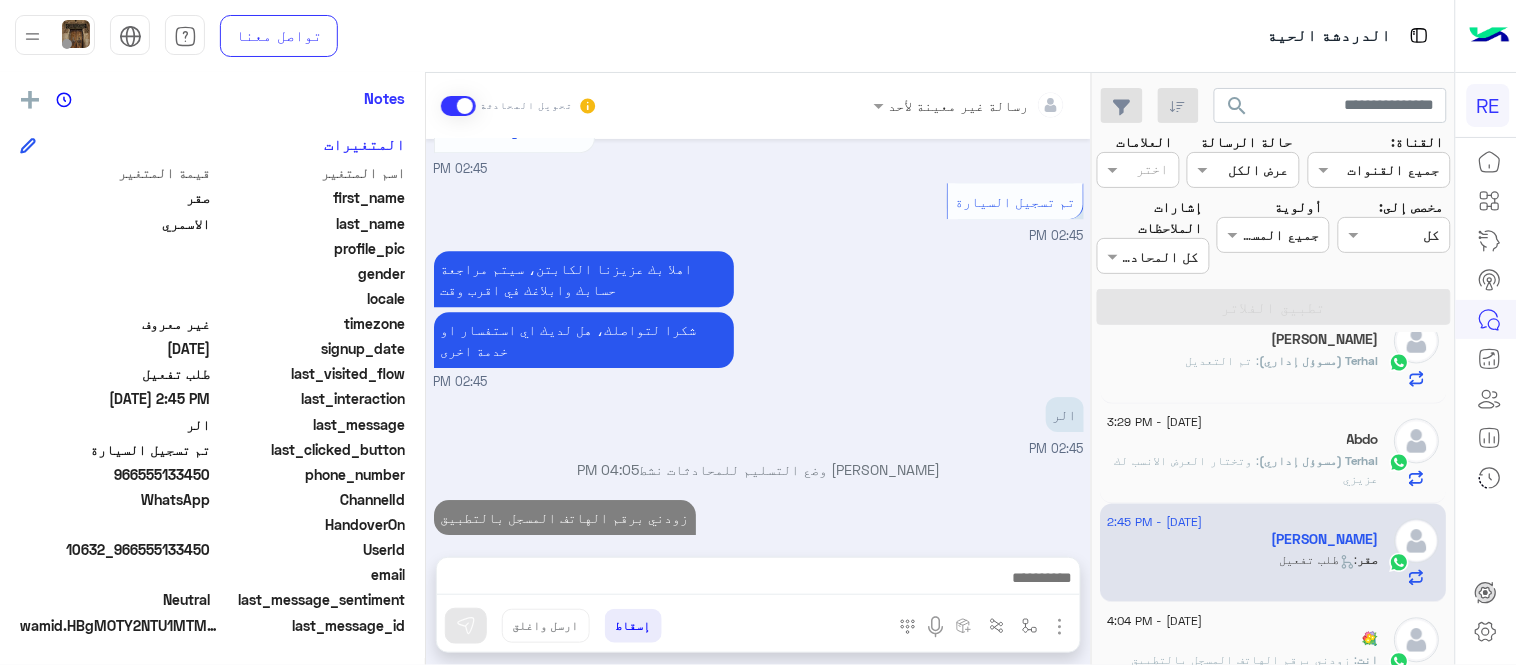 click on "[DATE]   [PERSON_NAME] غادر المحادثة   02:44 PM       عربي    02:44 PM  هل أنت ؟   كابتن 👨🏻‍✈️   عميل 🧳   رحال (مرشد مرخص) 🏖️     02:44 PM   كابتن �    02:44 PM  اختر [DATE] الخدمات التالية:    02:44 PM   تفعيل حساب    02:45 PM  يمكنك الاطلاع على شروط الانضمام لرحلة ك (كابتن ) الموجودة بالصورة أعلاه،
لتحميل التطبيق عبر الرابط التالي : 📲
[URL][DOMAIN_NAME]    يسعدنا انضمامك لتطبيق رحلة يمكنك اتباع الخطوات الموضحة لتسجيل بيانات سيارتك بالفيديو التالي  : عزيزي الكابتن، فضلًا ، للرغبة بتفعيل الحساب قم برفع البيانات عبر التطبيق والتواصل معنا  تم تسجيل السيارة   اواجه صعوبة بالتسجيل  اي خدمة اخرى ؟  لا     02:45 PM" at bounding box center (758, 338) 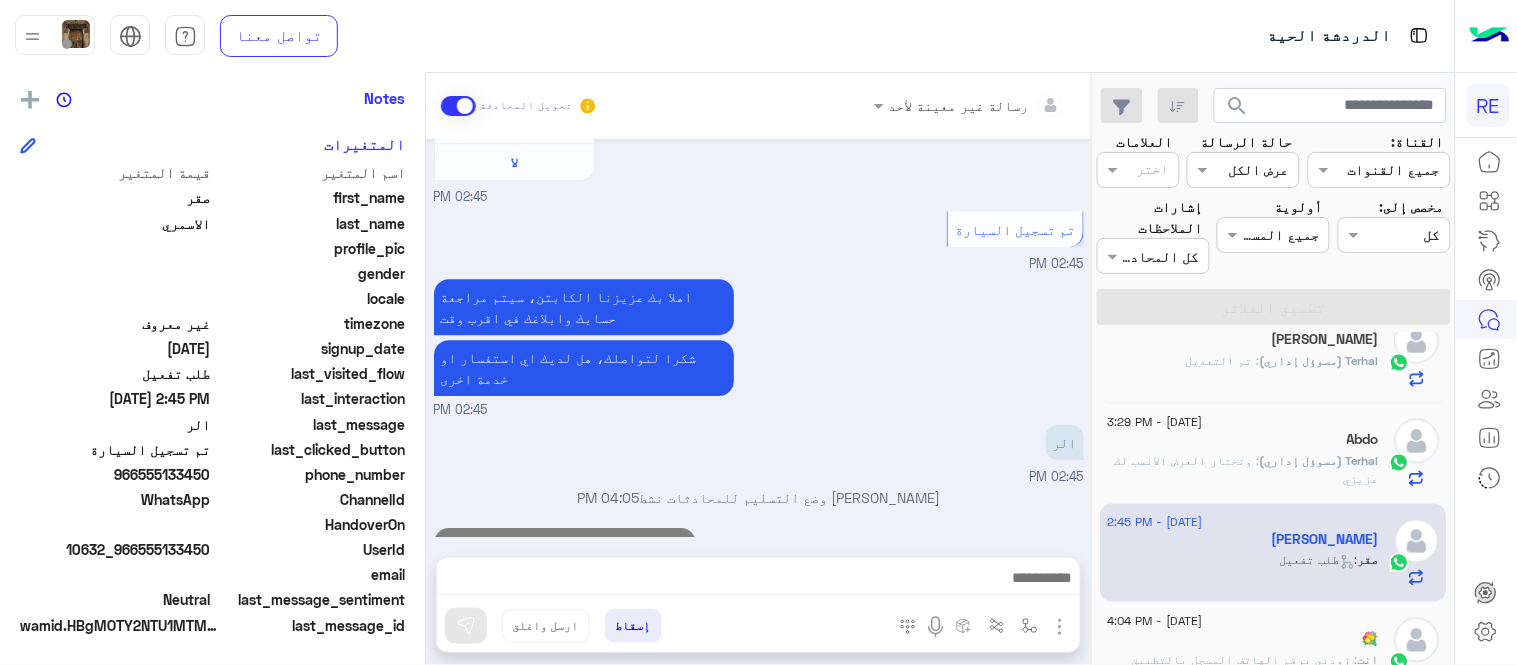 scroll, scrollTop: 1464, scrollLeft: 0, axis: vertical 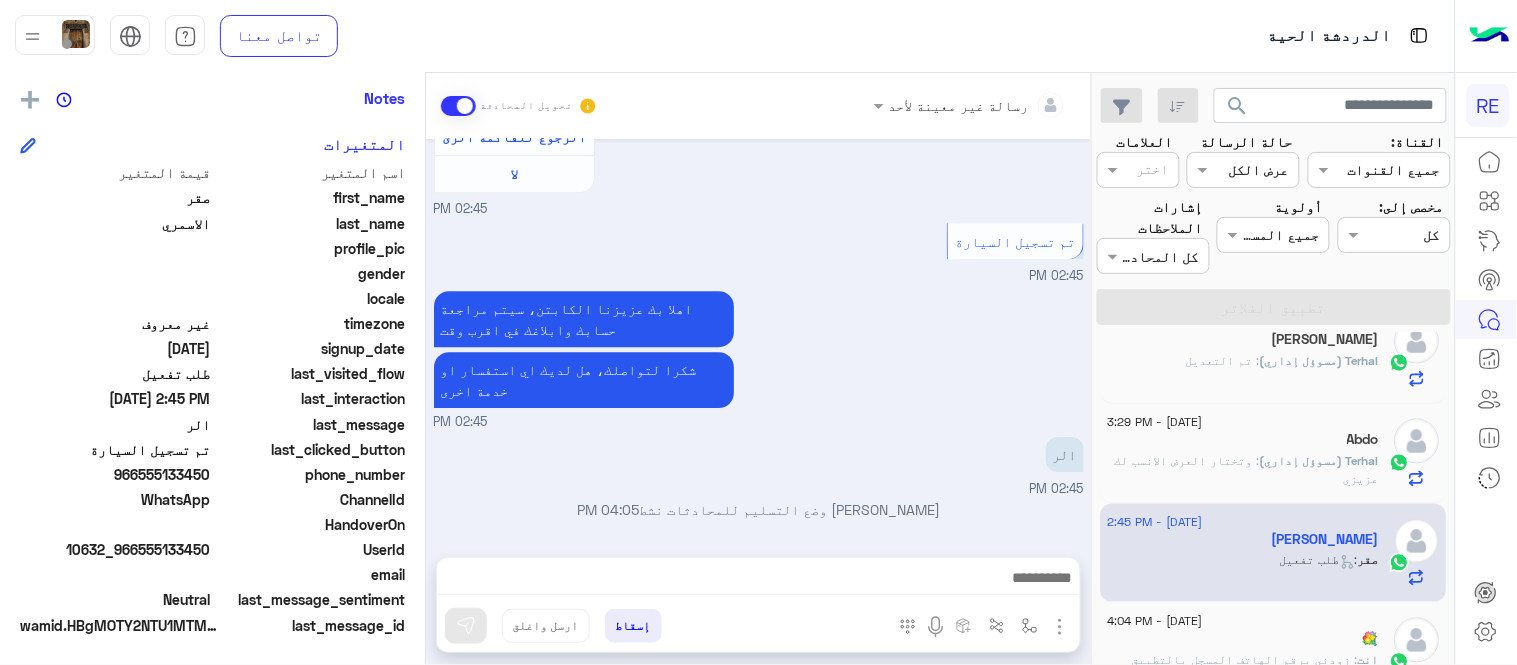 click on ": وتختار العرض الانسب لك عزيزي" 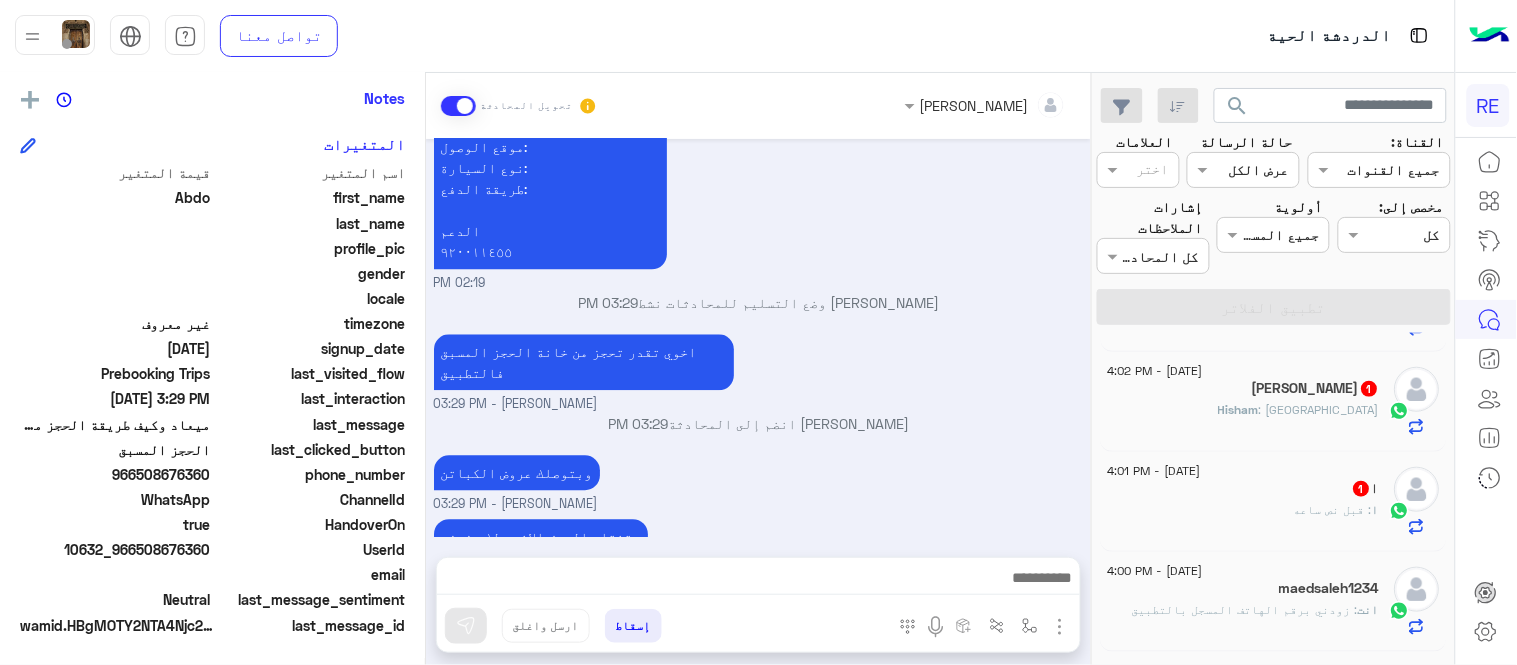 click on "[DATE] - 4:02 PM  [PERSON_NAME]  1 [GEOGRAPHIC_DATA] : [GEOGRAPHIC_DATA]" 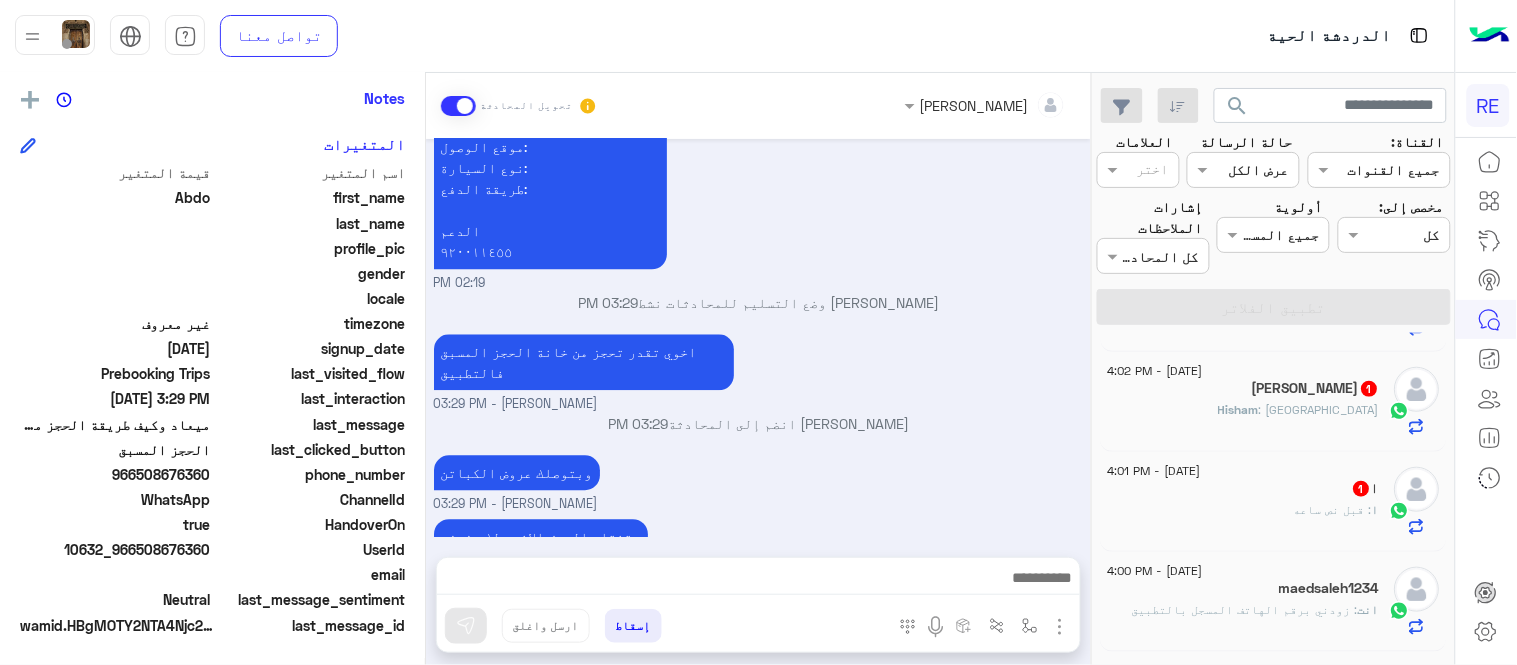 click on "Hisham : [GEOGRAPHIC_DATA]" 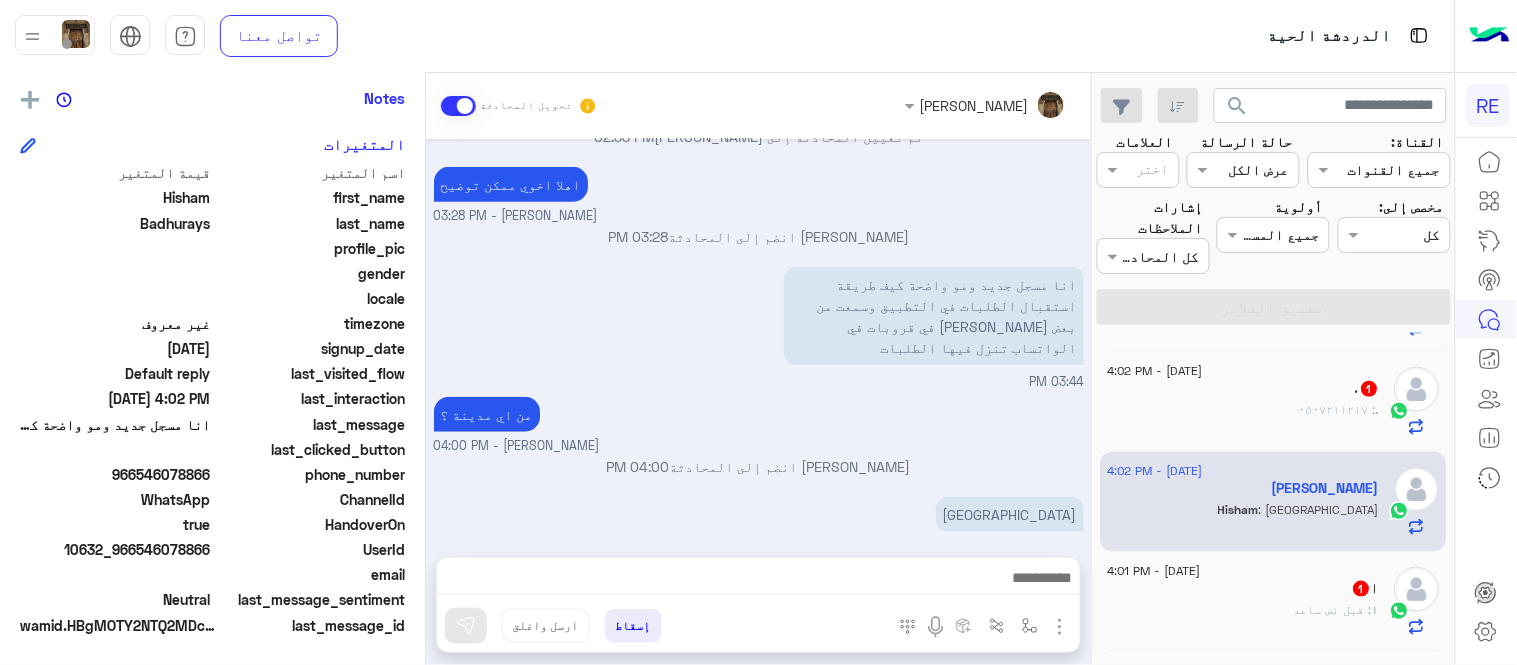 click at bounding box center (758, 583) 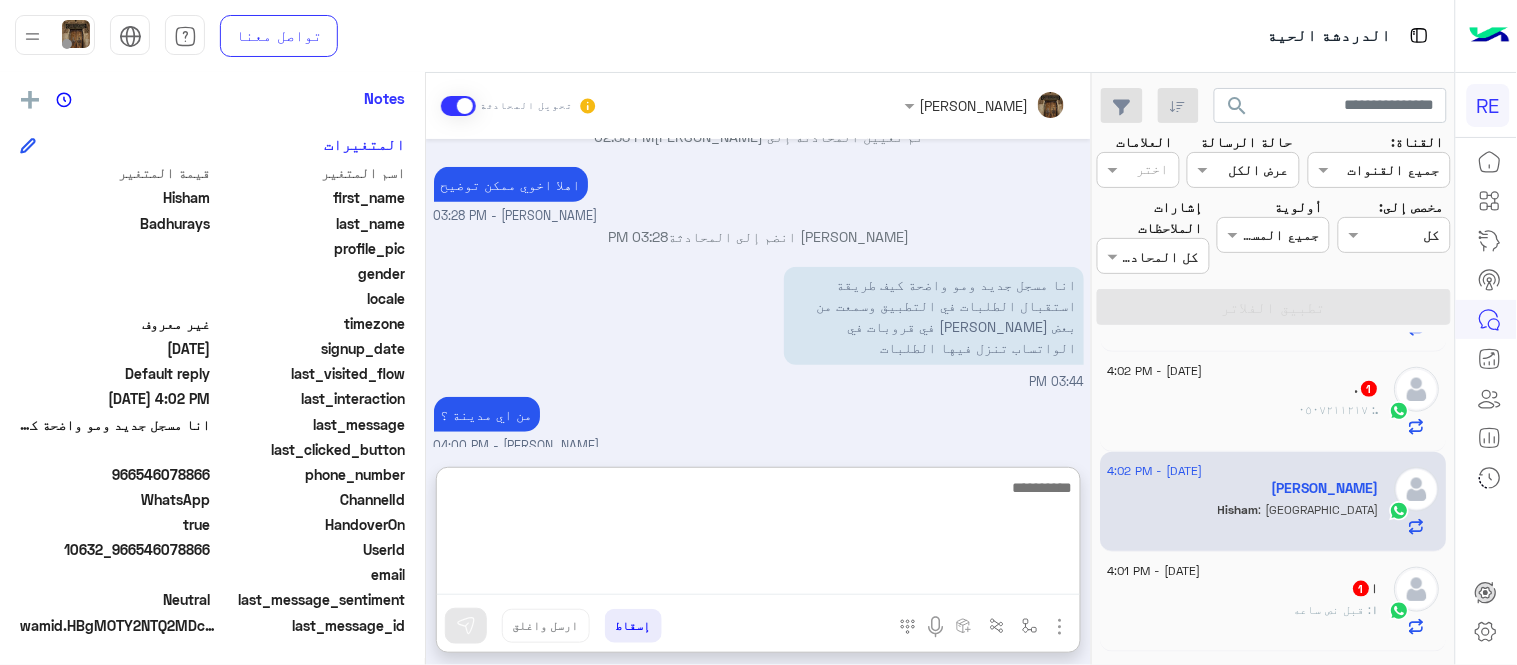 click at bounding box center [758, 535] 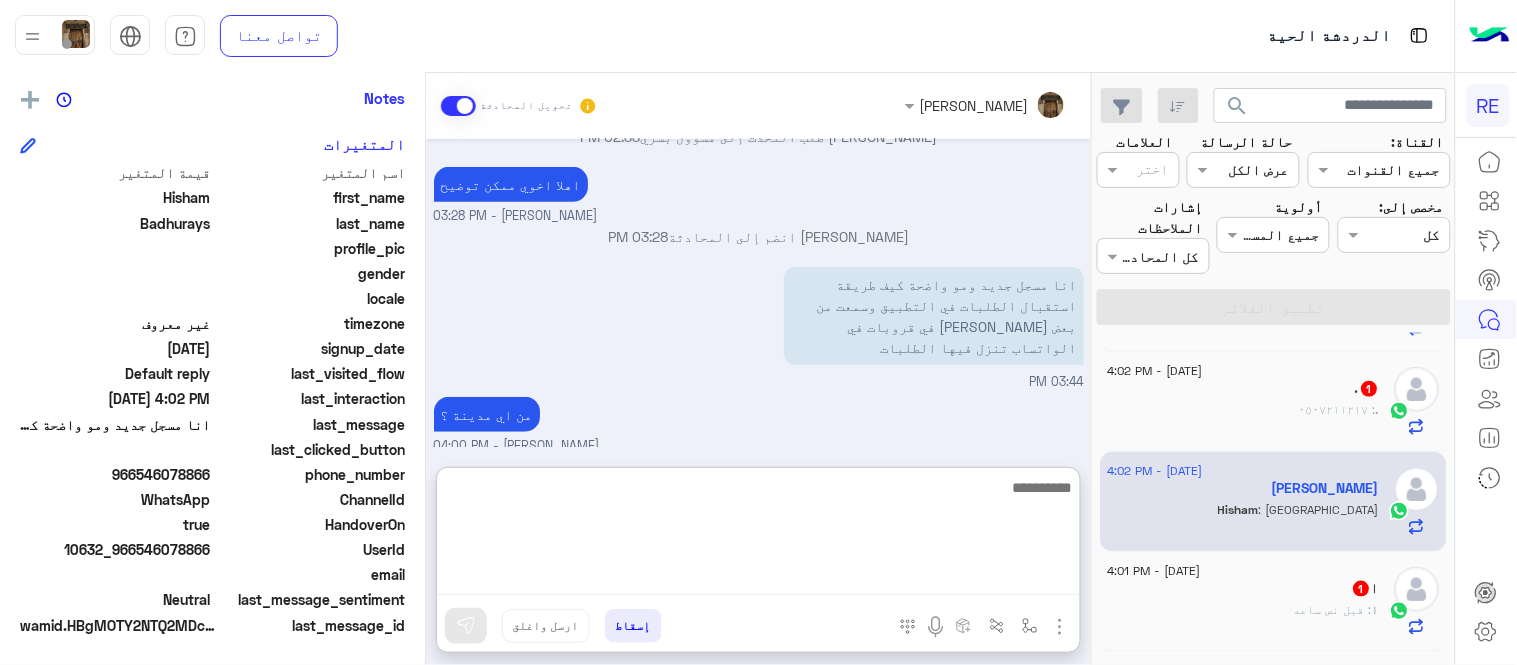 scroll, scrollTop: 467, scrollLeft: 0, axis: vertical 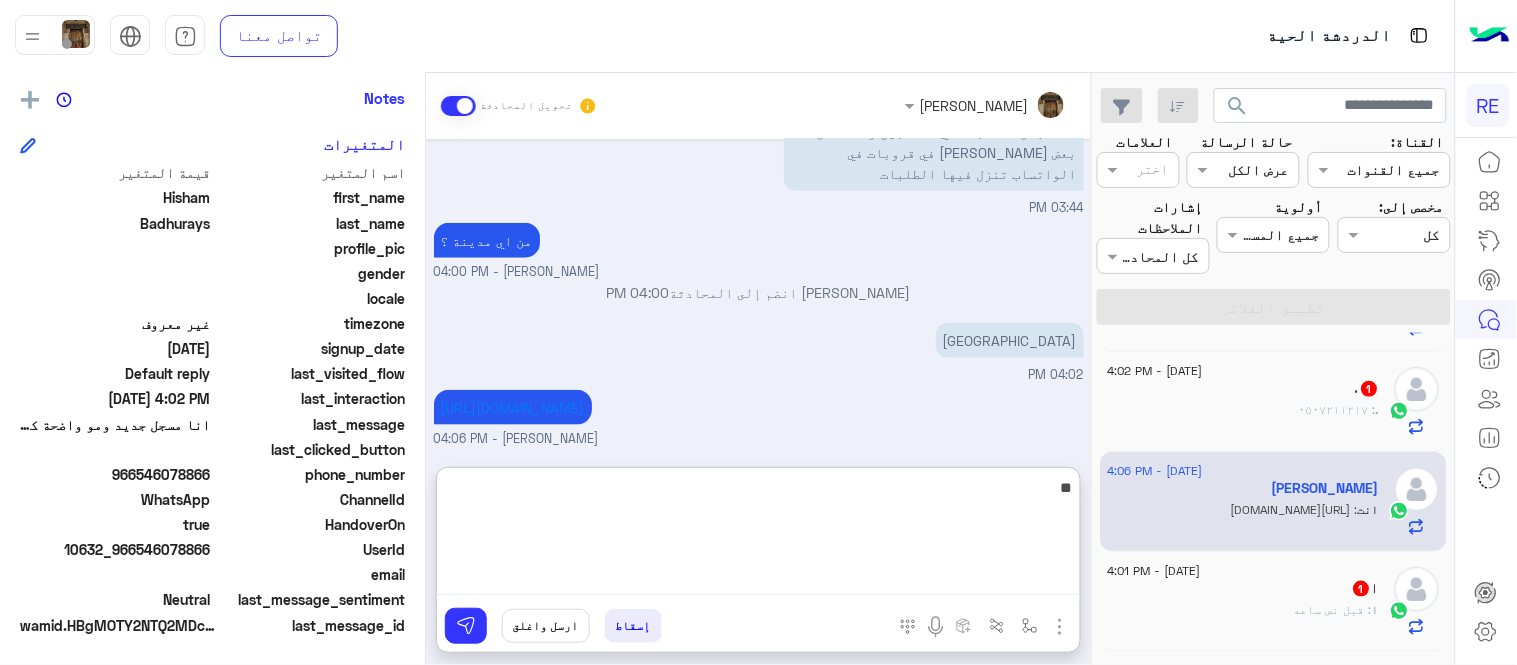 type on "*" 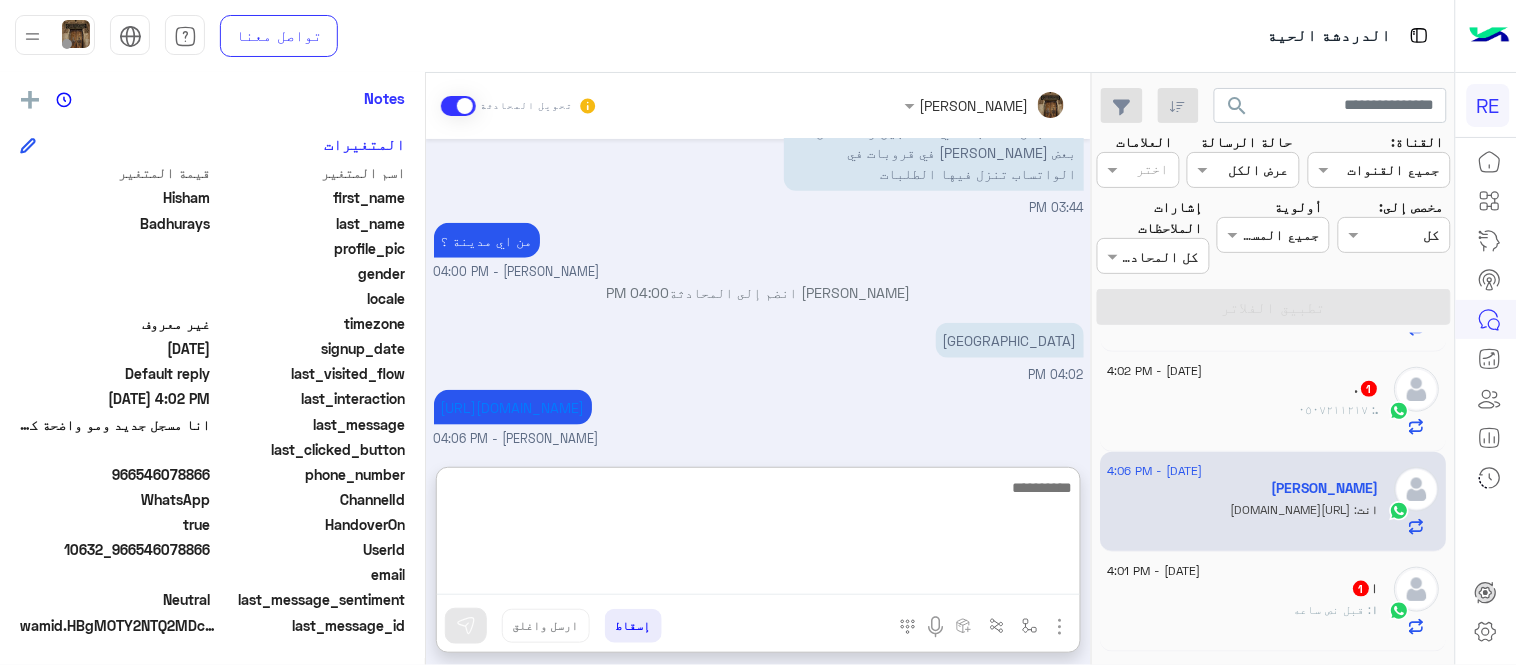type on "*" 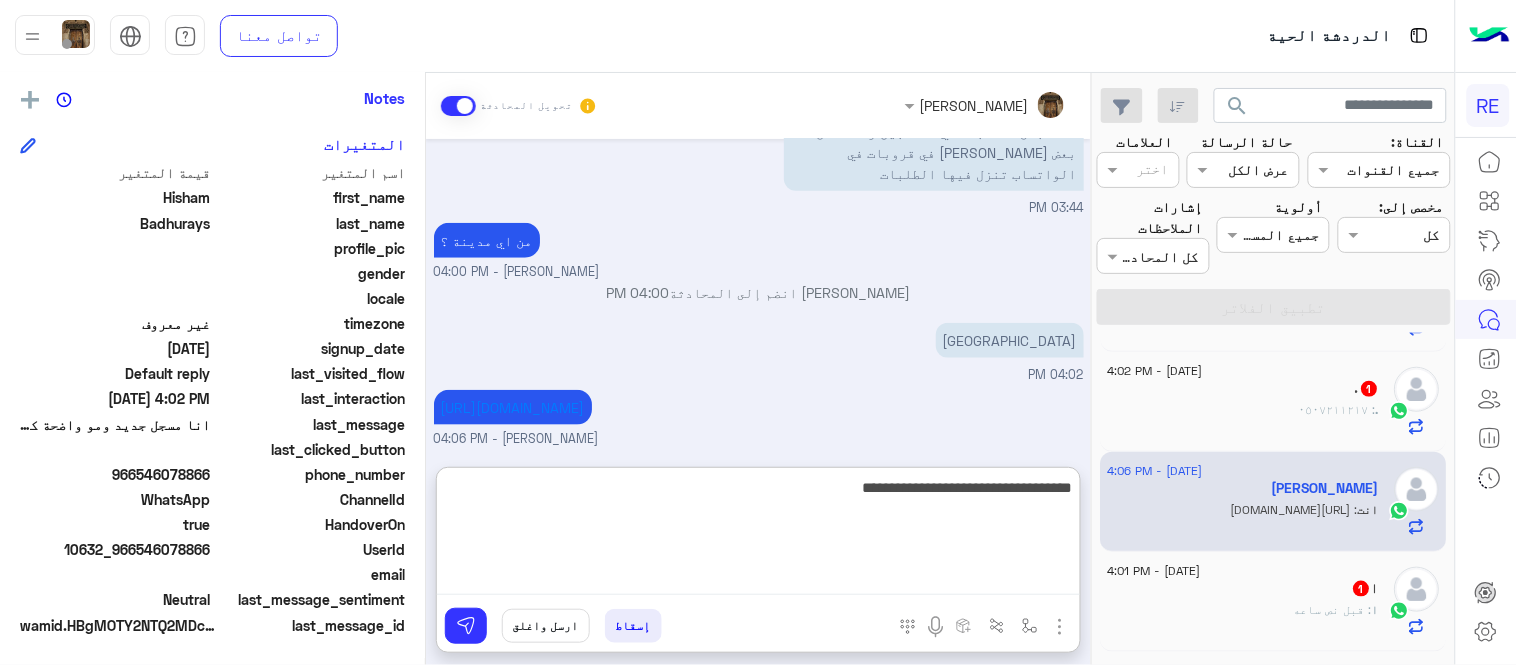type on "**********" 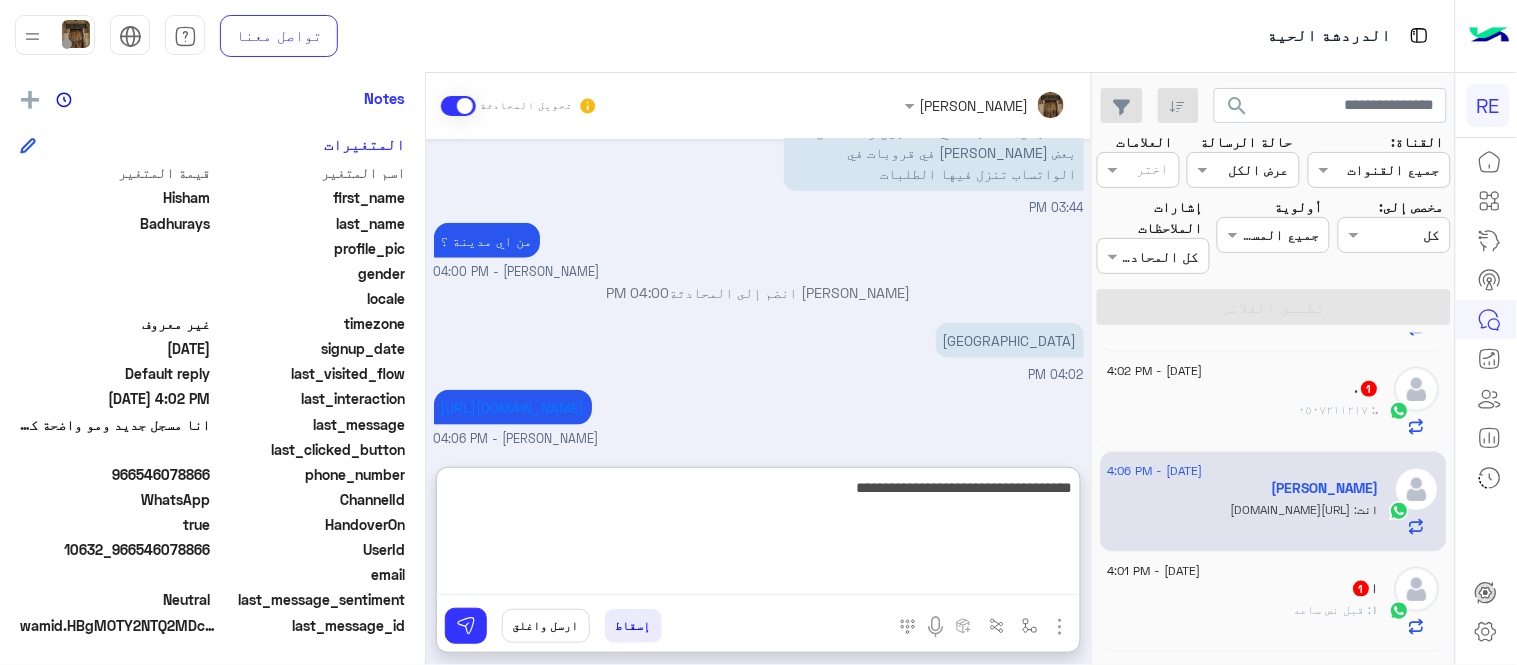 type 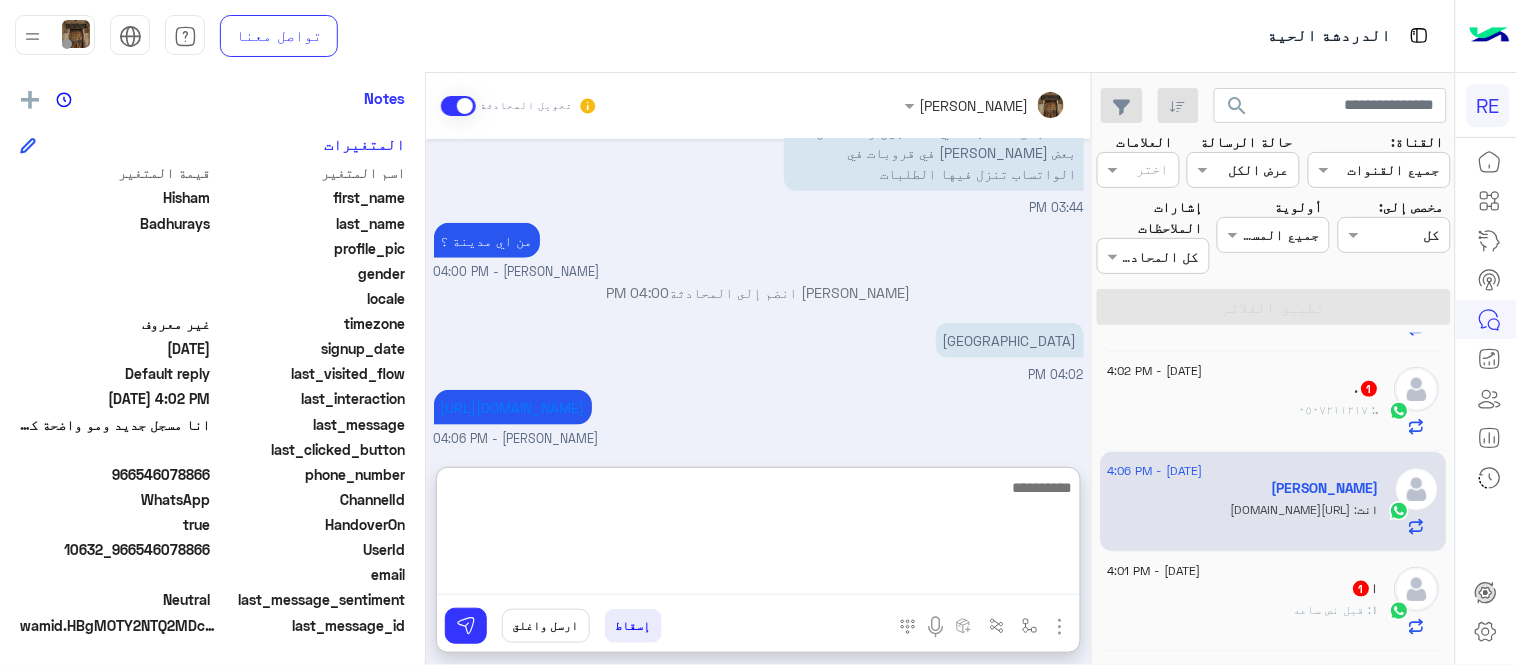 scroll, scrollTop: 531, scrollLeft: 0, axis: vertical 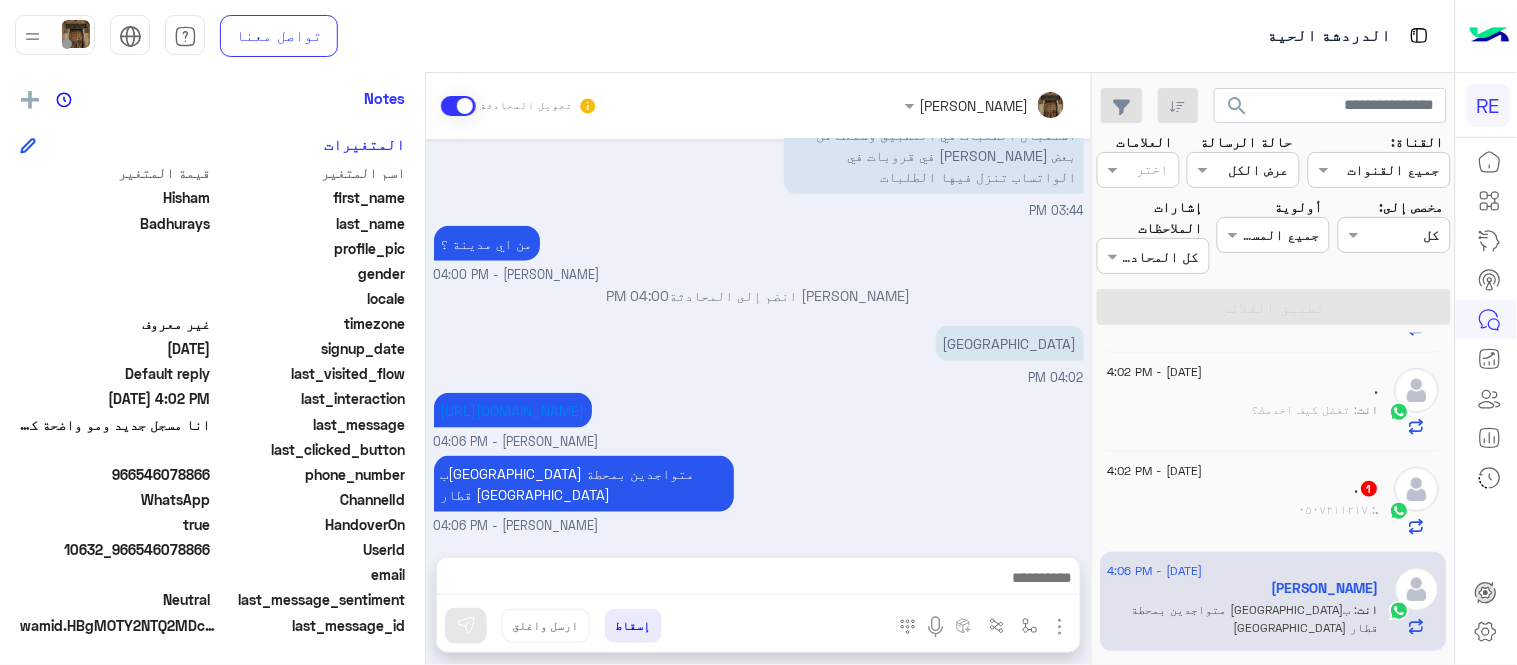 click on "[DATE]  هل في قروبات خارج التطبيق يتم من خلالها استقبال الطلبات ؟   02:33 PM  تم إعادة توجيه المحادثة. للعودة إلي الرد الالي، أنقر الزر الموجود بالأسفل  عودة الى البوت     02:33 PM   [PERSON_NAME] طلب التحدث إلى مسؤول بشري   02:33 PM       تم تعيين المحادثة إلى [PERSON_NAME]   02:33 PM      اهلا اخوي ممكن توضيح  [PERSON_NAME] -  03:28 PM   [PERSON_NAME] انضم إلى المحادثة   03:28 PM      انا مسجل جديد ومو واضحة كيف طريقة استقبال الطلبات في التطبيق وسمعت من بعض [PERSON_NAME] في قروبات في الواتساب تنزل فيها الطلبات   03:44 PM  من اي مدينة ؟  [PERSON_NAME] -  04:00 PM   [PERSON_NAME] انضم إلى المحادثة   04:00 PM      جدة   04:02 PM     [PERSON_NAME] -  04:06 PM" at bounding box center [758, 338] 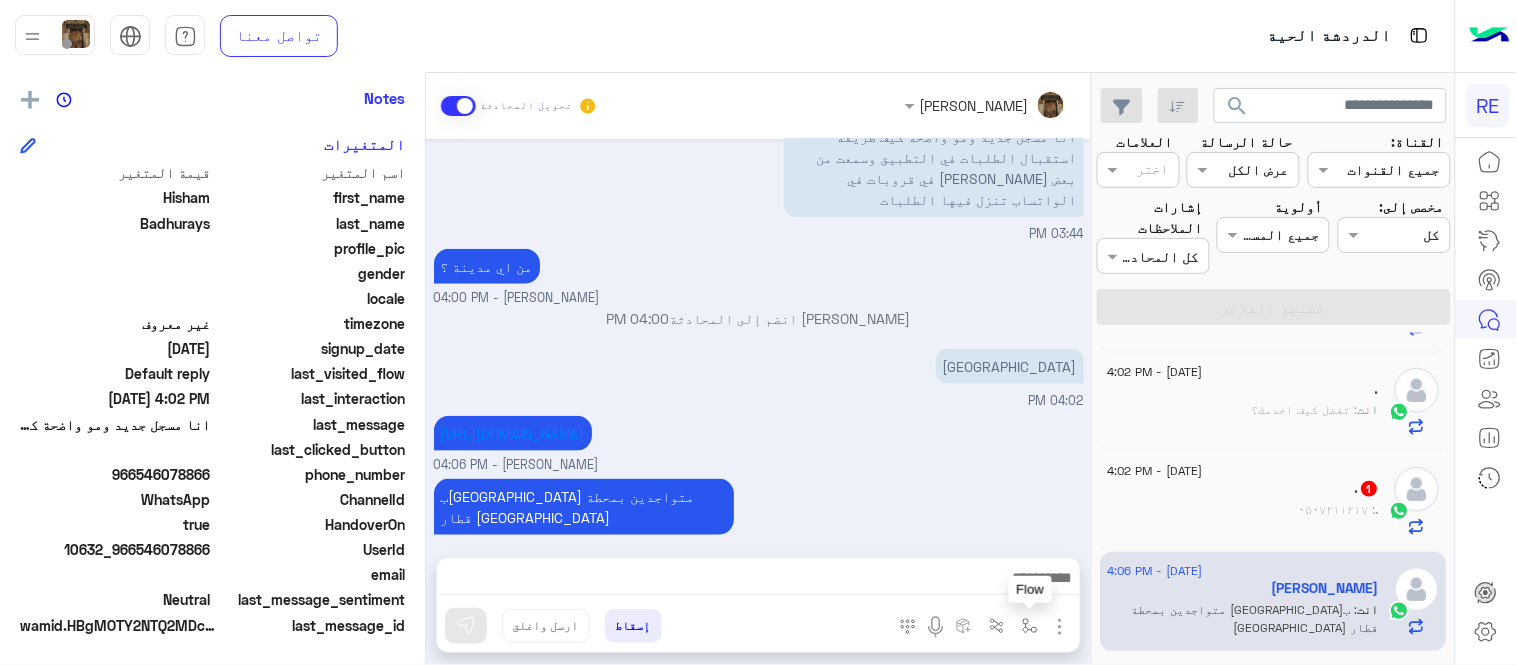 click at bounding box center (1030, 626) 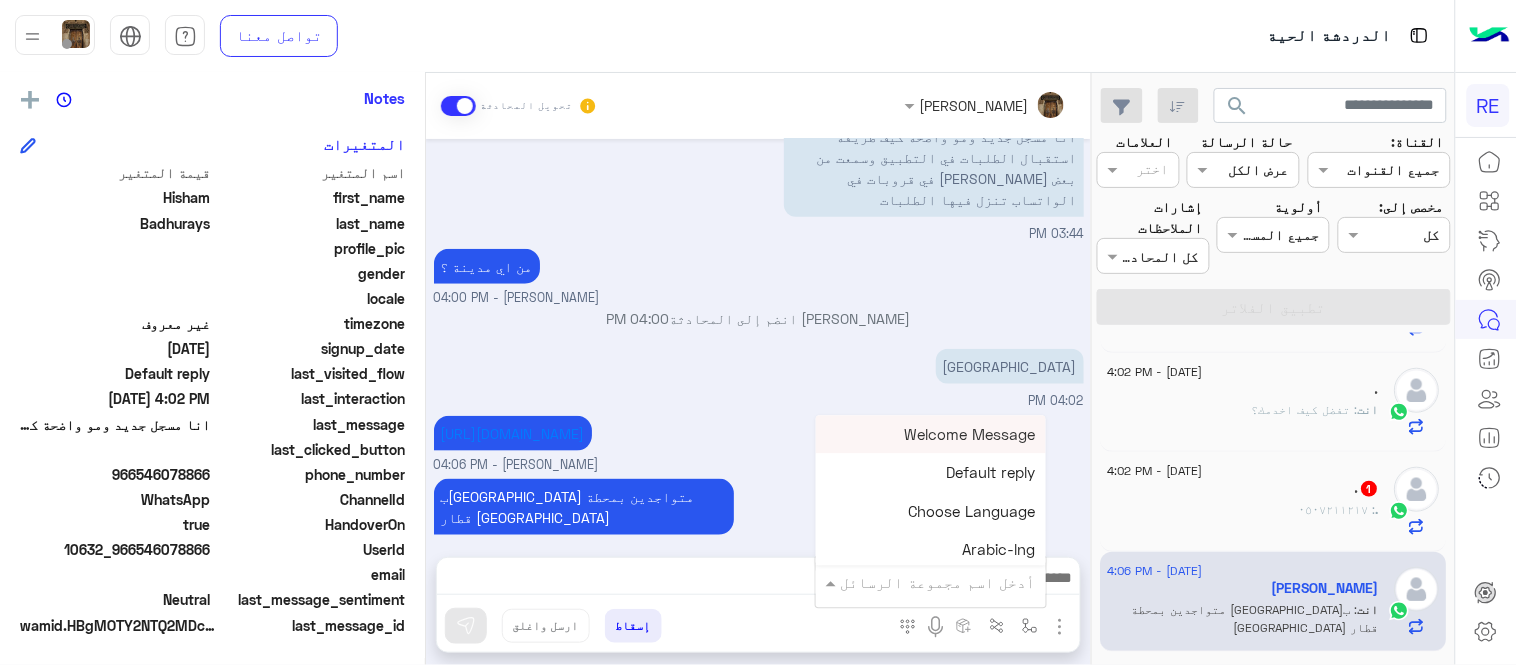 click at bounding box center [959, 582] 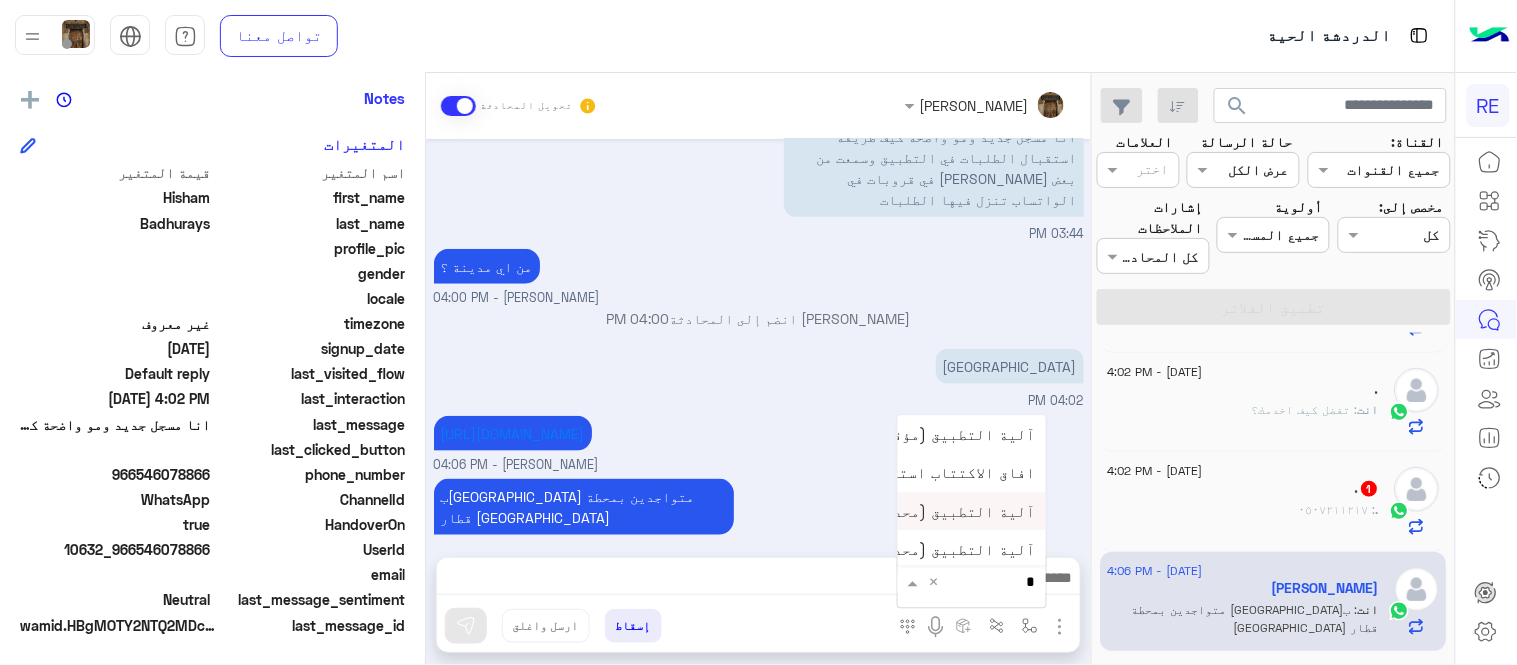 click on "آلية التطبيق (محدث)" at bounding box center [957, 511] 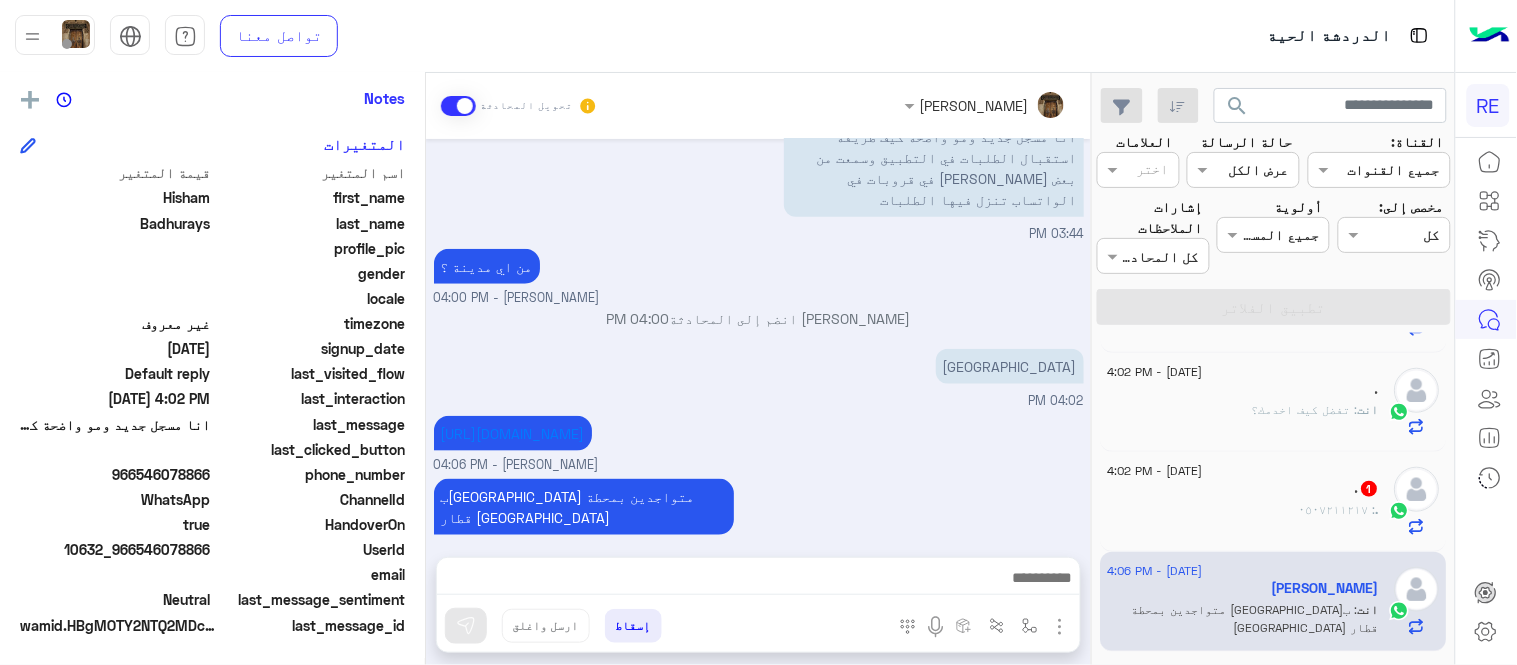 type on "**********" 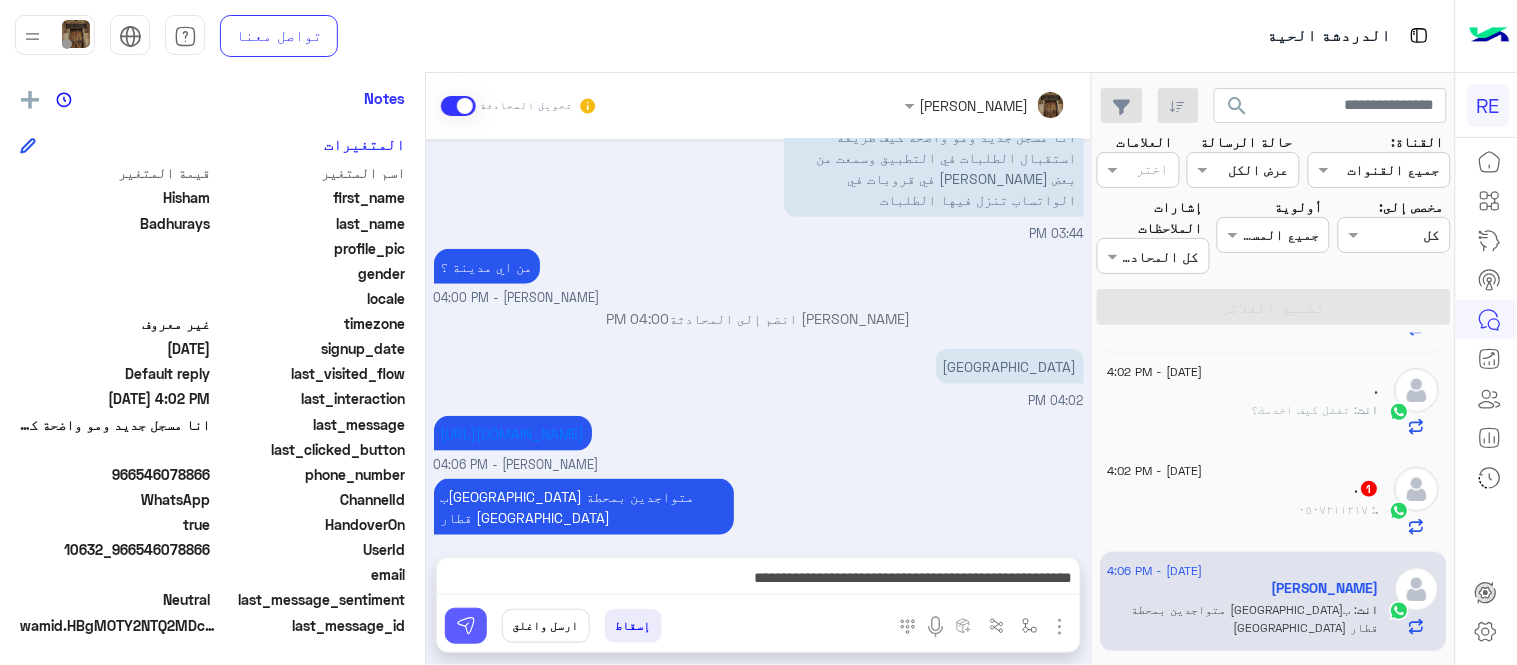 click at bounding box center (466, 626) 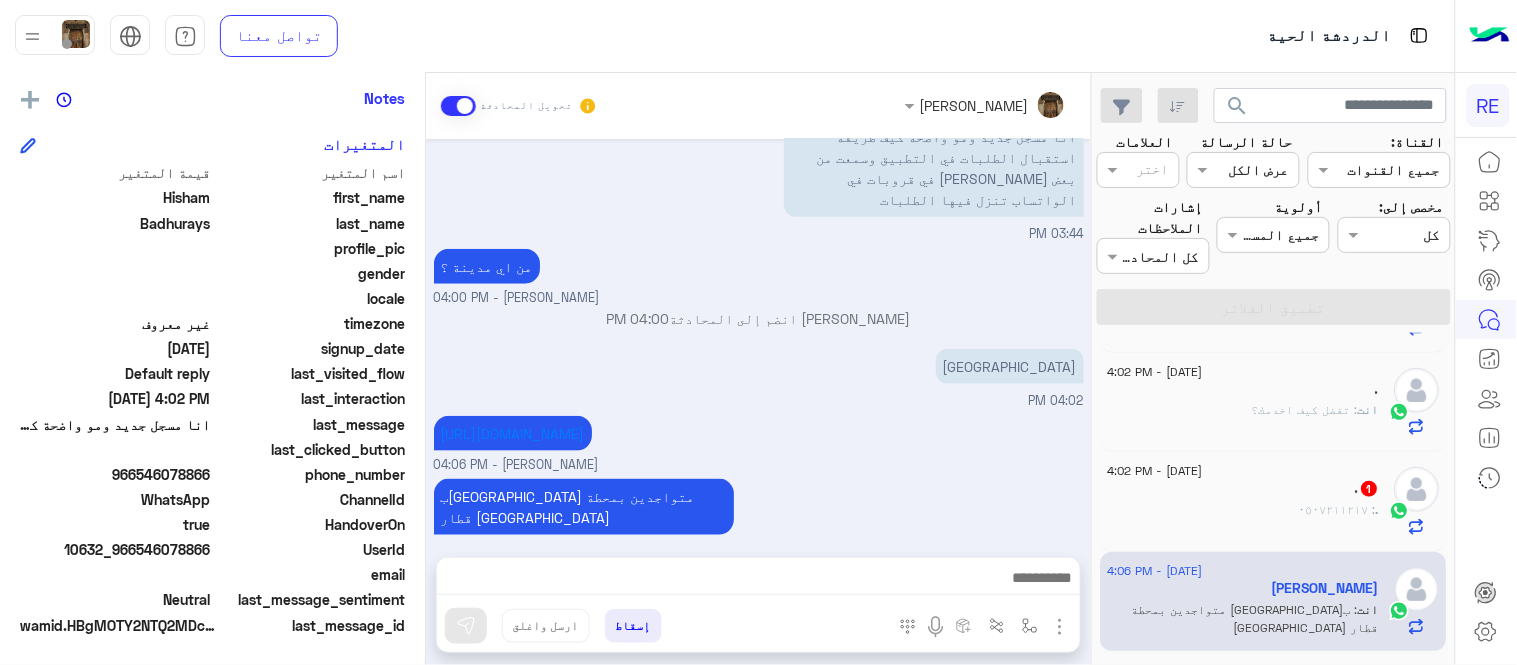 click on ".   1" 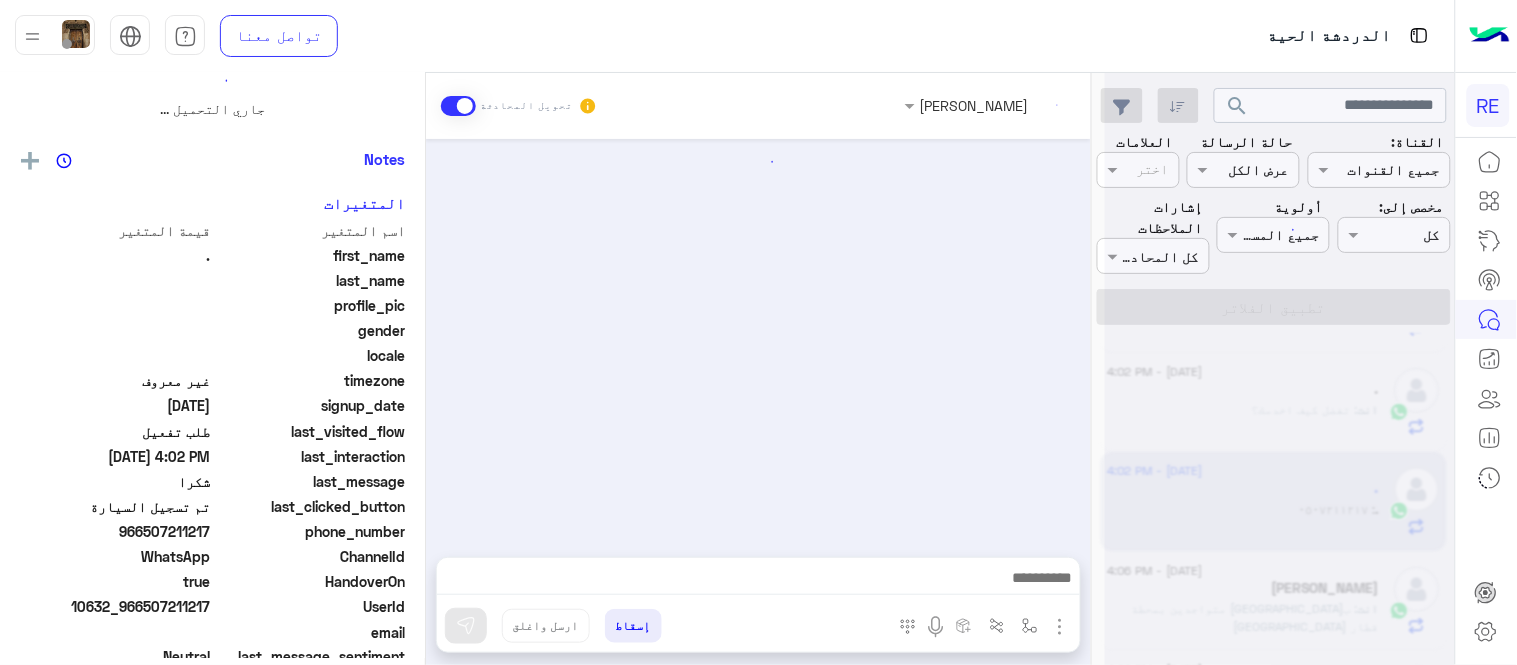 scroll, scrollTop: 0, scrollLeft: 0, axis: both 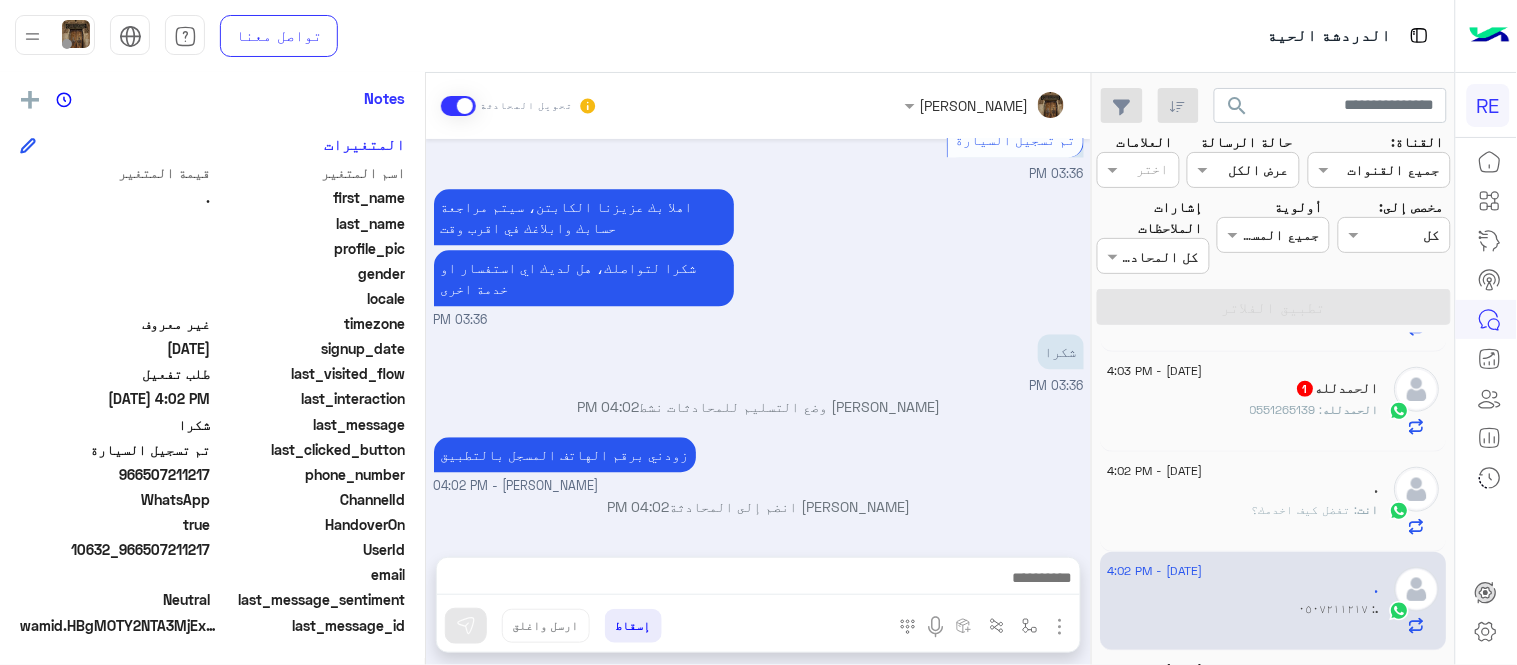 drag, startPoint x: 150, startPoint y: 470, endPoint x: 212, endPoint y: 468, distance: 62.03225 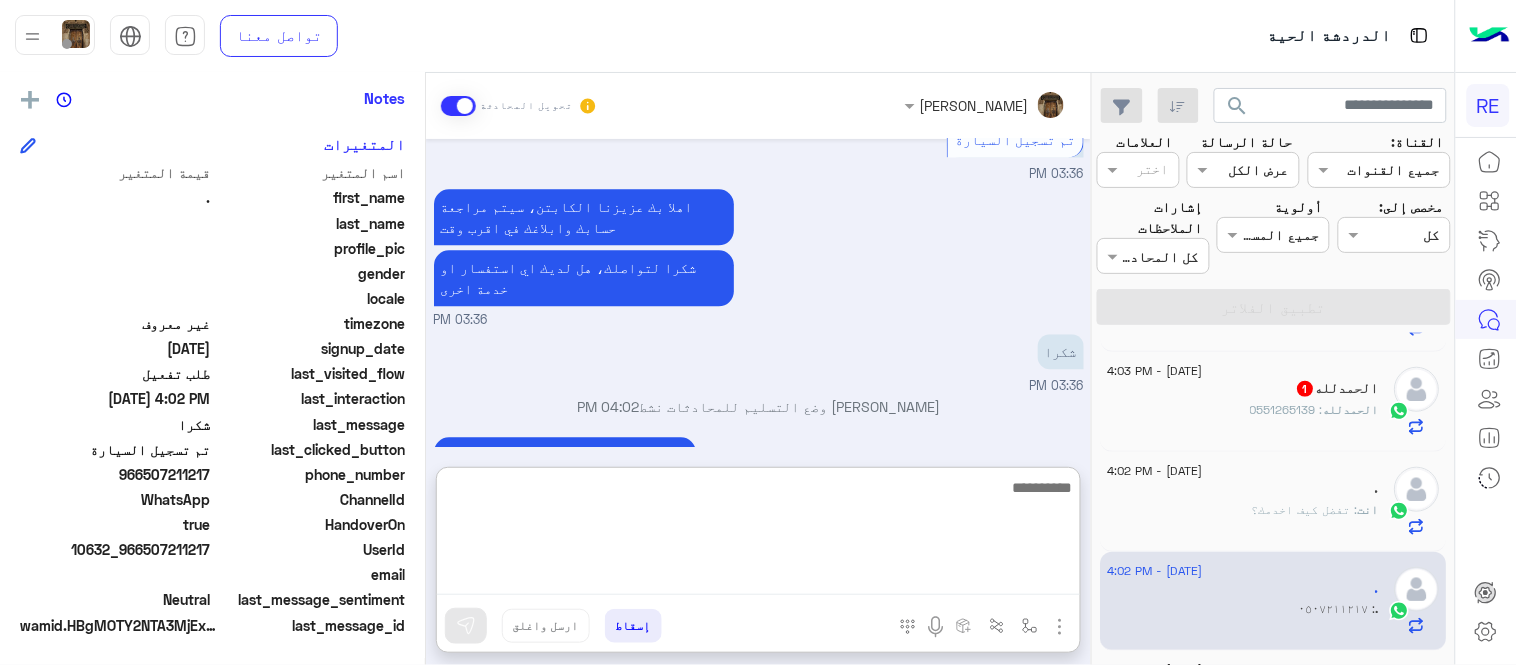 click at bounding box center (758, 535) 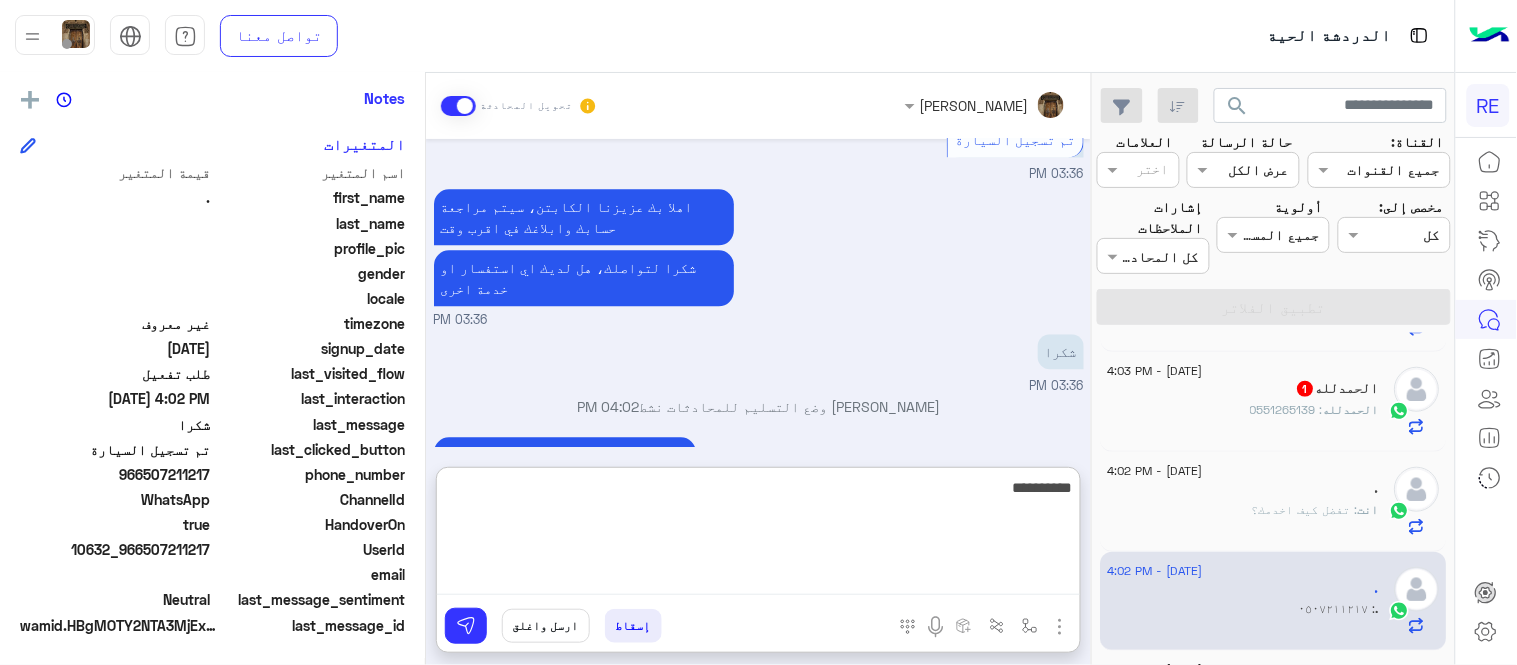 type on "**********" 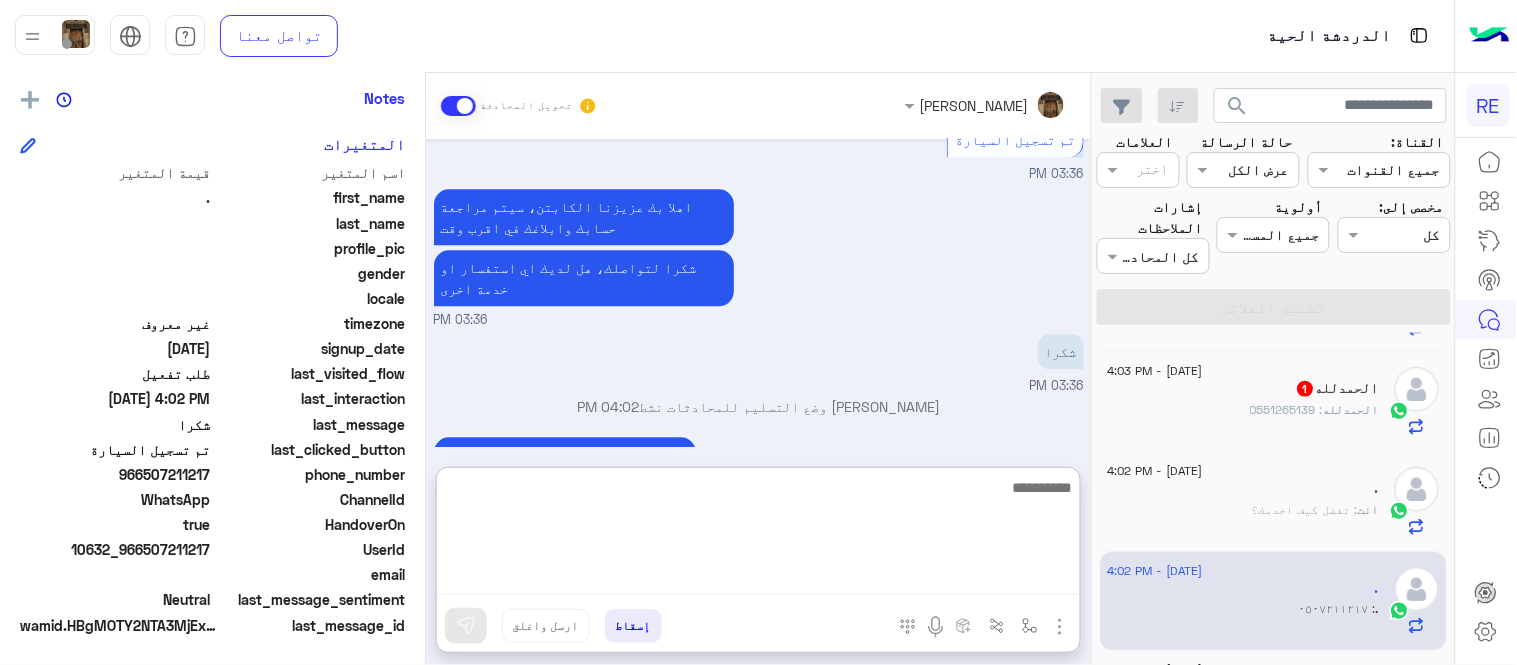 scroll, scrollTop: 1331, scrollLeft: 0, axis: vertical 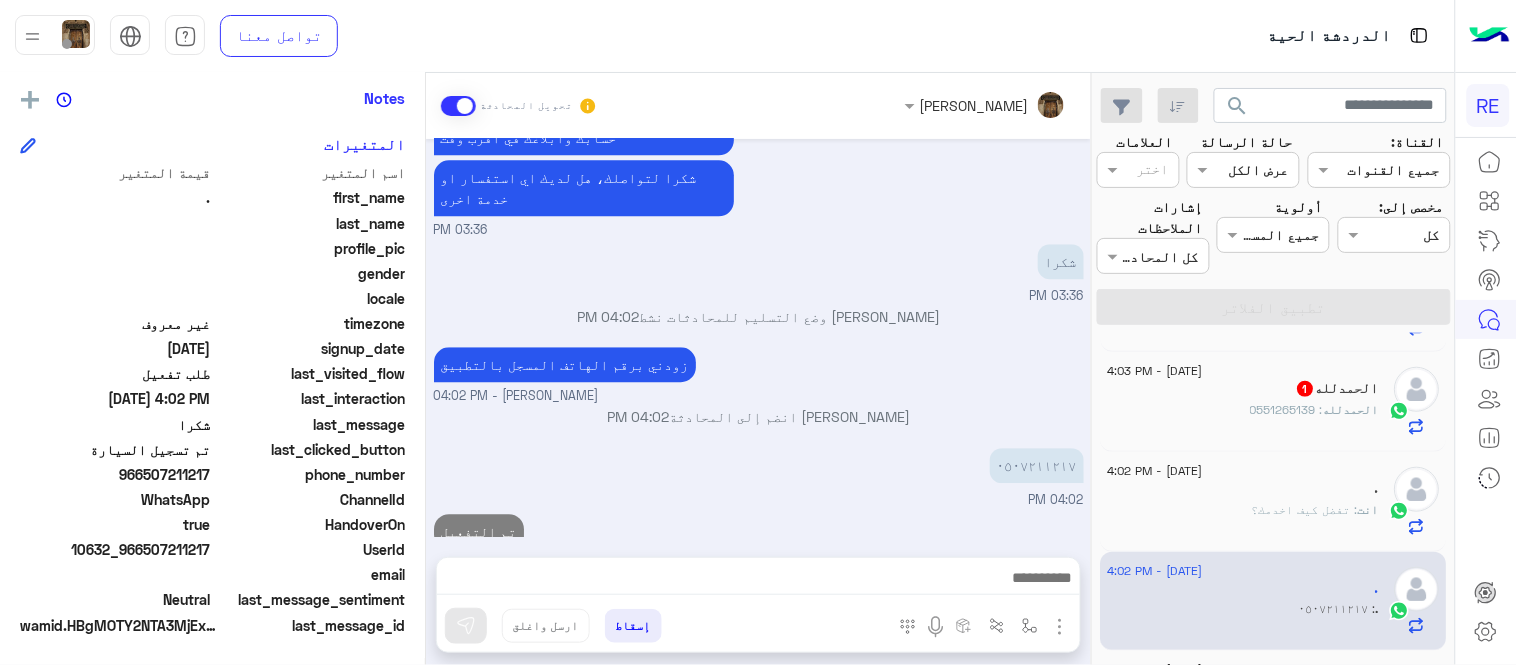 click on "[DATE]  اختر [DATE] الخدمات التالية:    03:35 PM   تسجيل حساب     03:35 PM  يمكنك الاطلاع على شروط الانضمام لرحلة ك (كابتن ) الموجودة بالصورة أعلاه،
لتحميل التطبيق عبر الرابط التالي : 📲
[URL][DOMAIN_NAME]    يسعدنا انضمامك لتطبيق رحلة يمكنك اتباع الخطوات الموضحة لتسجيل بيانات سيارتك بالفيديو التالي  : عزيزي الكابتن، فضلًا ، للرغبة بتفعيل الحساب قم برفع البيانات عبر التطبيق والتواصل معنا  تم تسجيل السيارة   اواجه صعوبة بالتسجيل  اي خدمة اخرى ؟  الرجوع للقائمة الرئ   لا     03:35 PM   تم تسجيل السيارة    03:36 PM  اهلا بك عزيزنا الكابتن، سيتم مراجعة حسابك وابلاغك في اقرب وقت    03:36 PM  شكرا   03:36 PM" at bounding box center [758, 338] 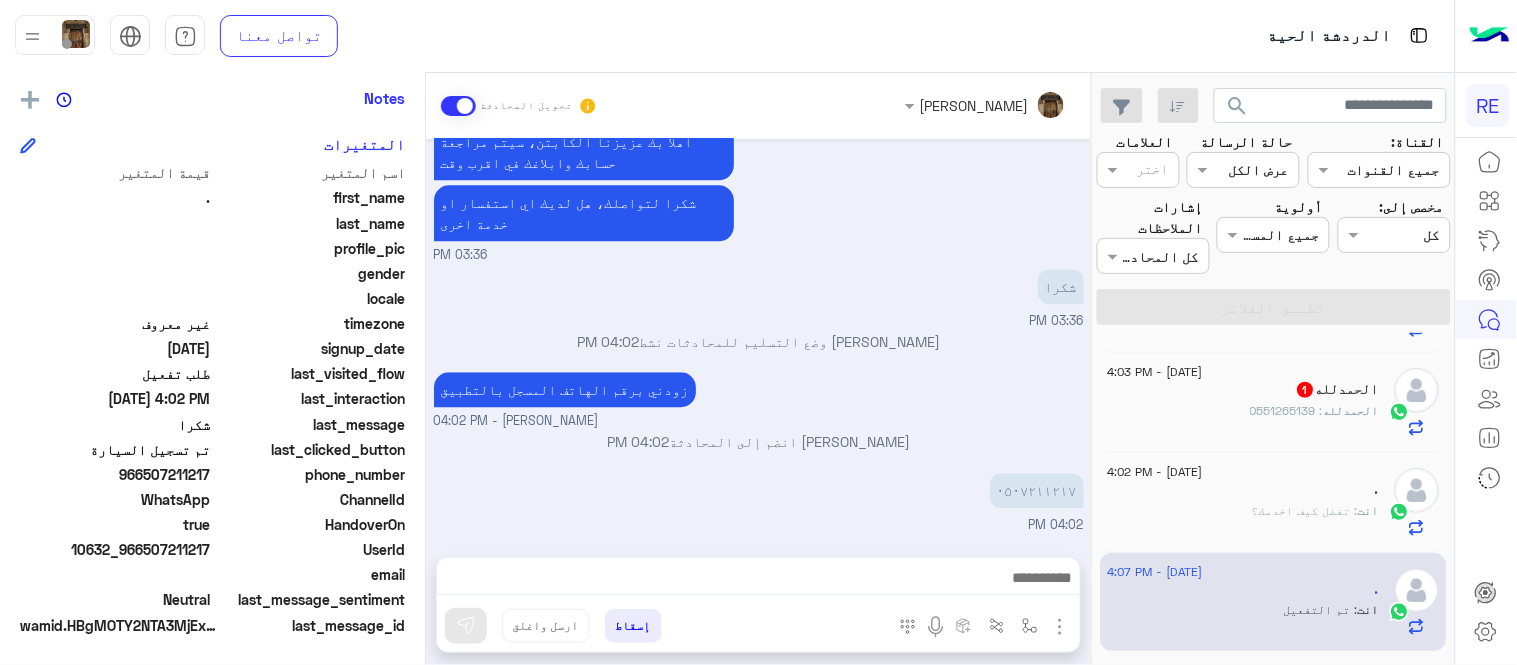 scroll, scrollTop: 493, scrollLeft: 0, axis: vertical 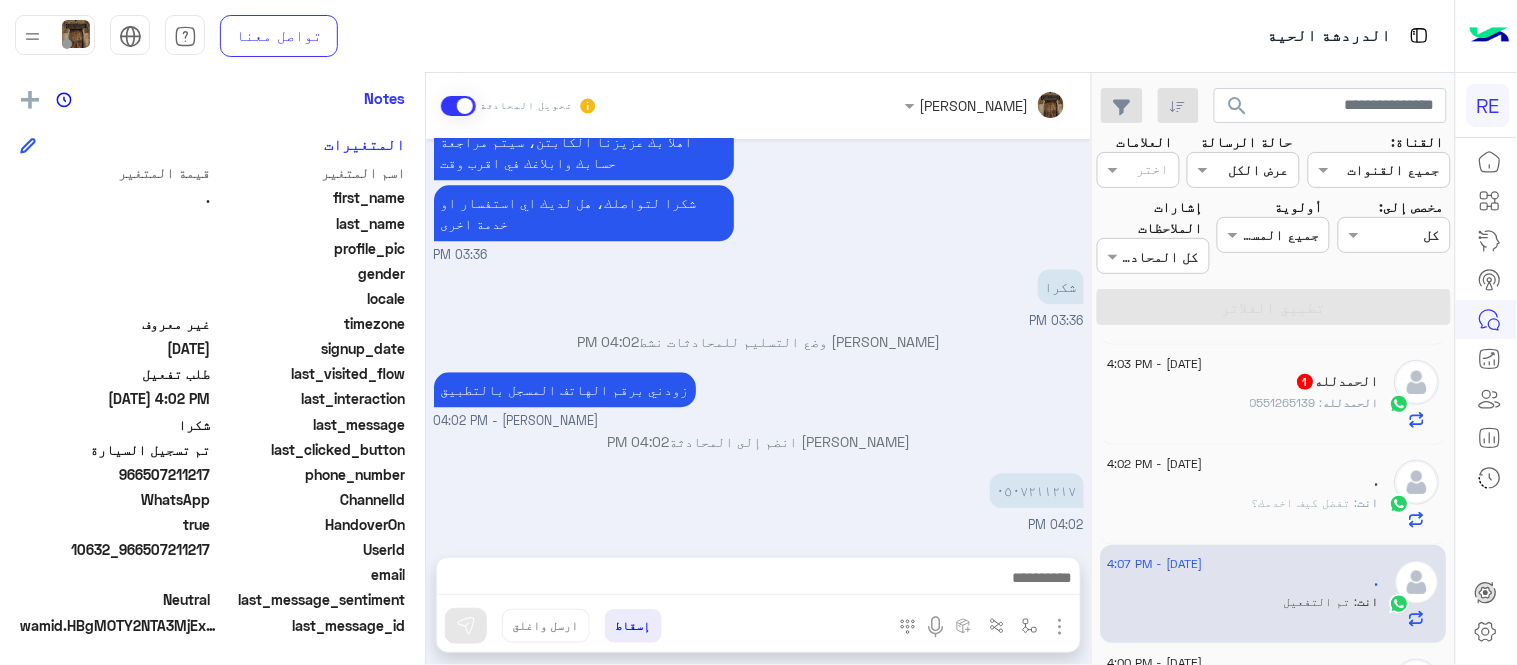 click on "ال[PERSON_NAME] : 0551265139" 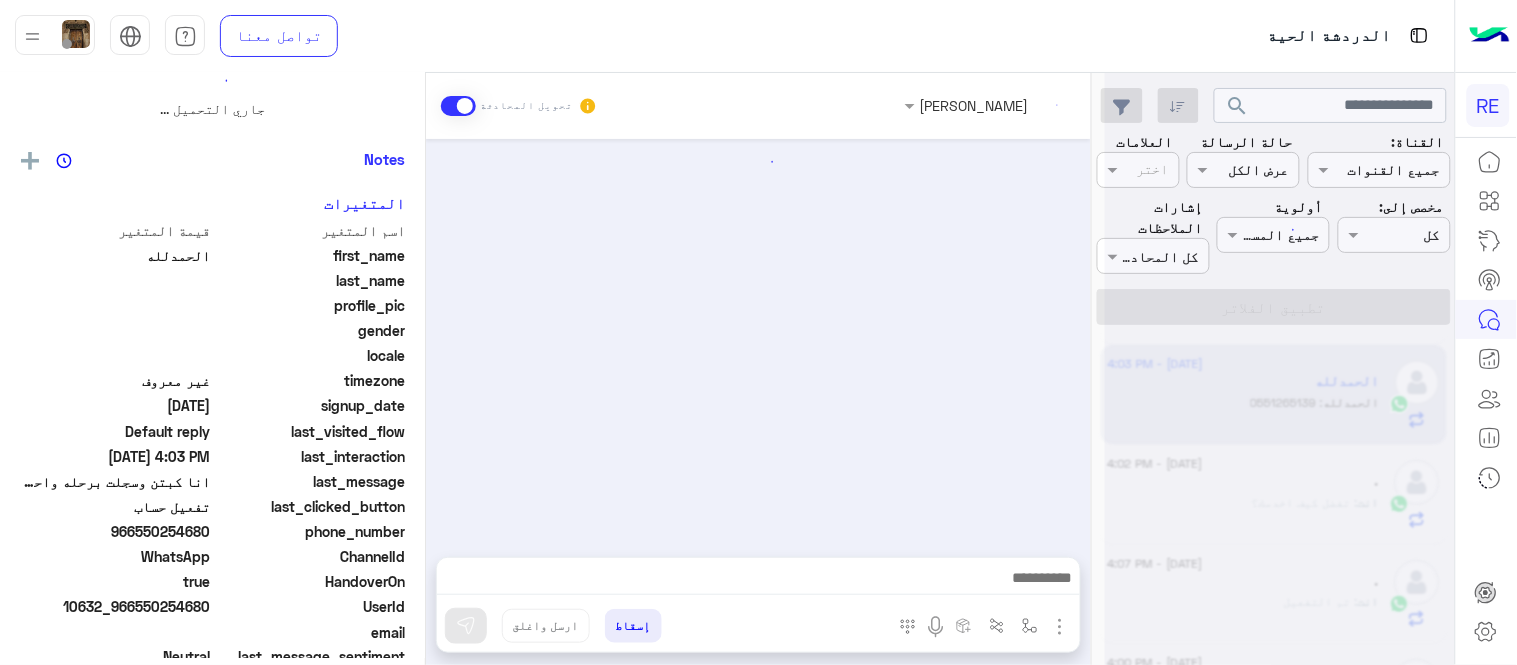 scroll, scrollTop: 0, scrollLeft: 0, axis: both 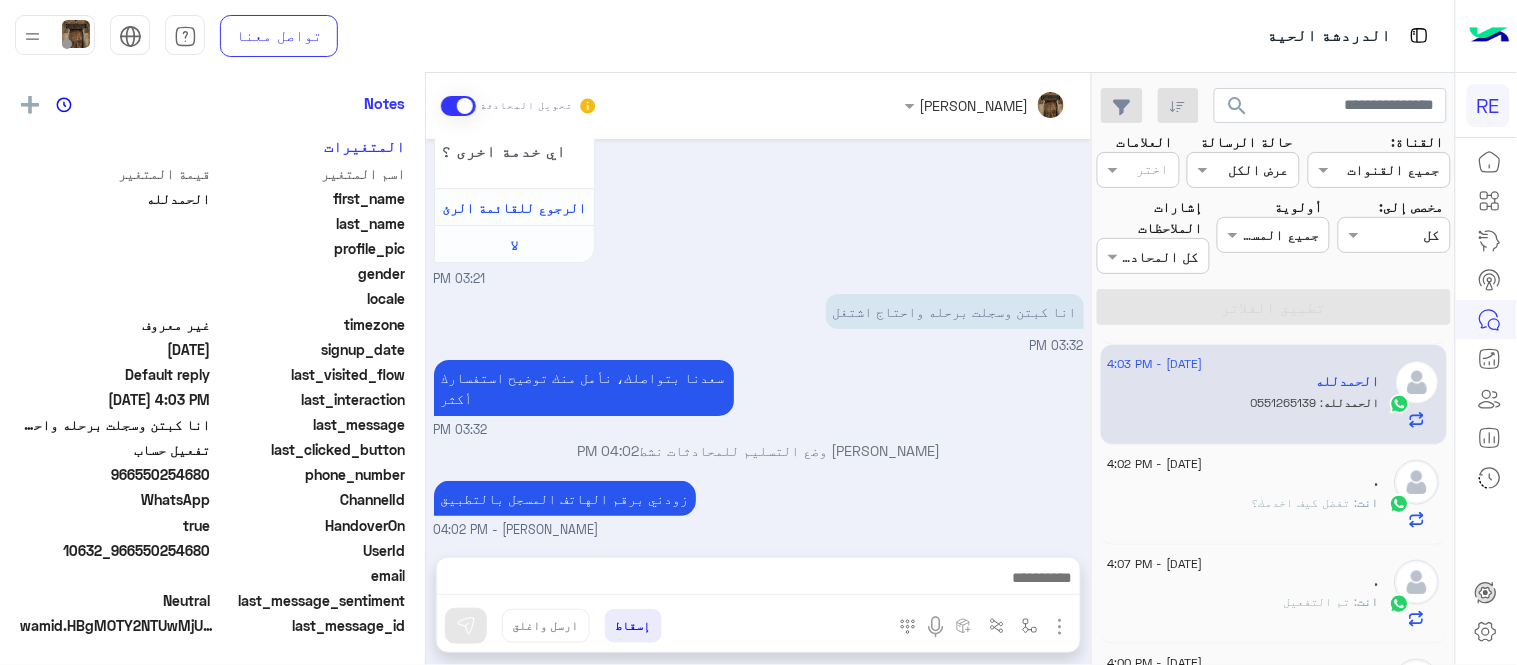 click on "0551265139" at bounding box center (1038, 599) 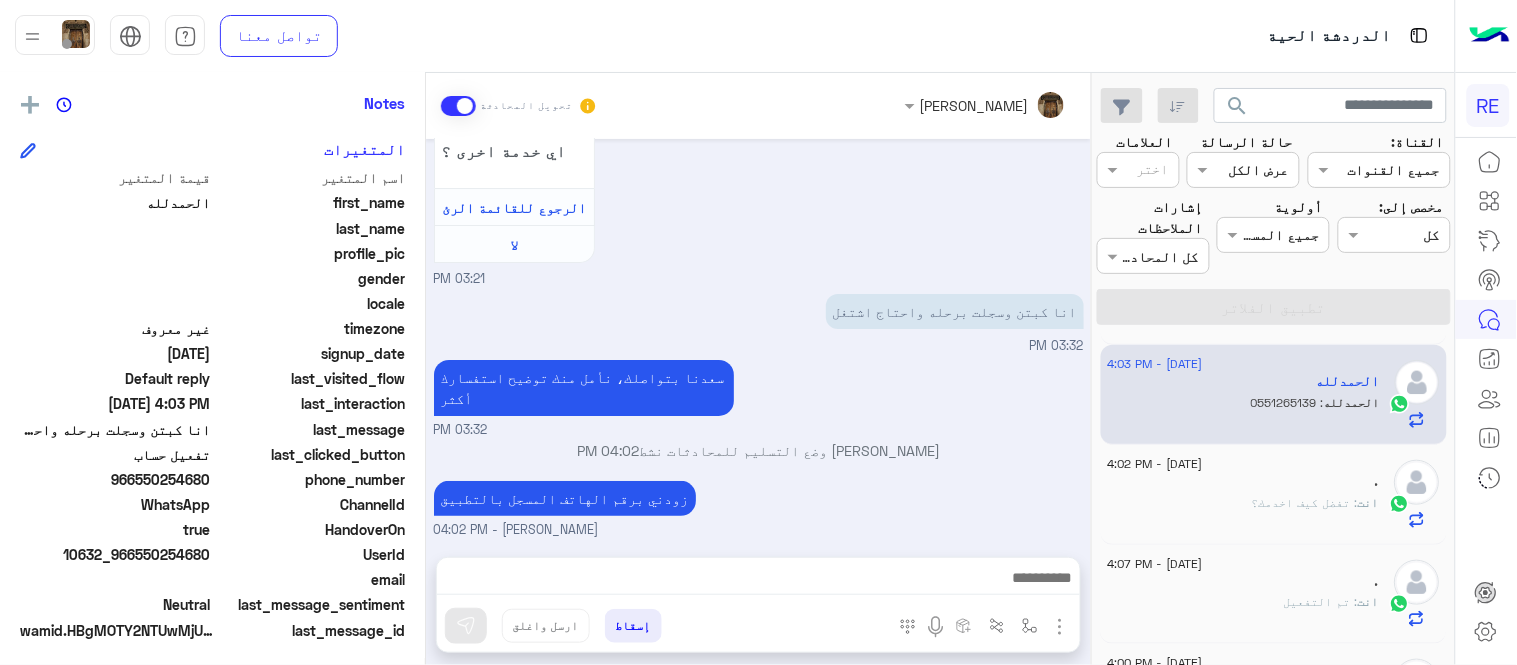 scroll, scrollTop: 410, scrollLeft: 0, axis: vertical 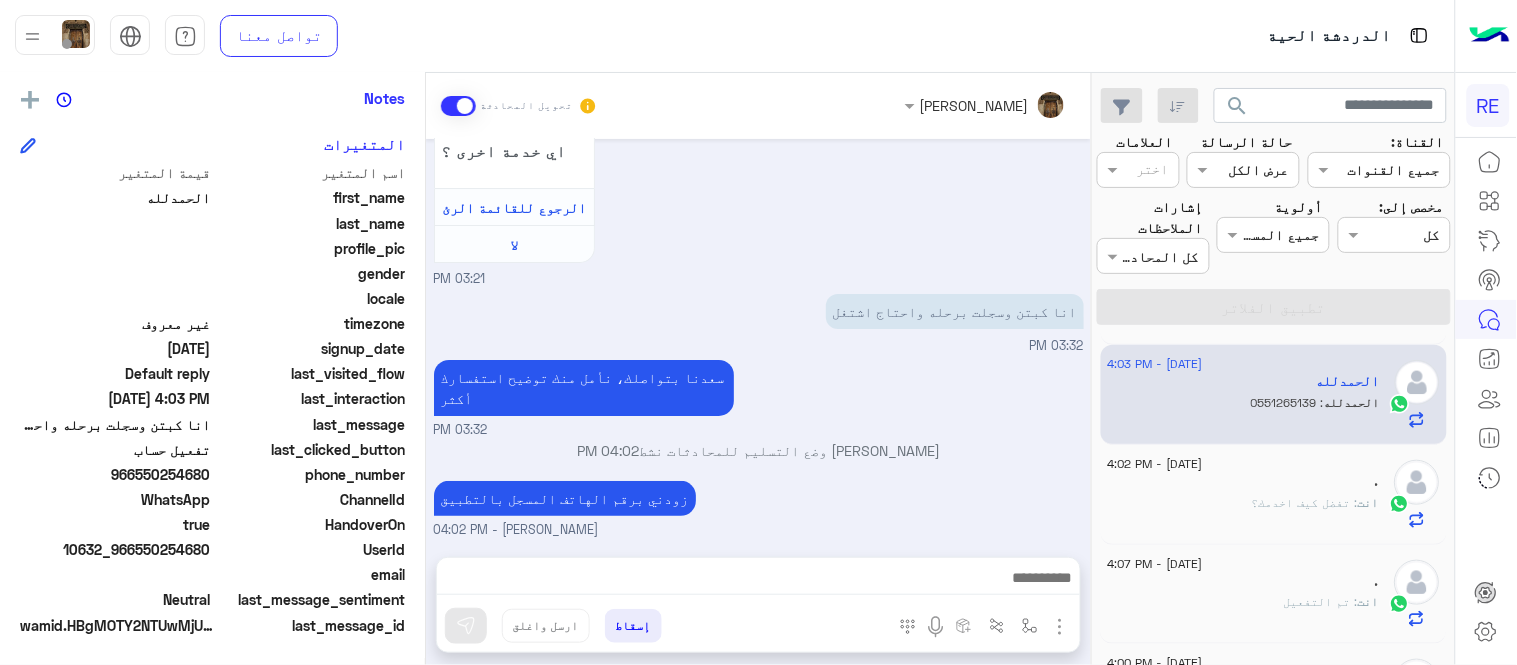 copy on "0551265139" 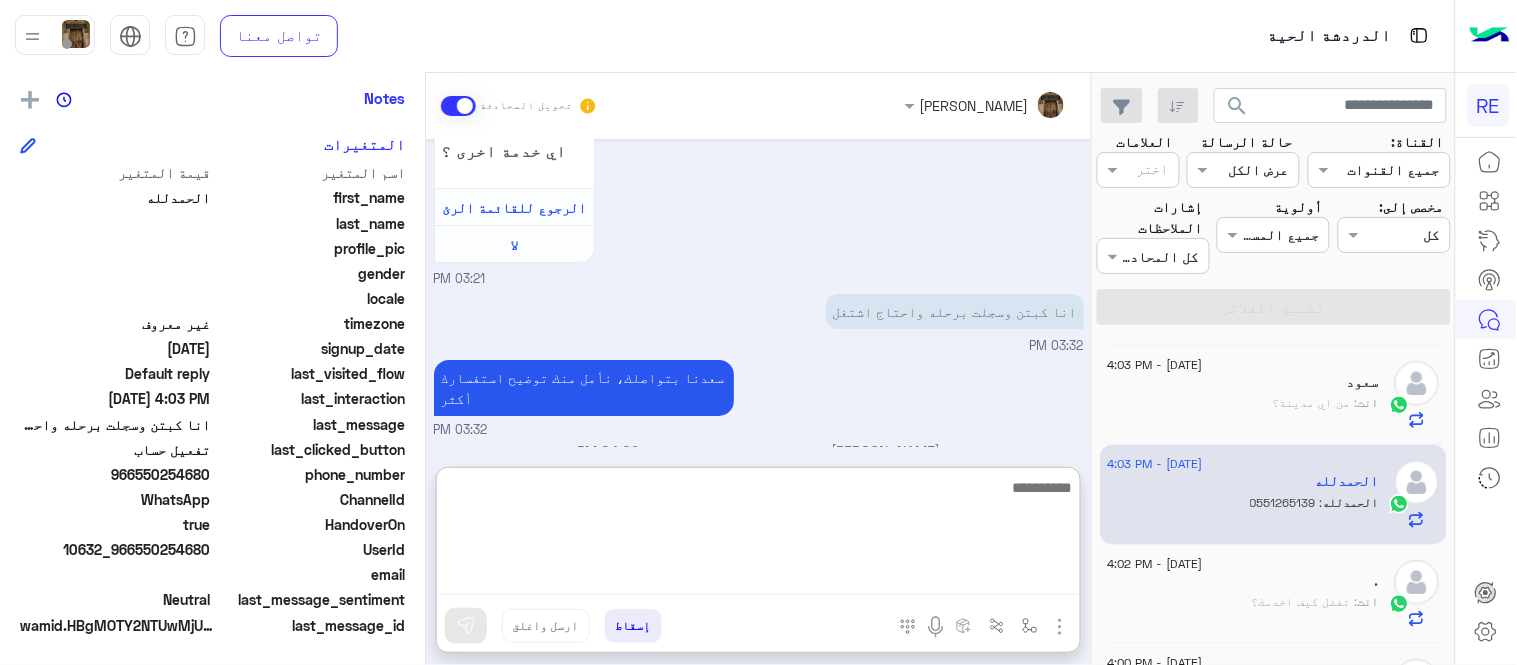 click at bounding box center [758, 535] 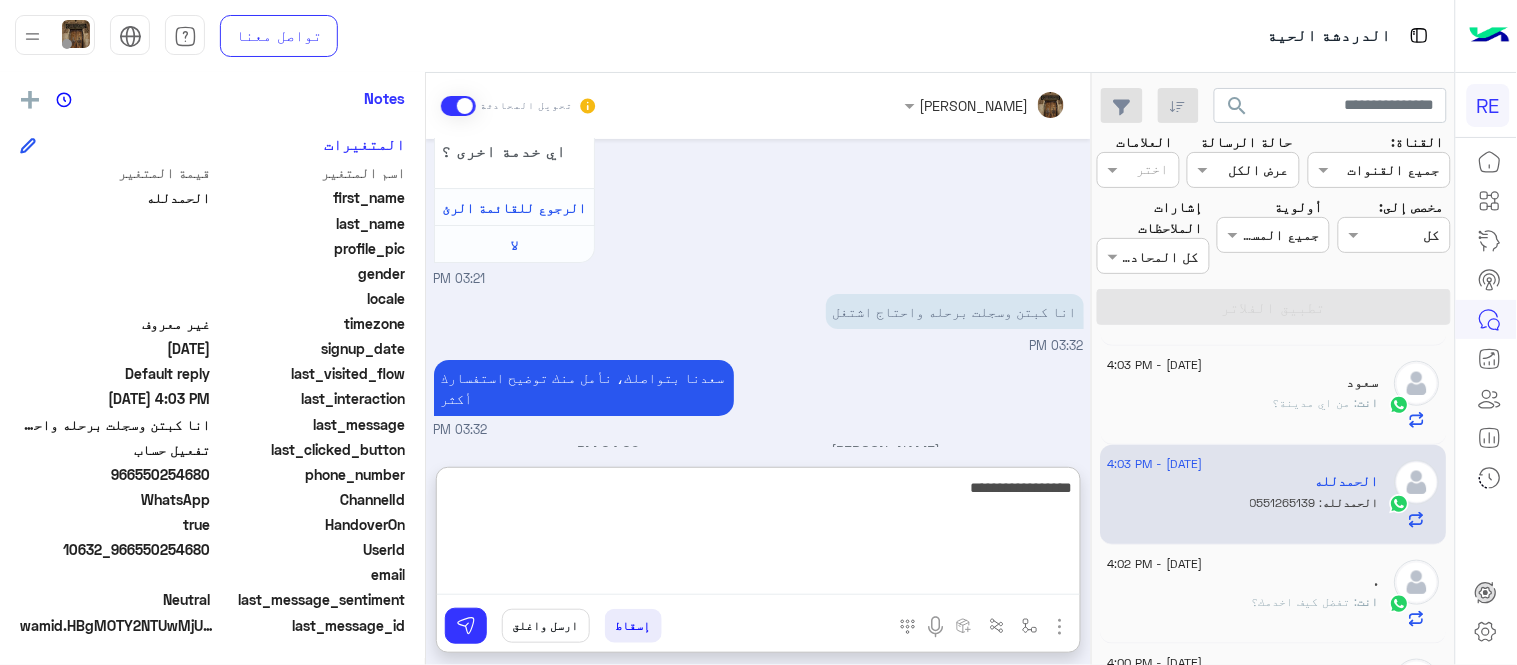 type on "**********" 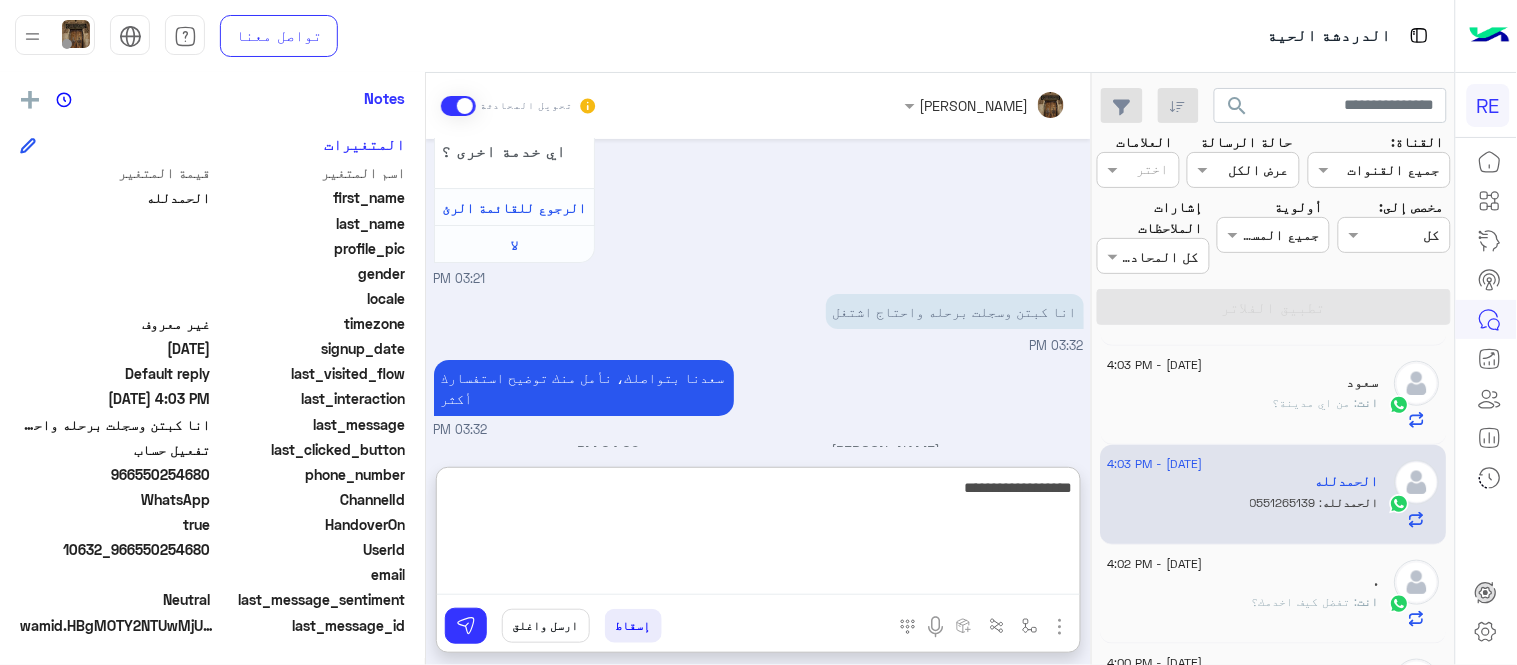 type 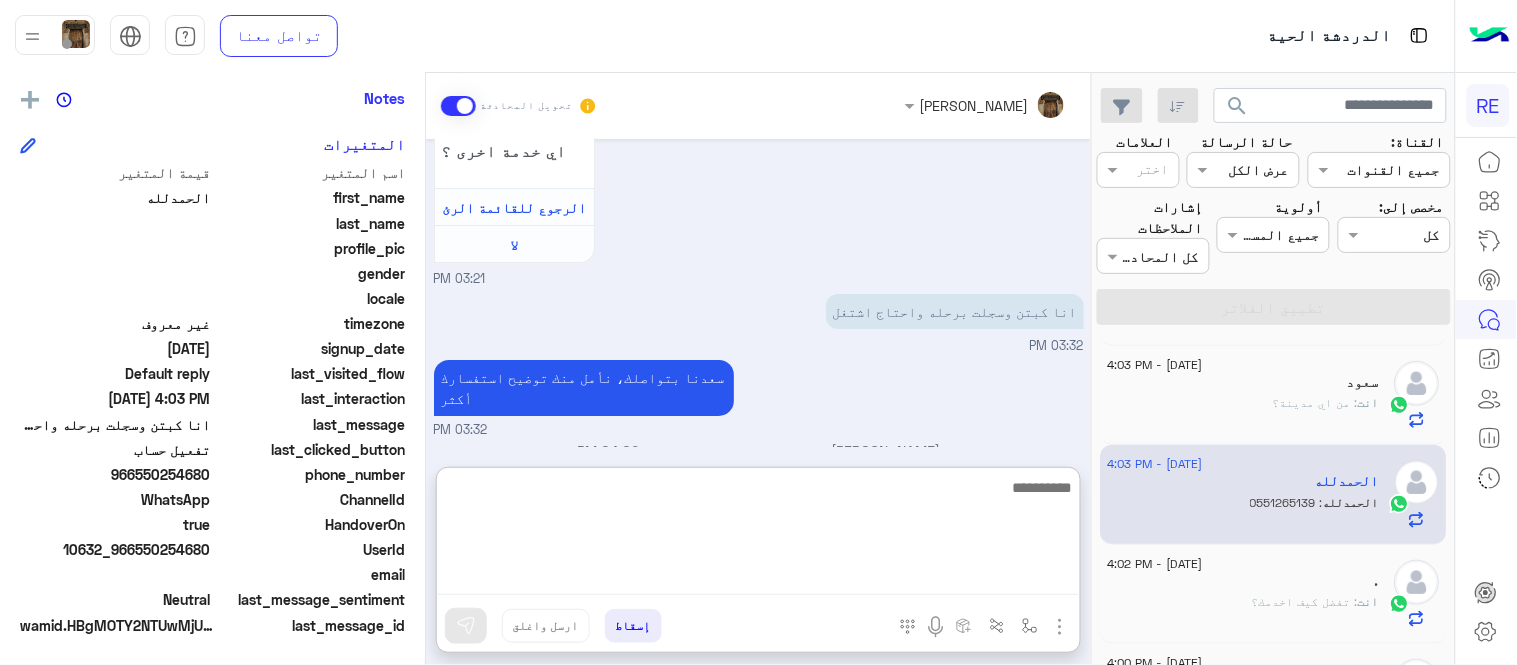 scroll, scrollTop: 2023, scrollLeft: 0, axis: vertical 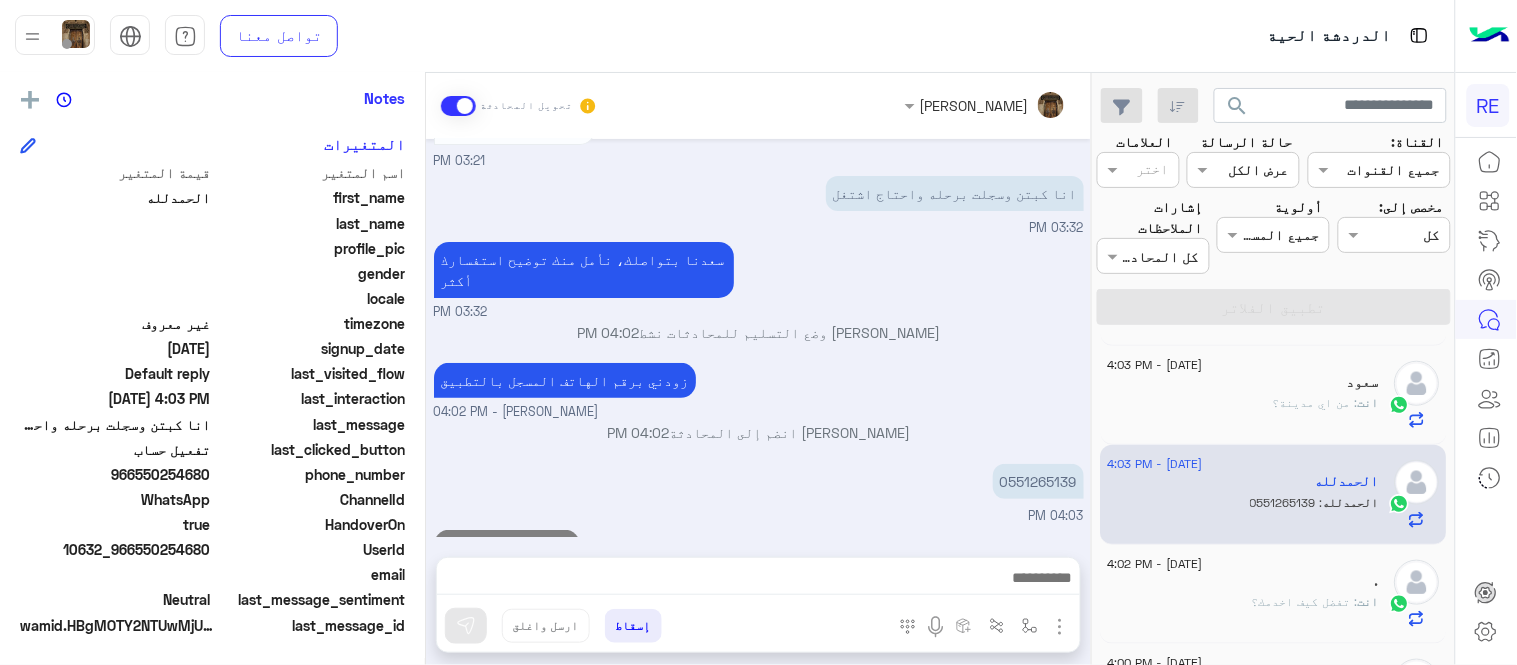 click on "زودني برقم الهاتف المسجل بالتطبيق  [PERSON_NAME] -  04:02 PM" at bounding box center [759, 390] 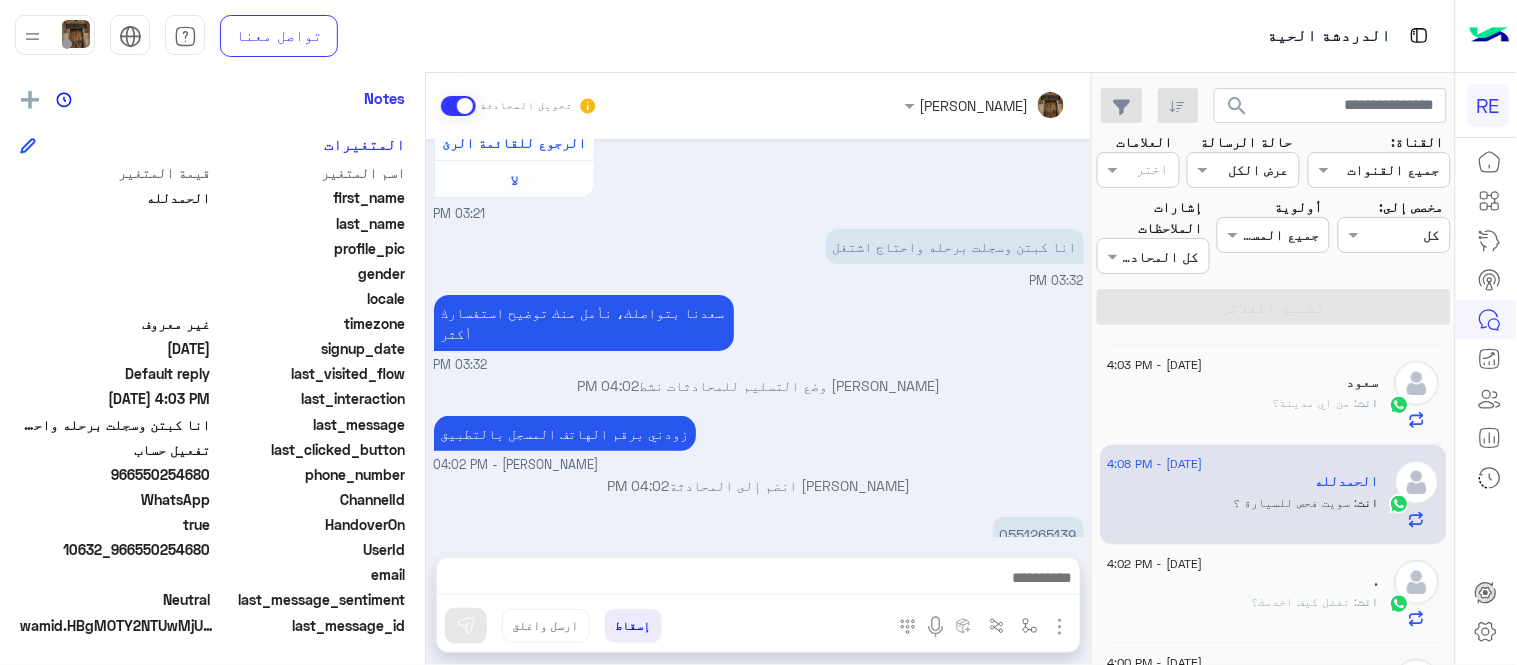 click on "[PERSON_NAME] -  04:08 PM" at bounding box center [759, 632] 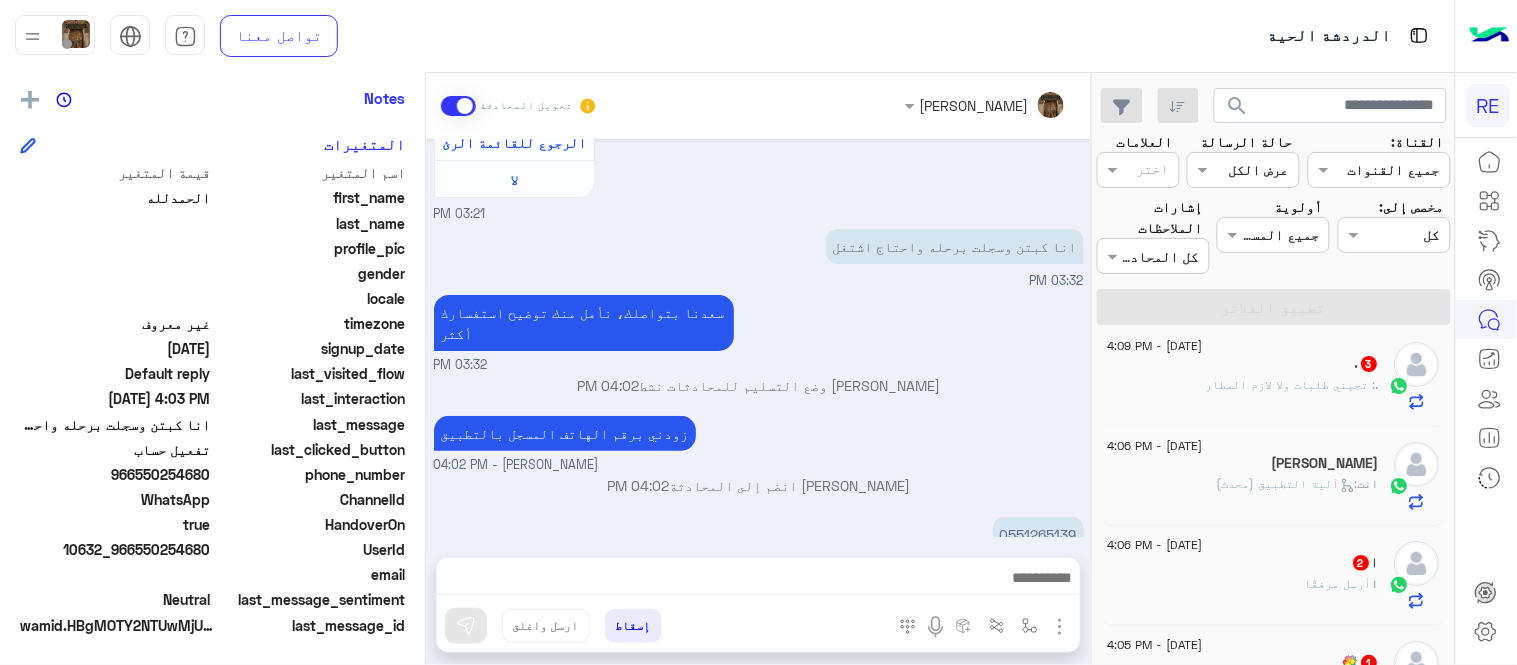 scroll, scrollTop: 0, scrollLeft: 0, axis: both 